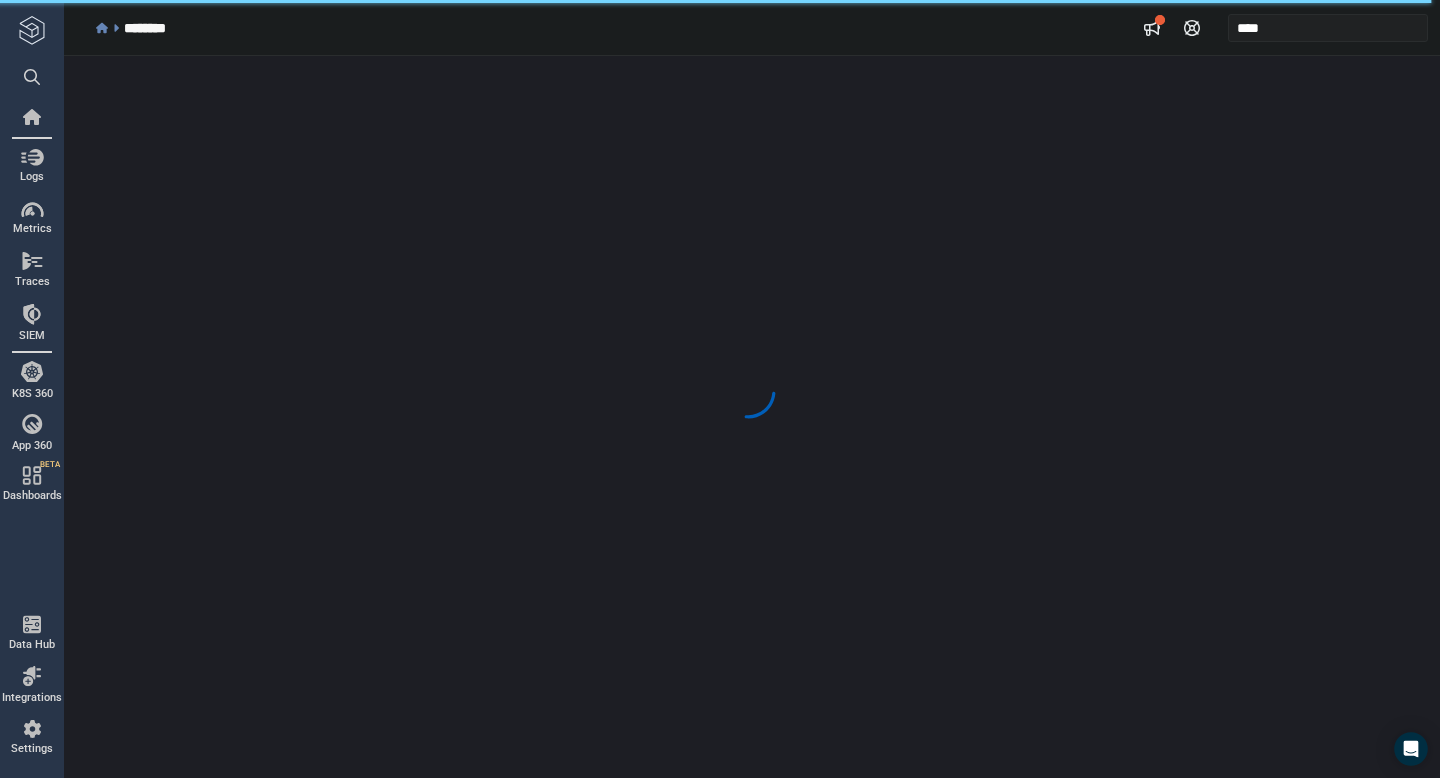 scroll, scrollTop: 0, scrollLeft: 0, axis: both 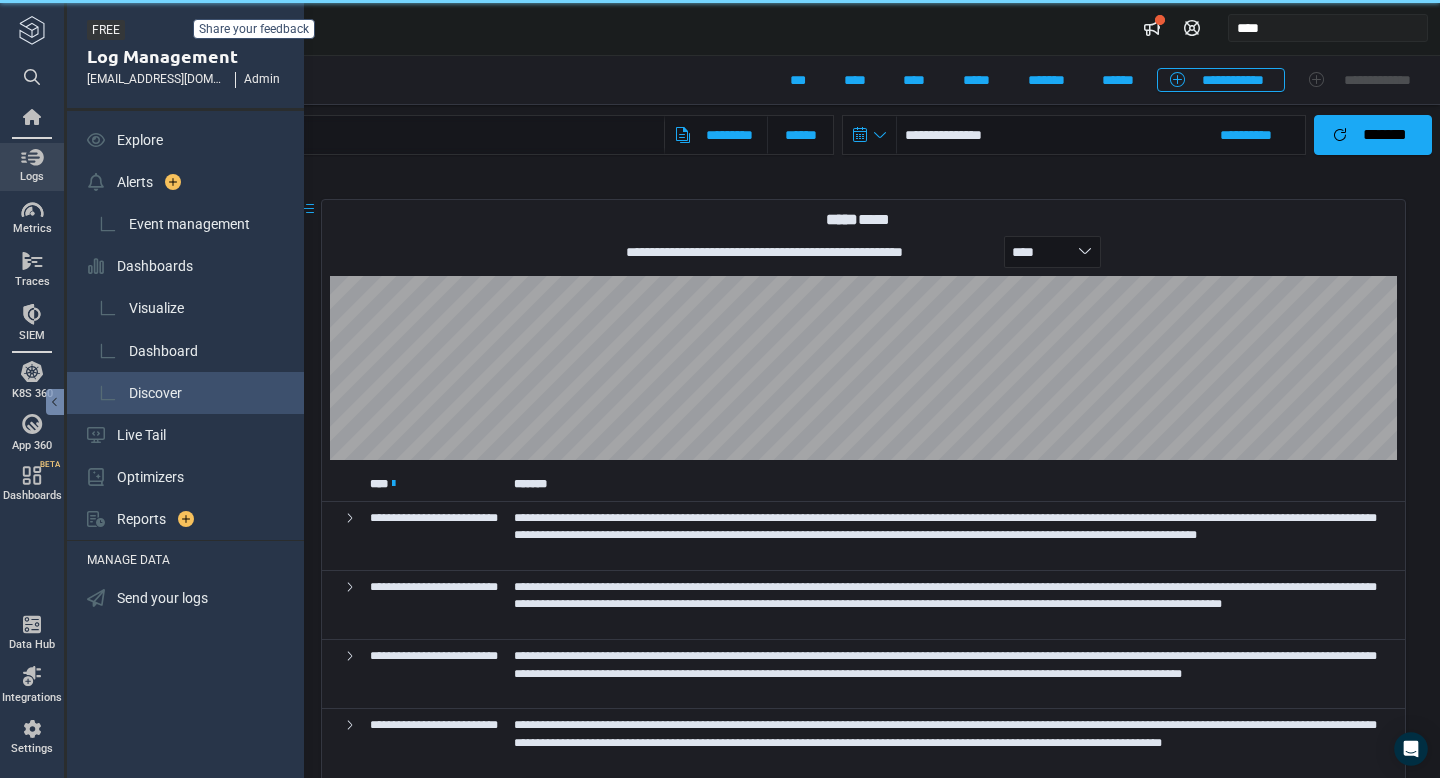 click on "Discover" at bounding box center [155, 393] 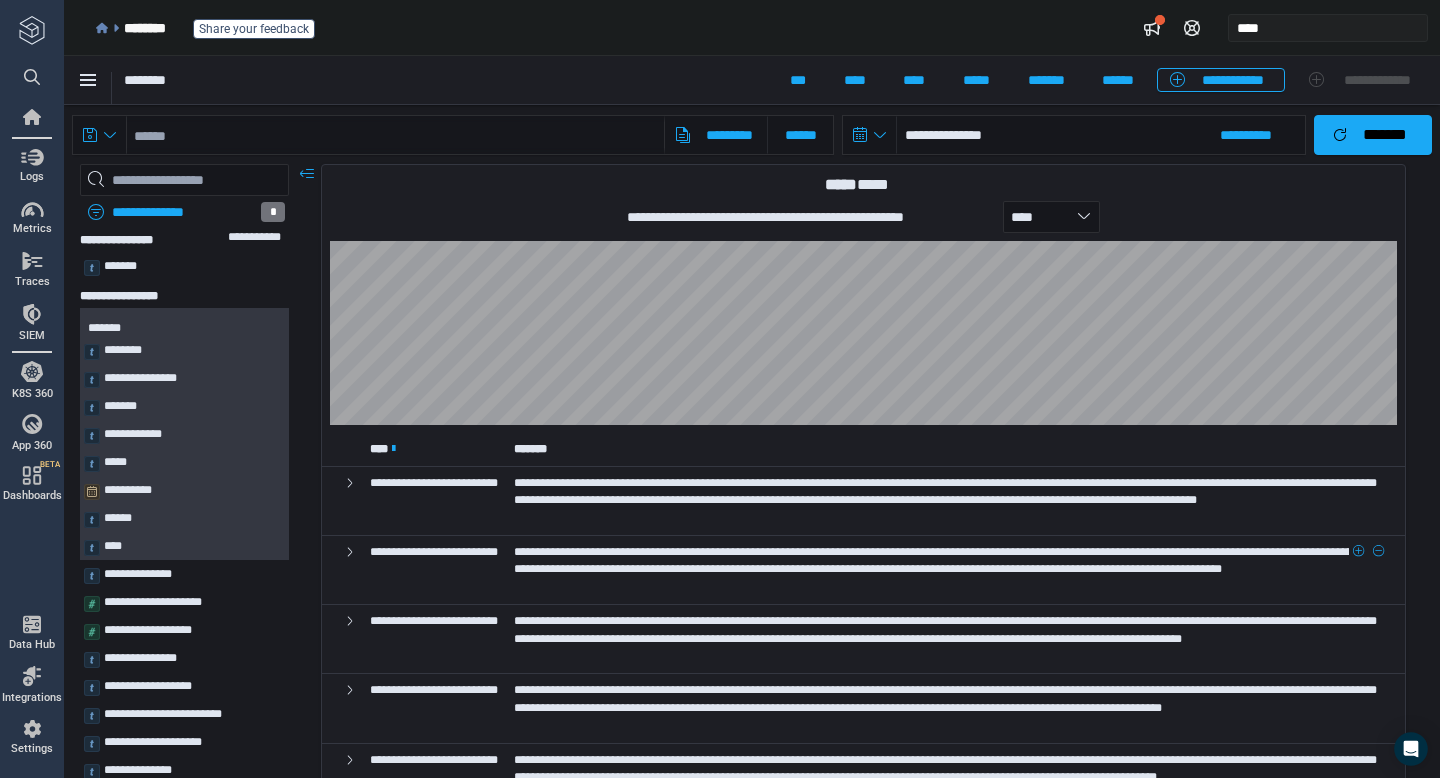 scroll, scrollTop: 0, scrollLeft: 0, axis: both 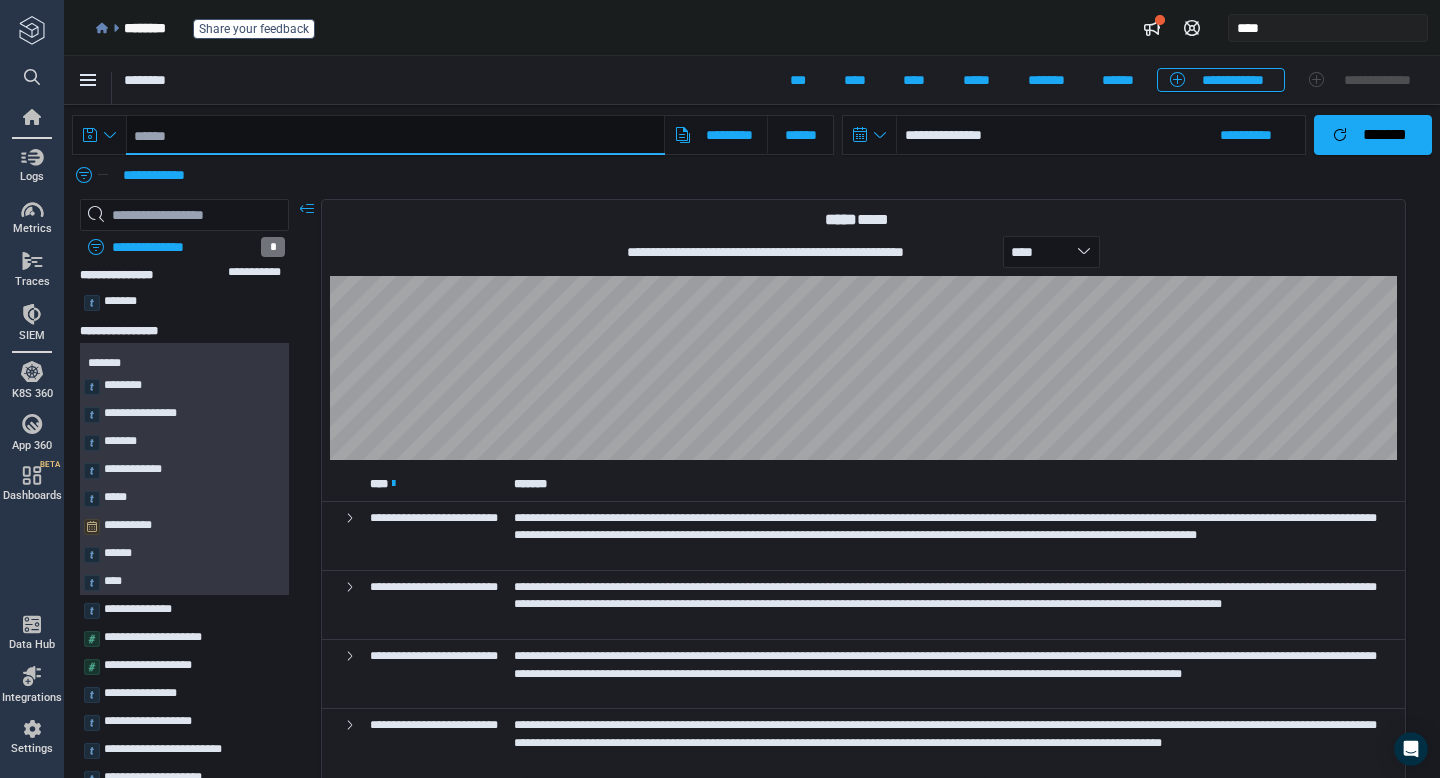 click at bounding box center (395, 135) 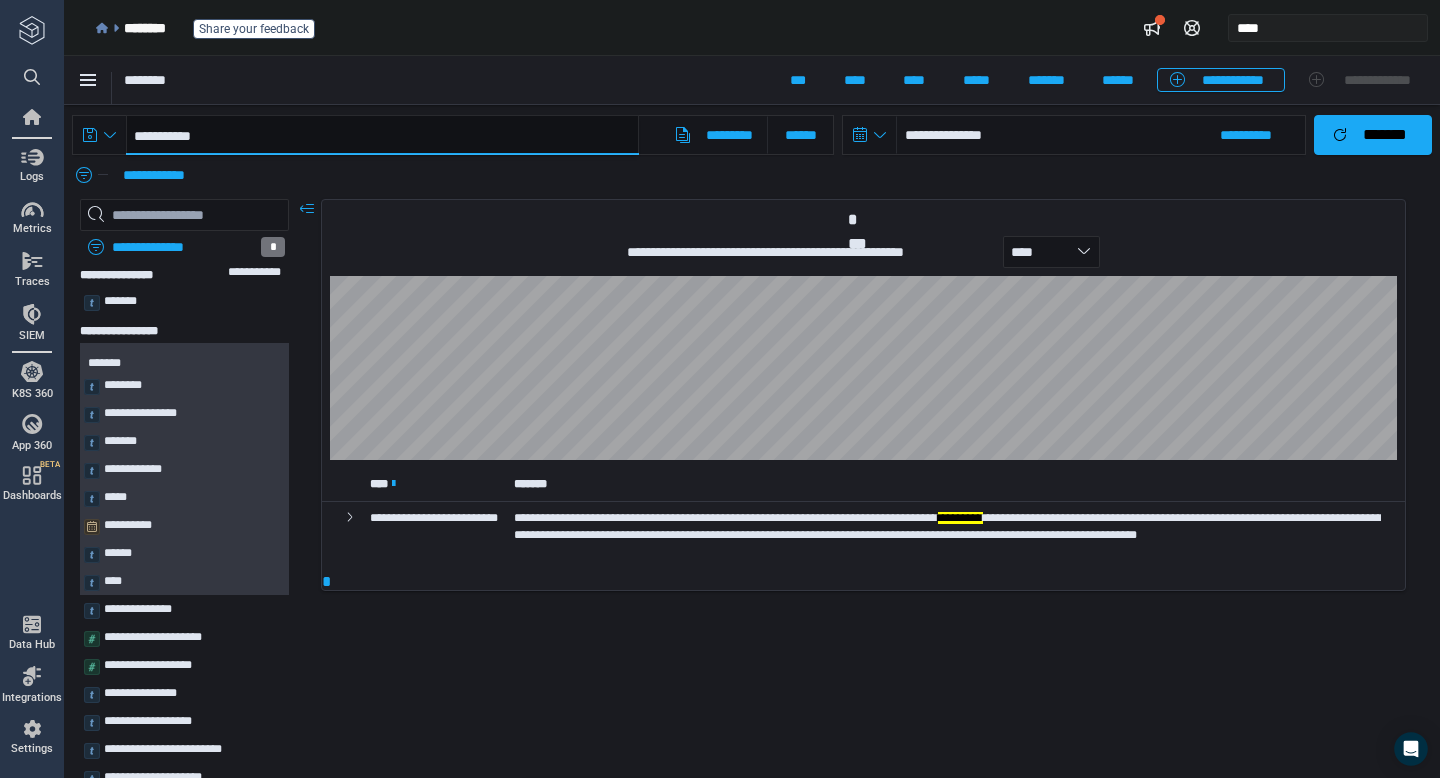 type on "**********" 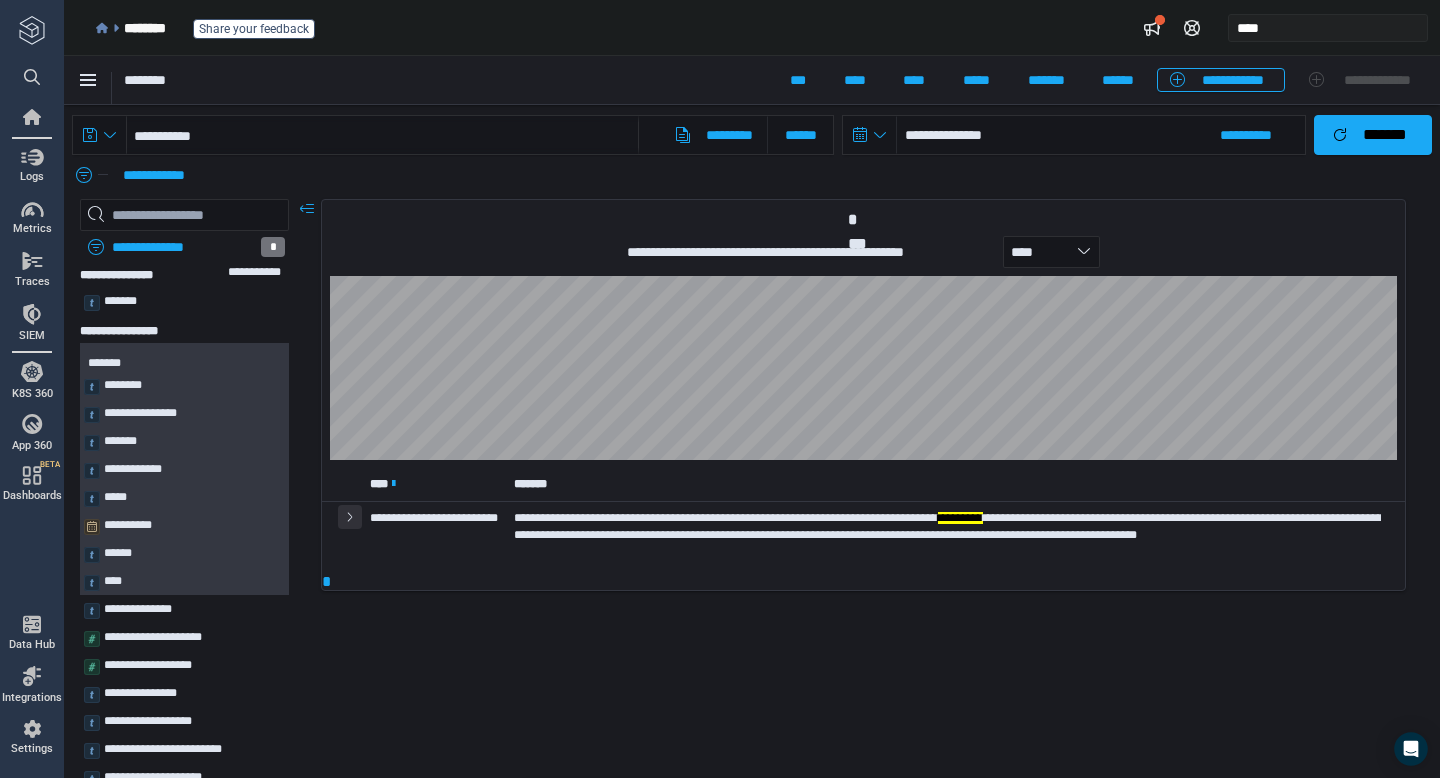 click 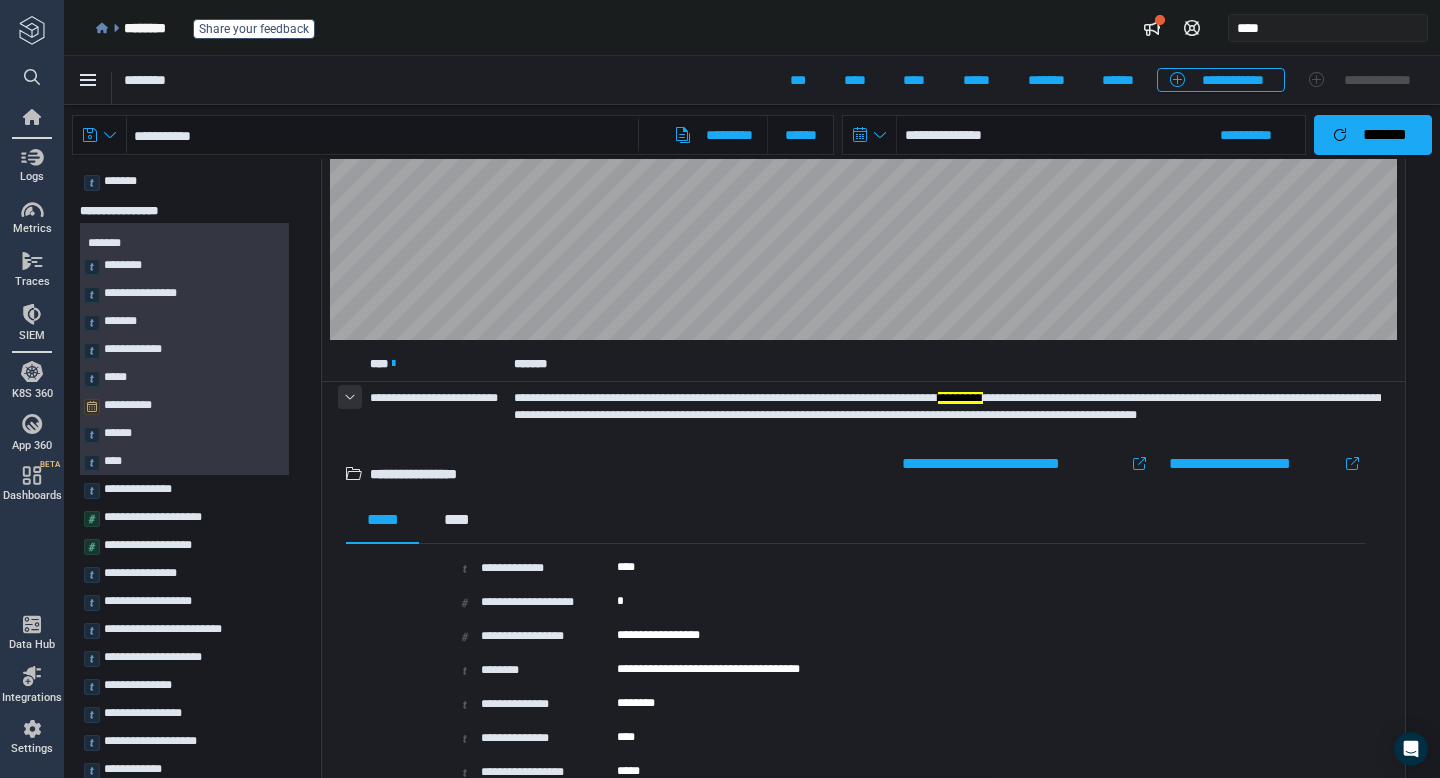 scroll, scrollTop: 128, scrollLeft: 0, axis: vertical 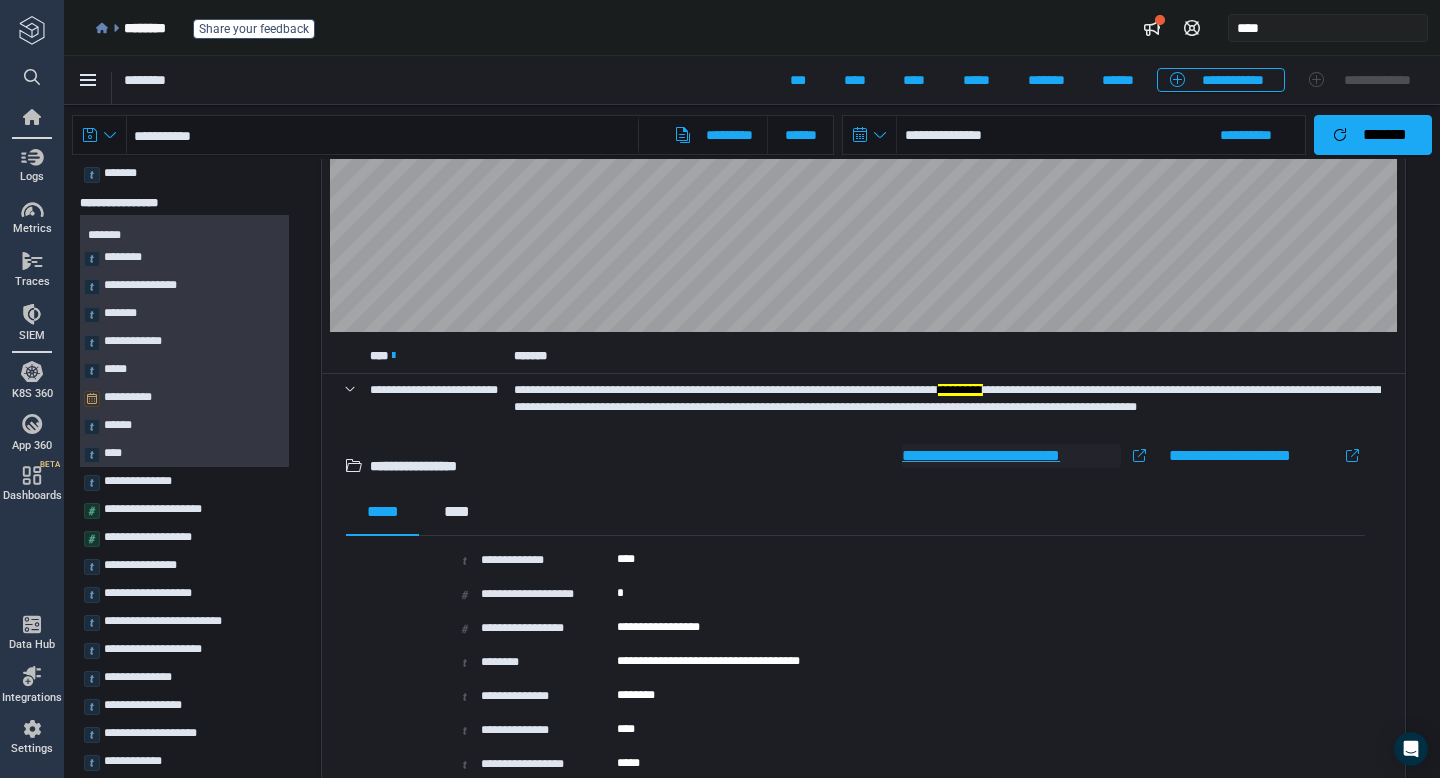 click on "**********" at bounding box center (1011, 456) 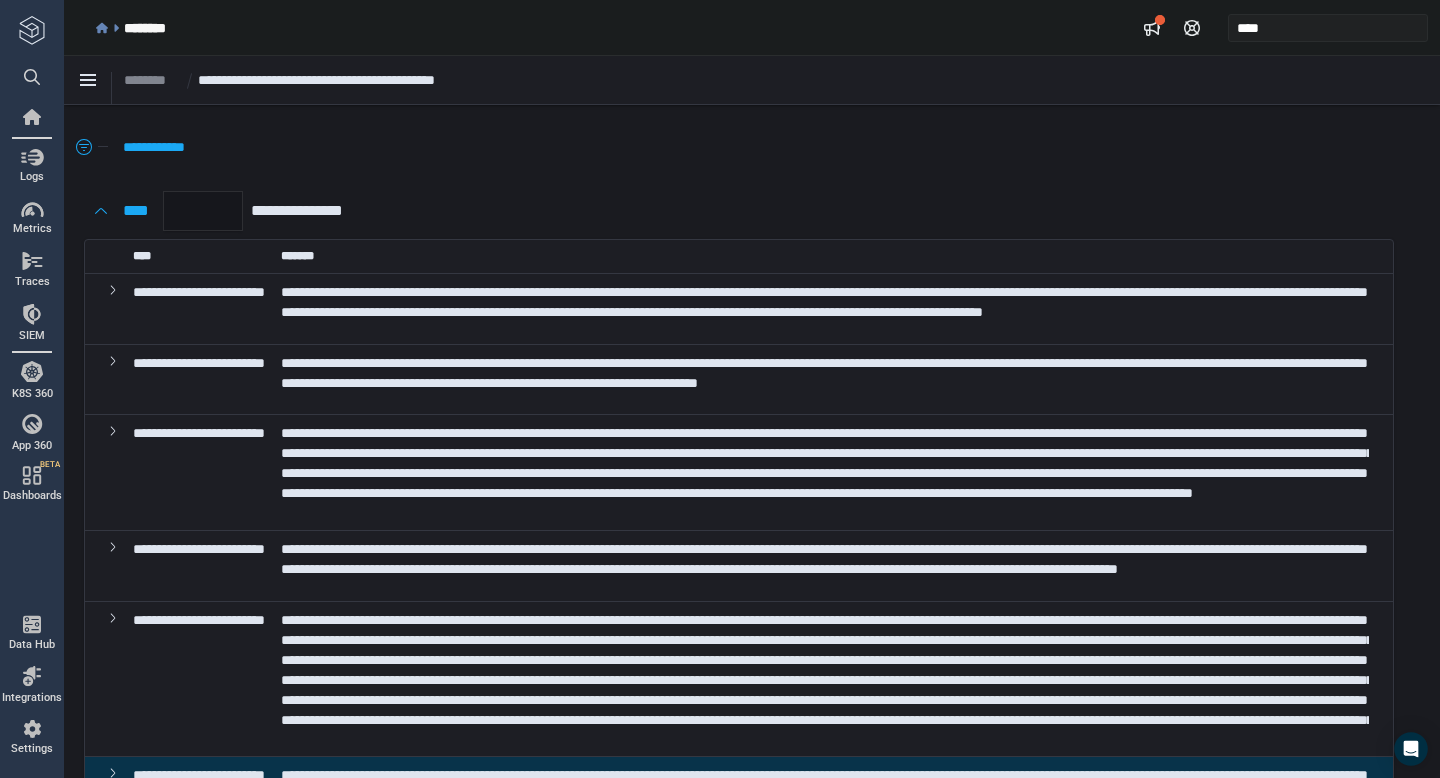 scroll, scrollTop: 0, scrollLeft: 0, axis: both 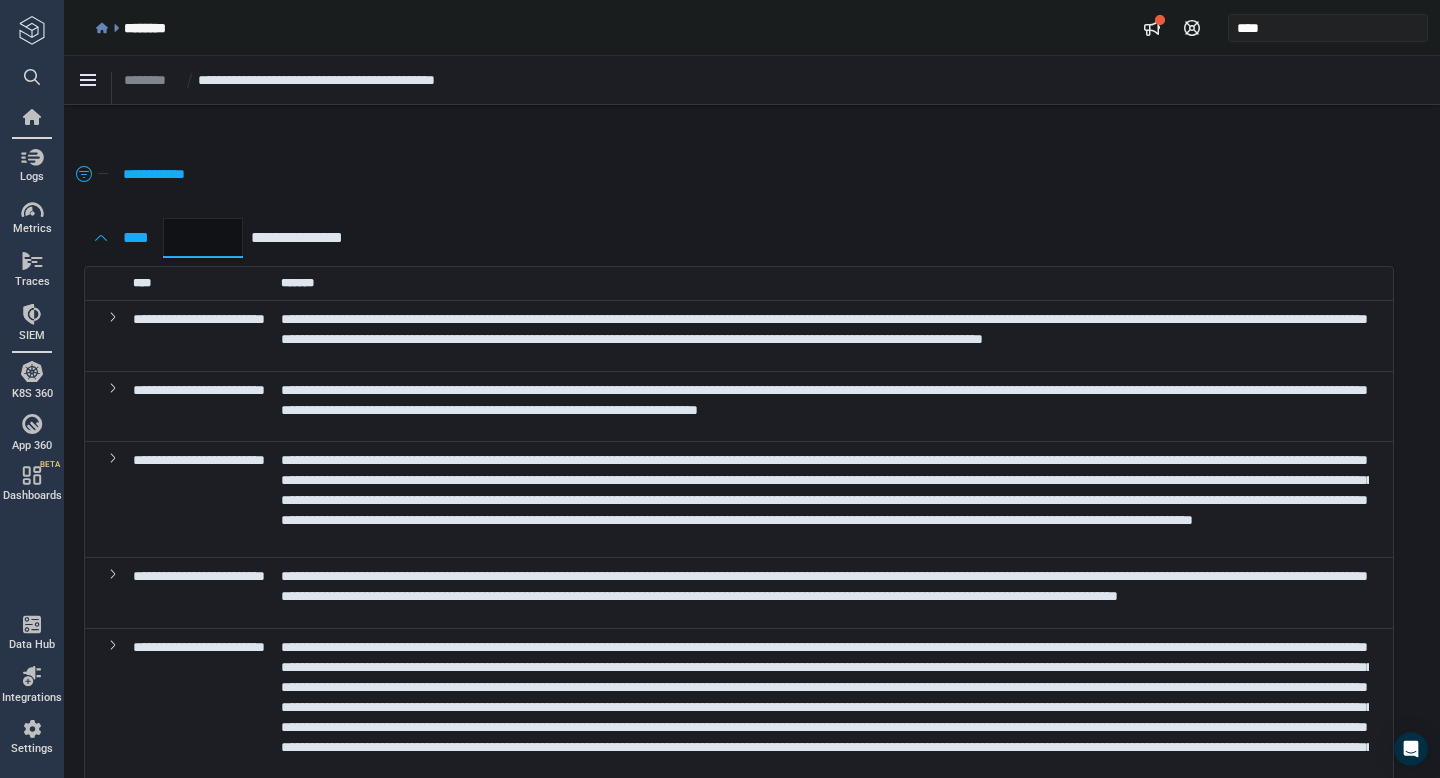 click on "*" at bounding box center [203, 238] 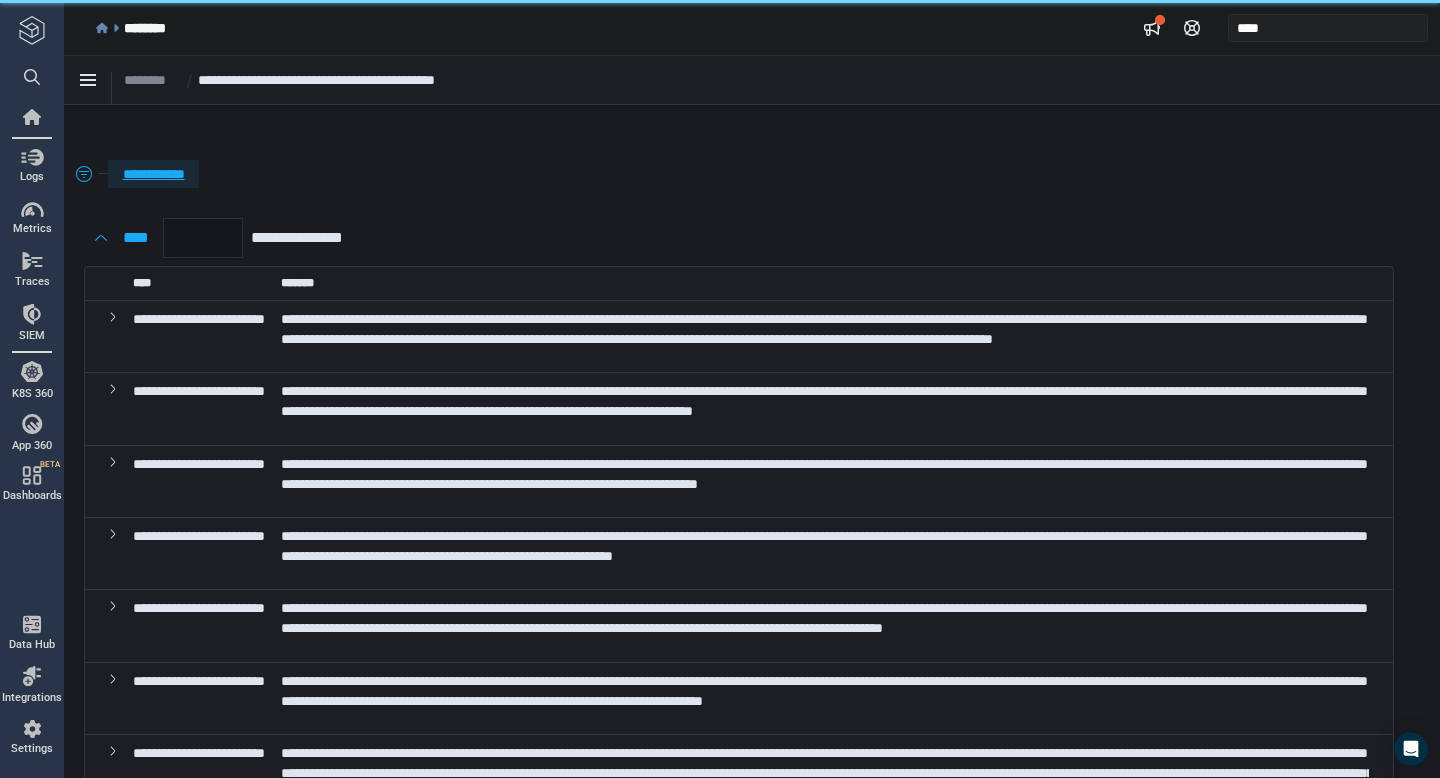 click on "**********" at bounding box center (153, 174) 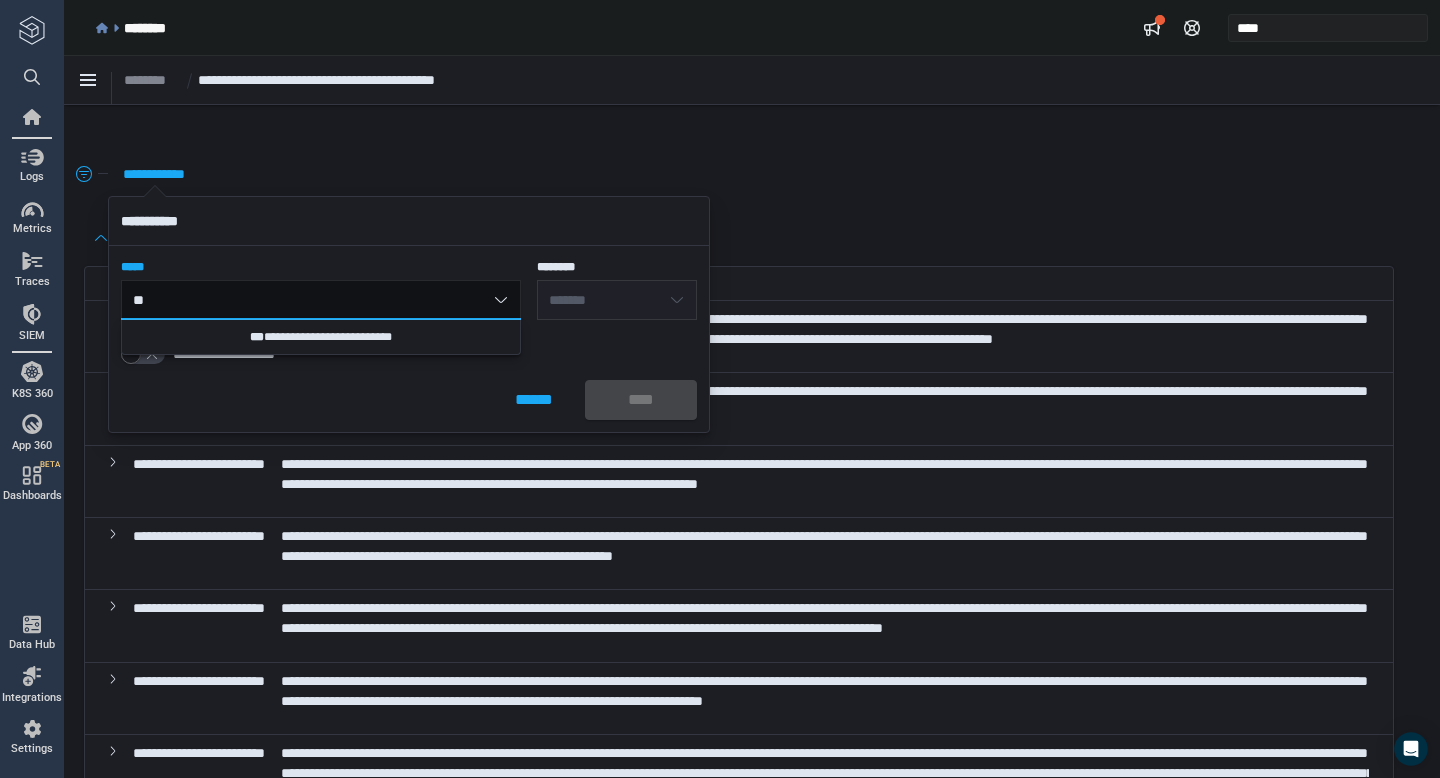type on "*" 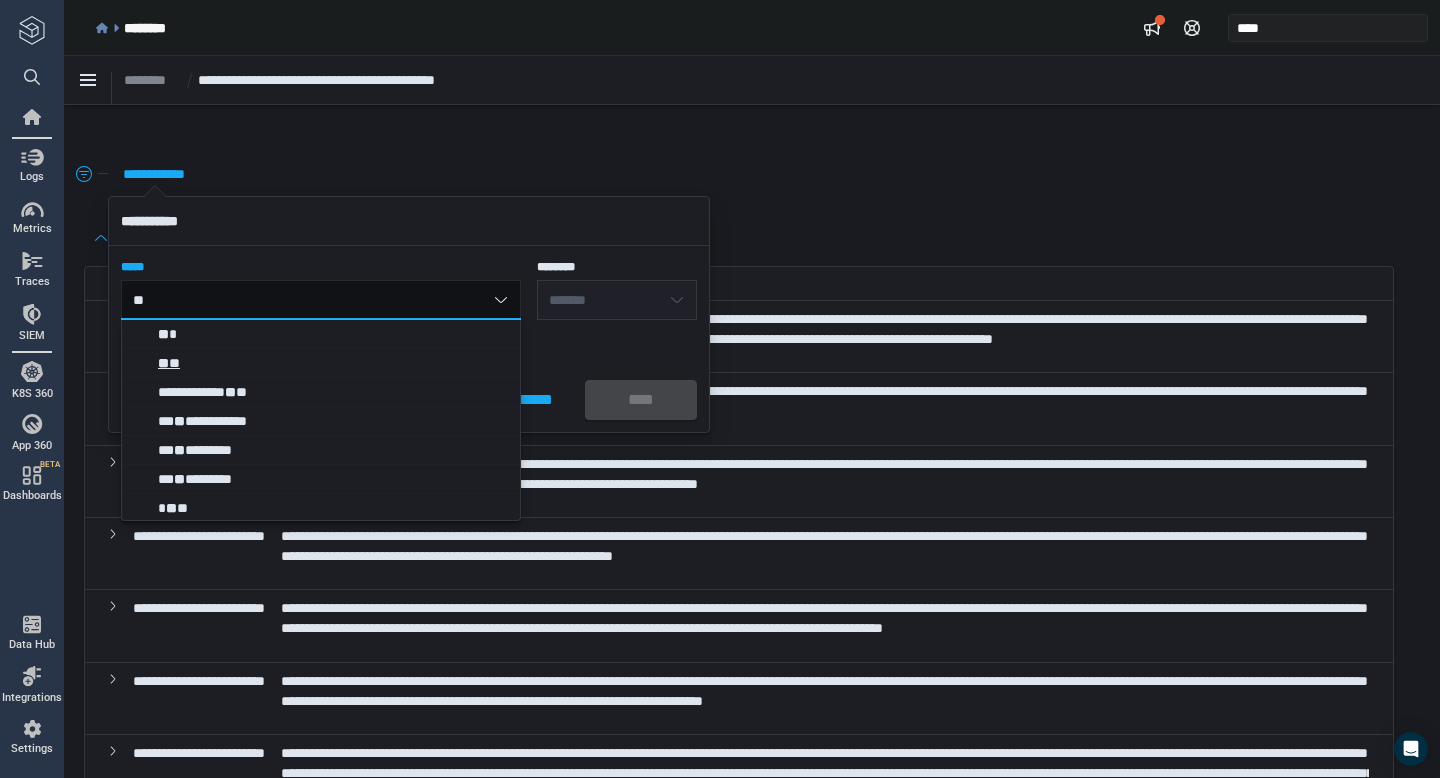 type on "**" 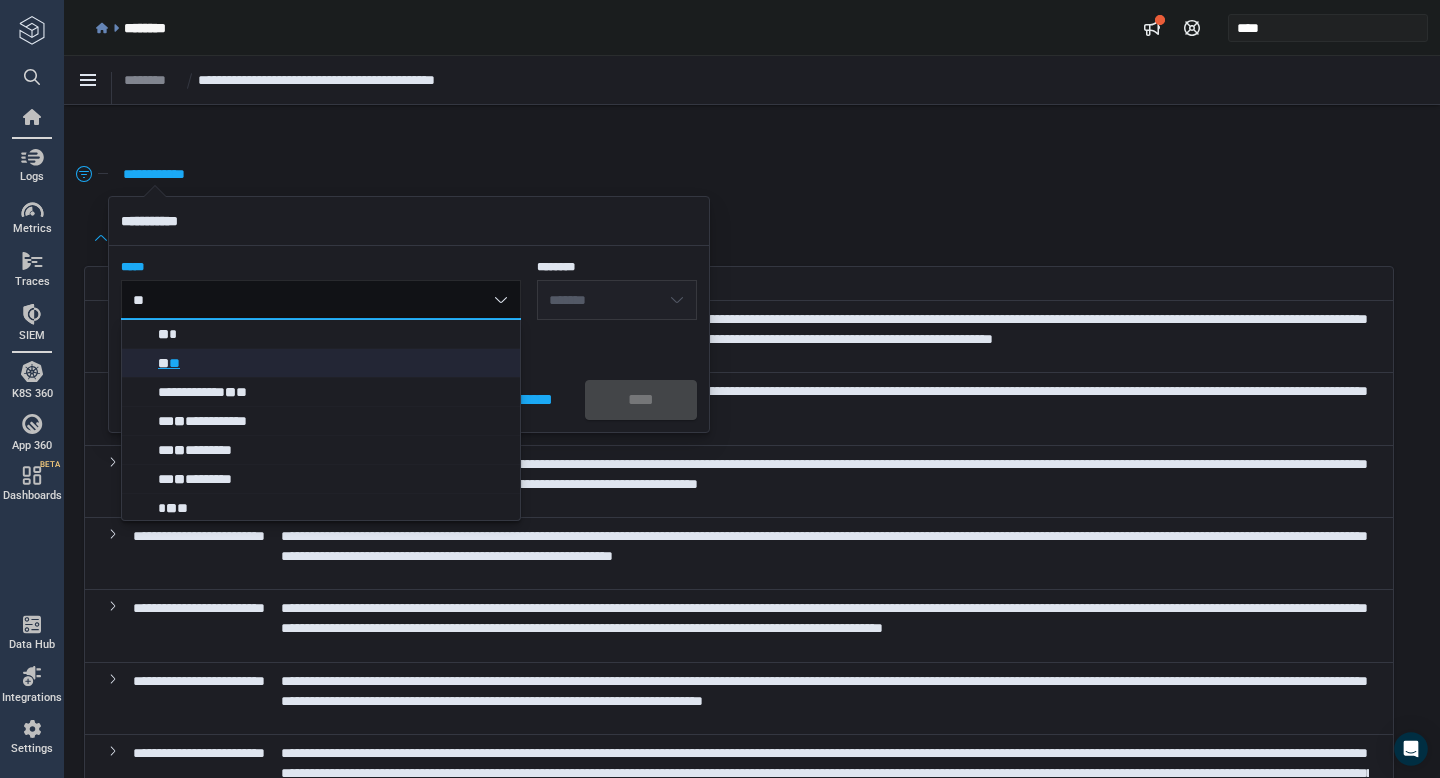 click on "** **" at bounding box center [326, 363] 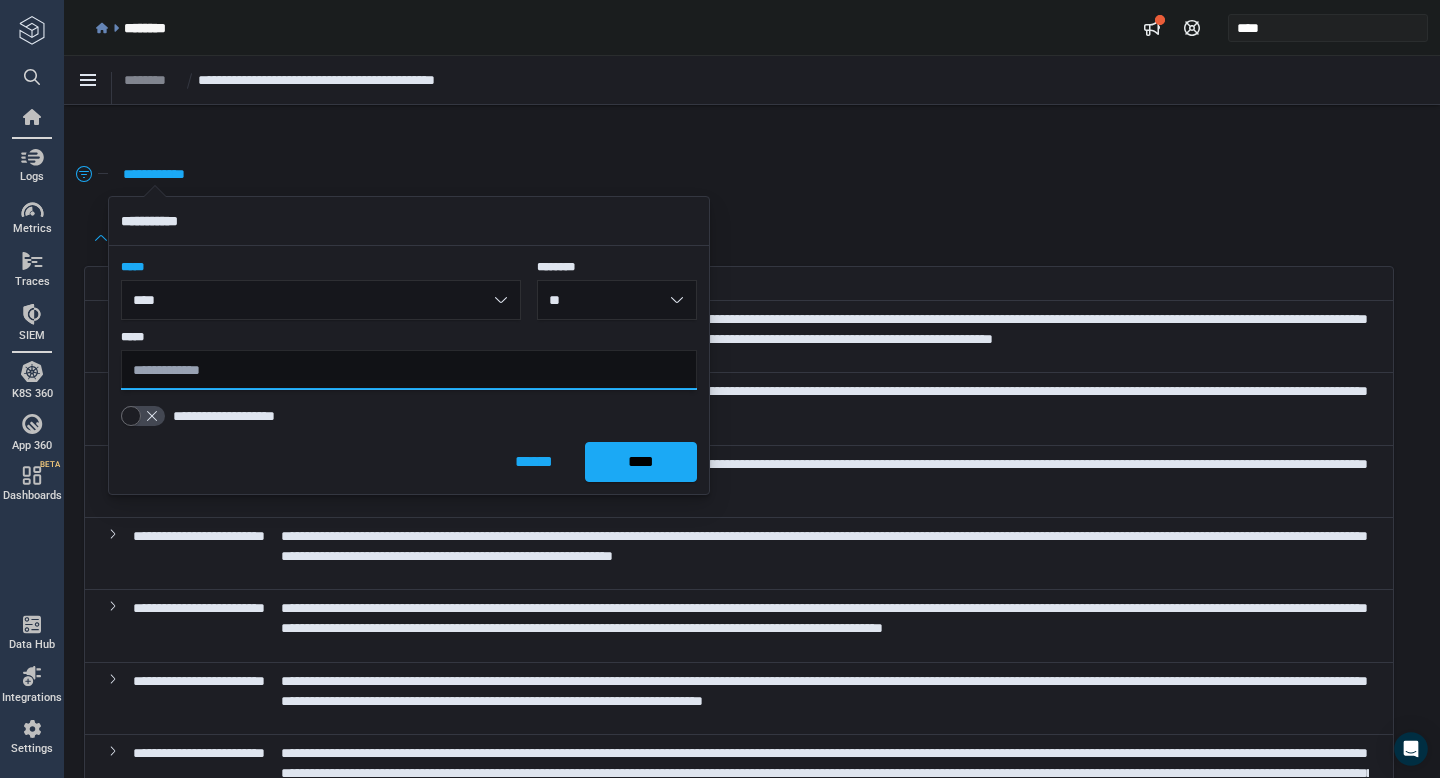 click at bounding box center (409, 370) 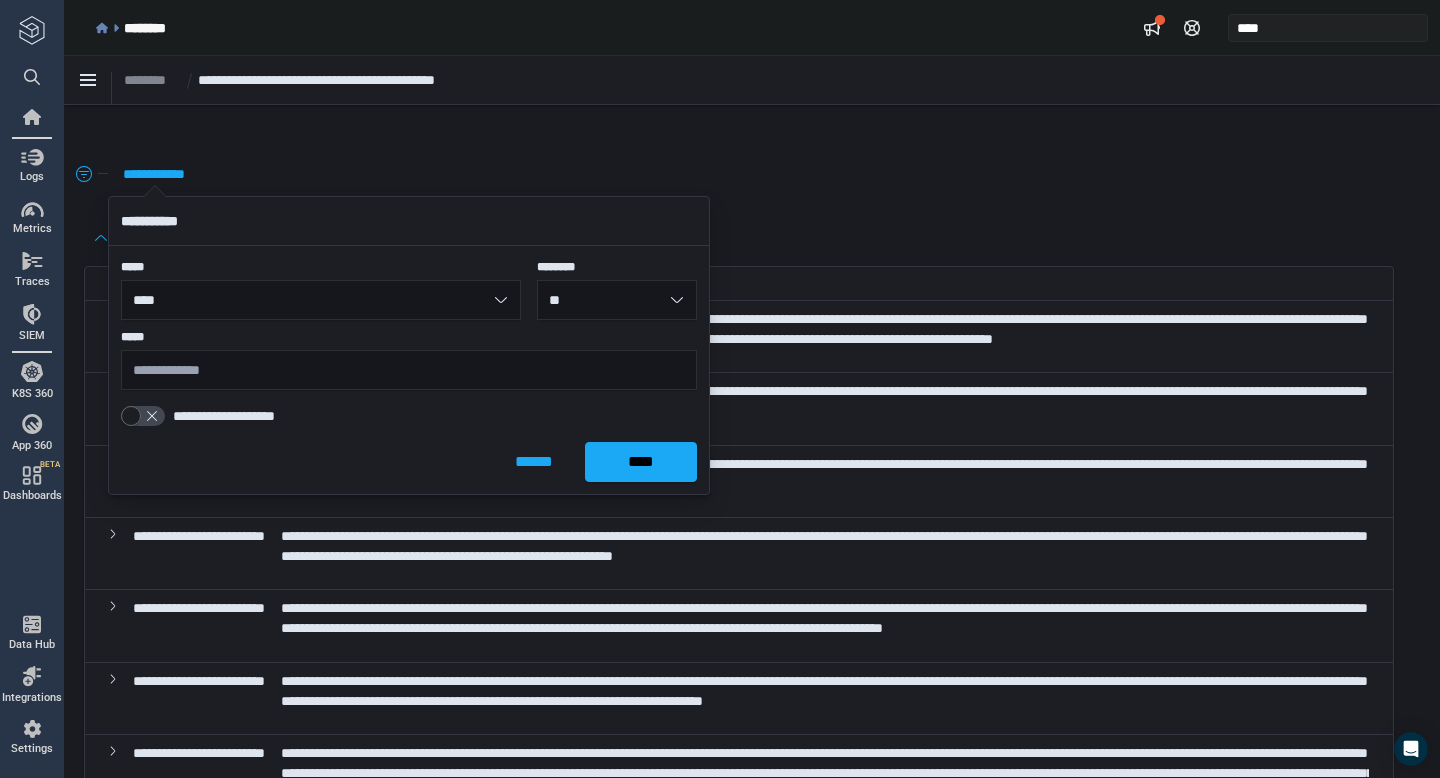 click on "****" at bounding box center [321, 300] 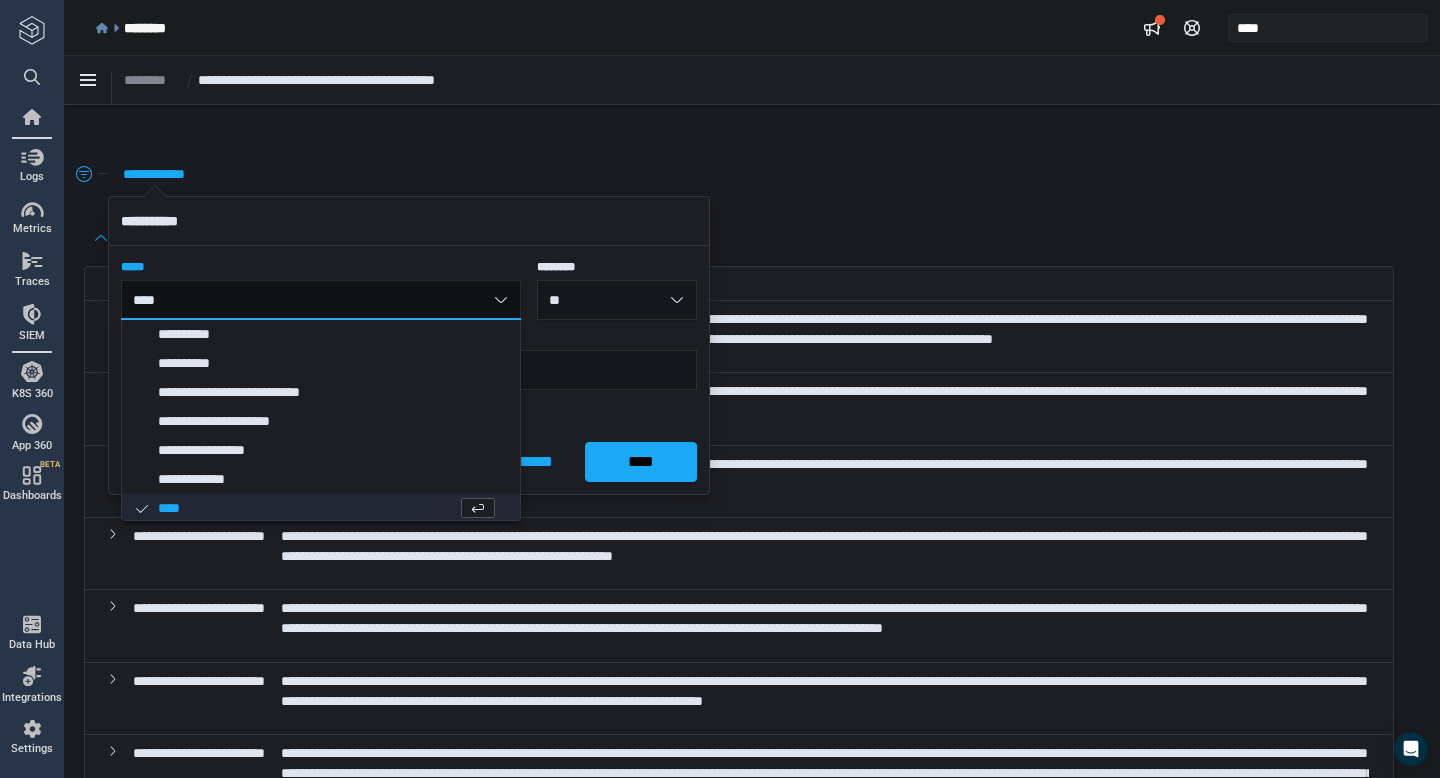 scroll, scrollTop: 0, scrollLeft: 0, axis: both 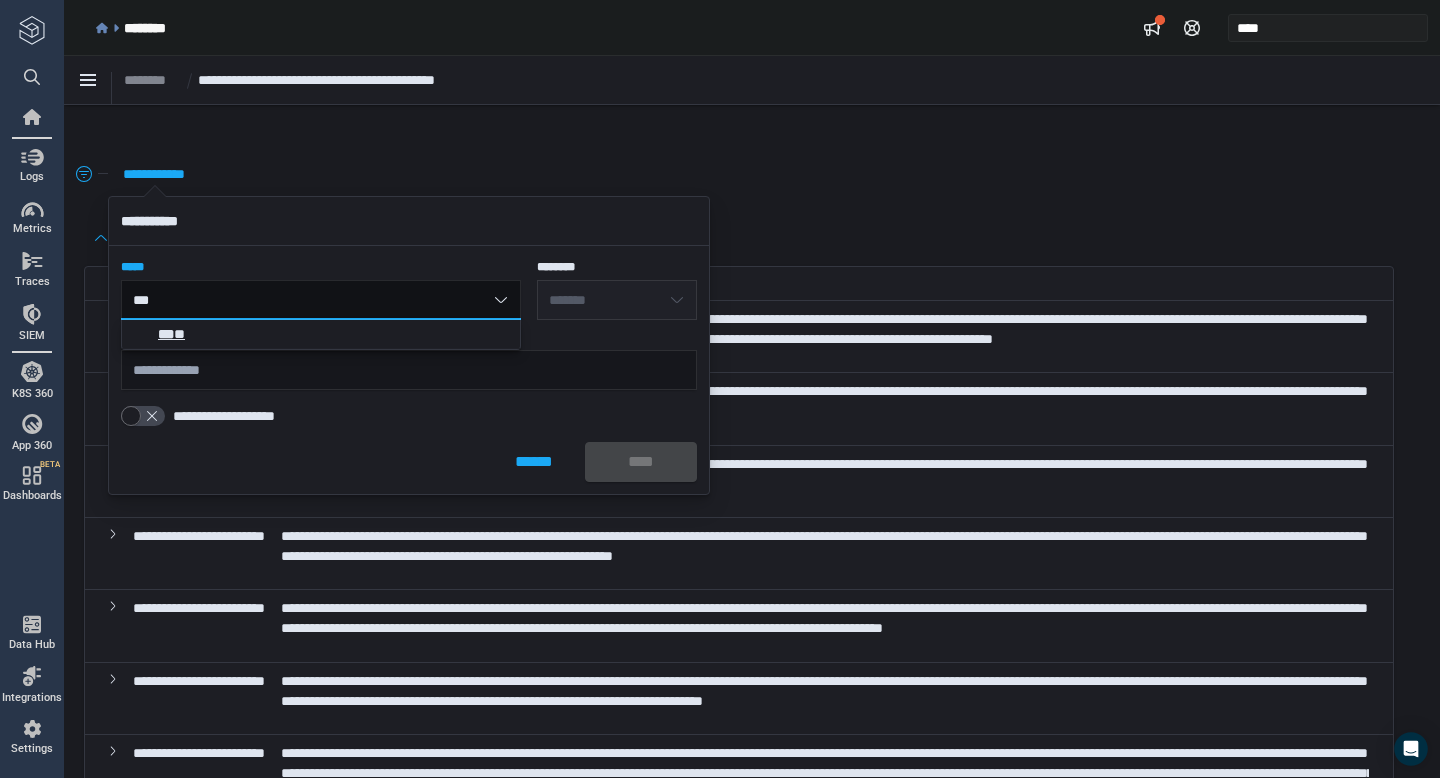 type on "***" 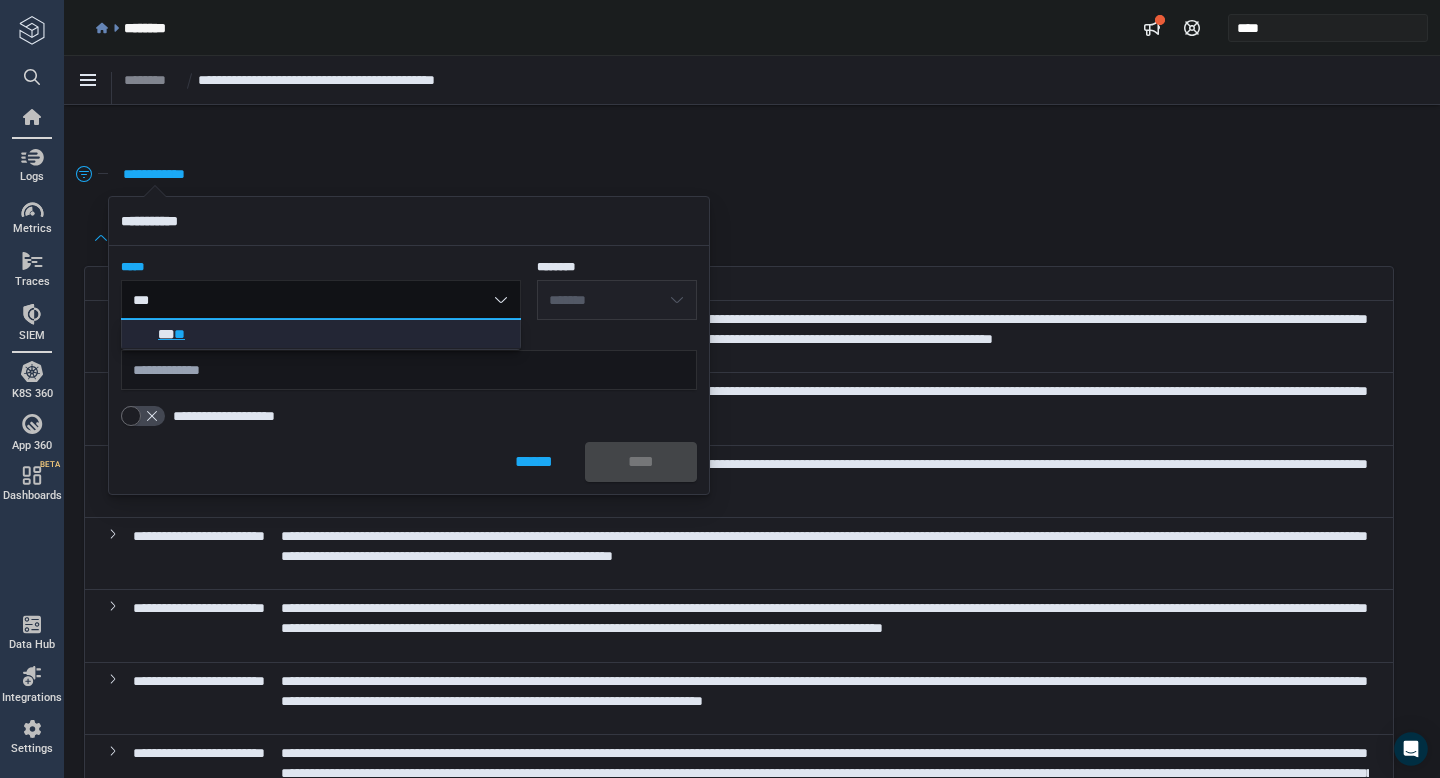 click on "***" 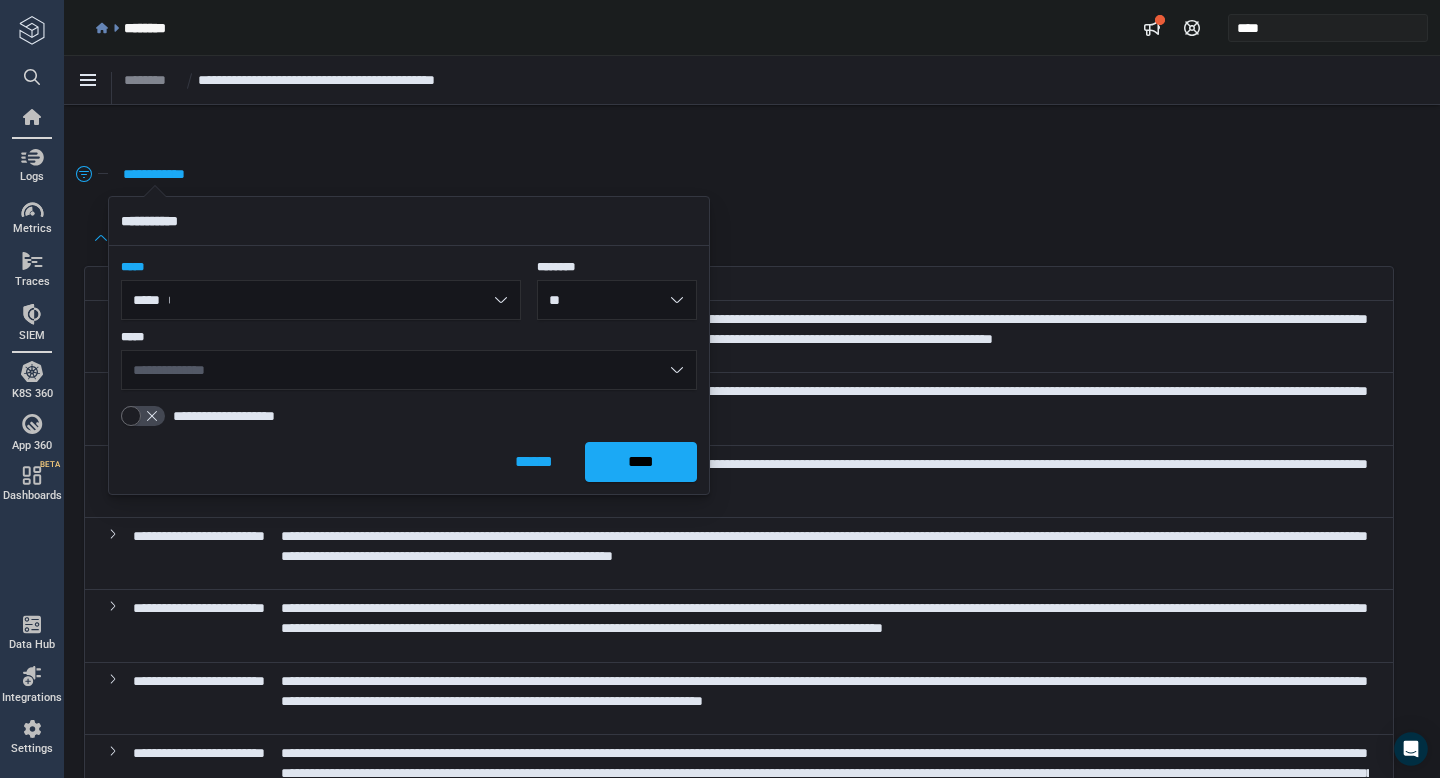 type 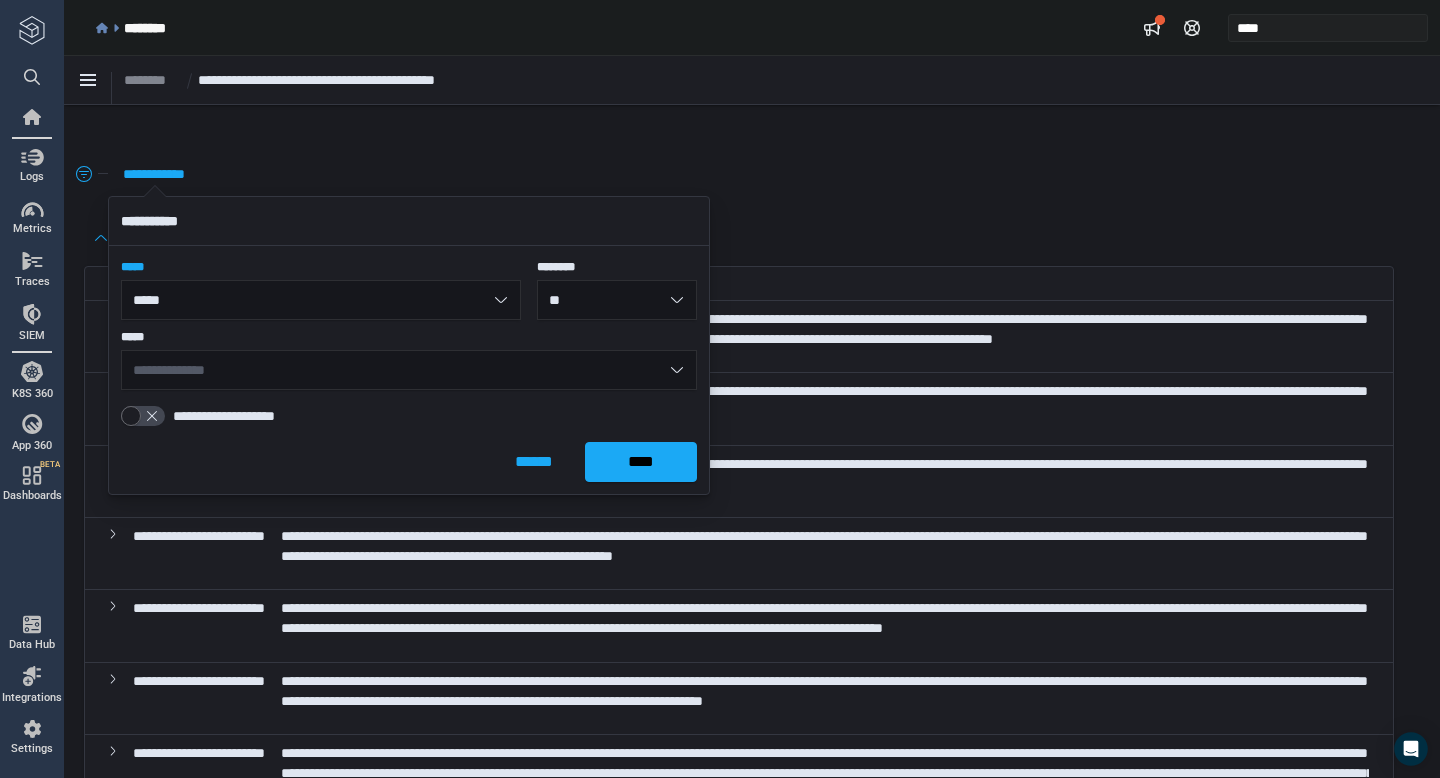 click on "**********" at bounding box center (409, 370) 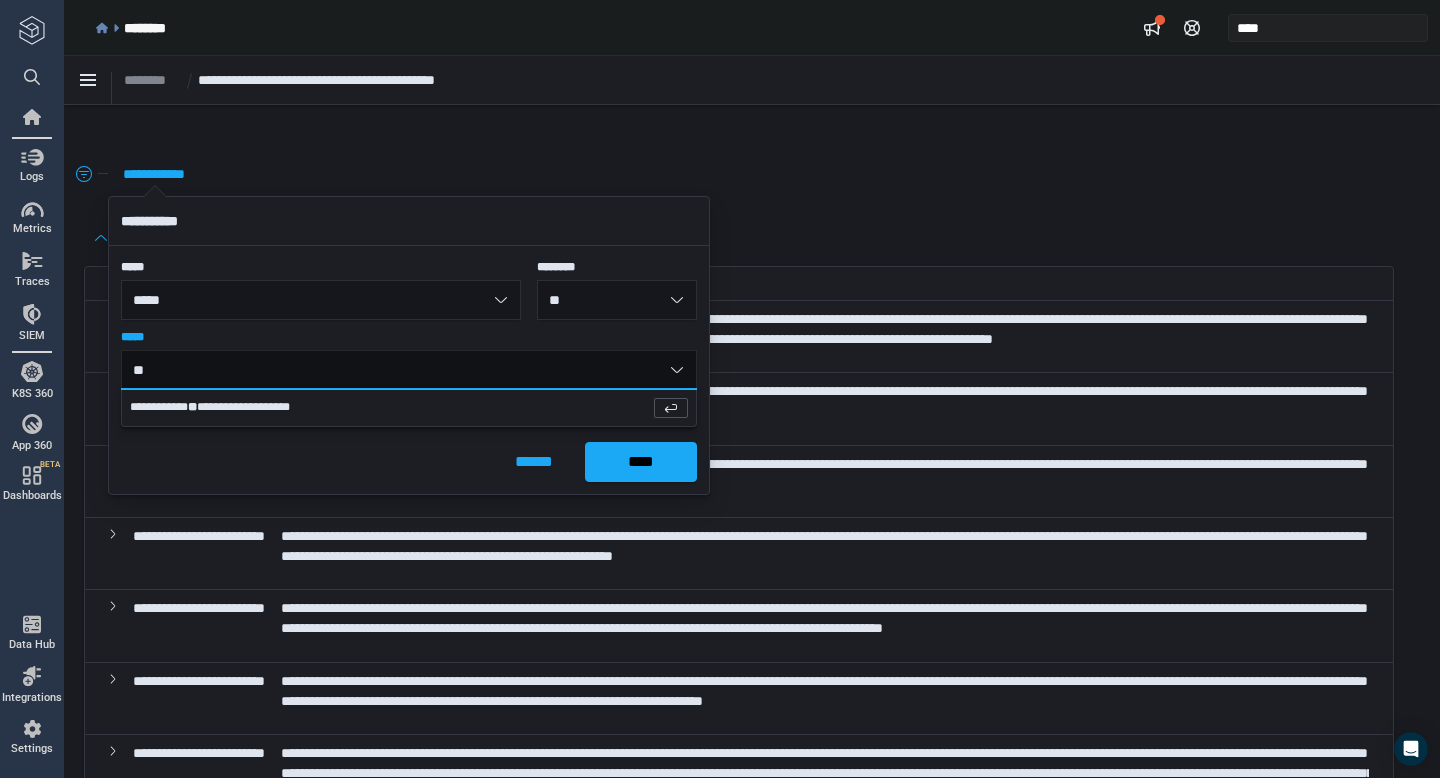 type on "*" 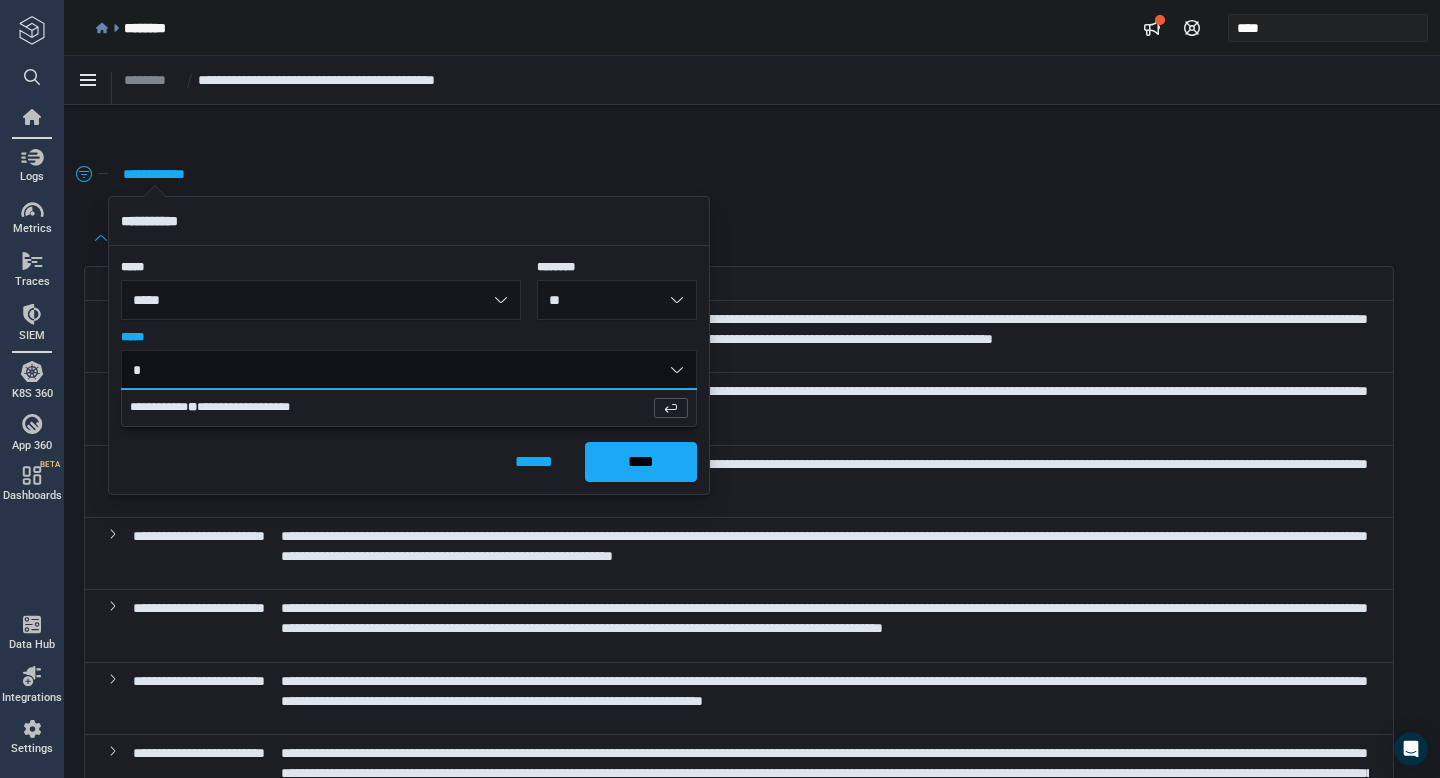 type 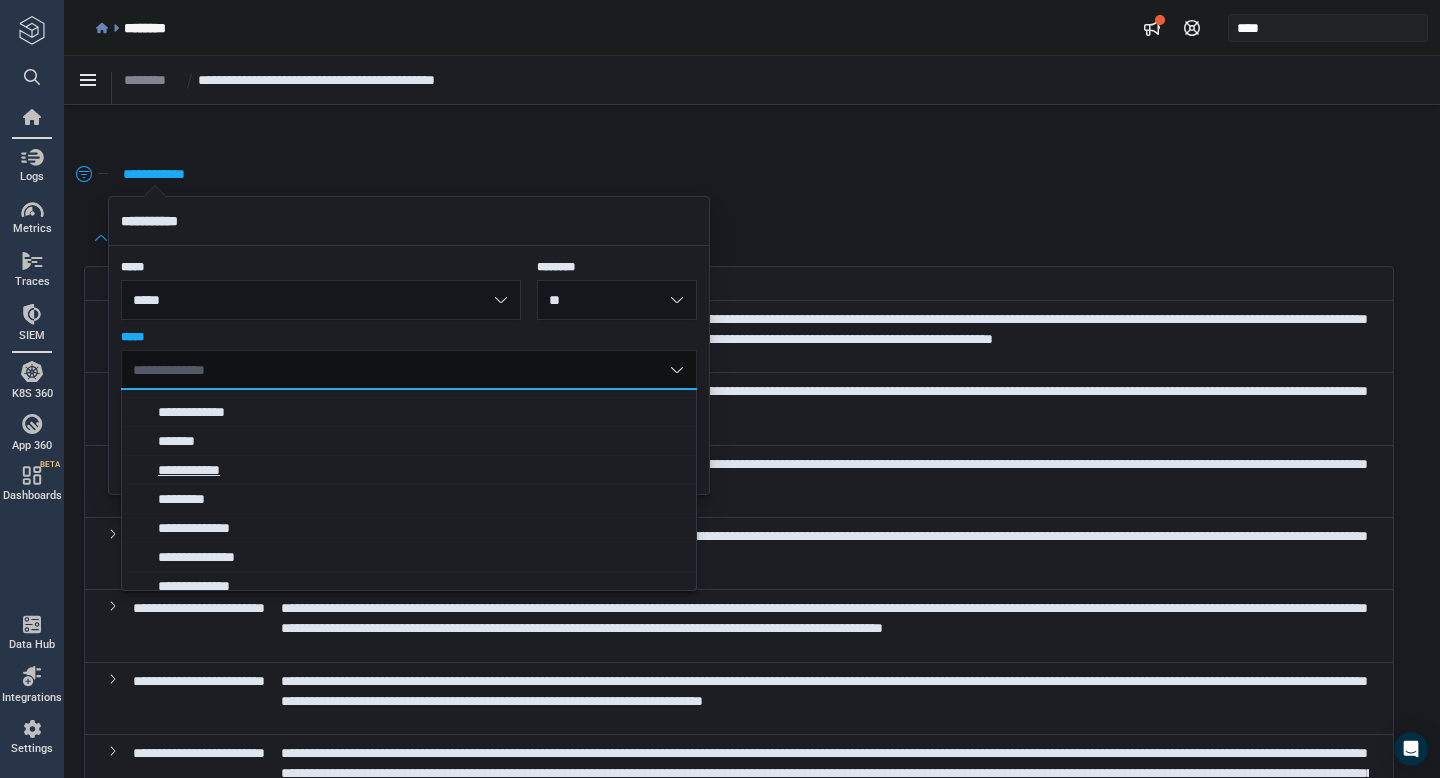 scroll, scrollTop: 0, scrollLeft: 0, axis: both 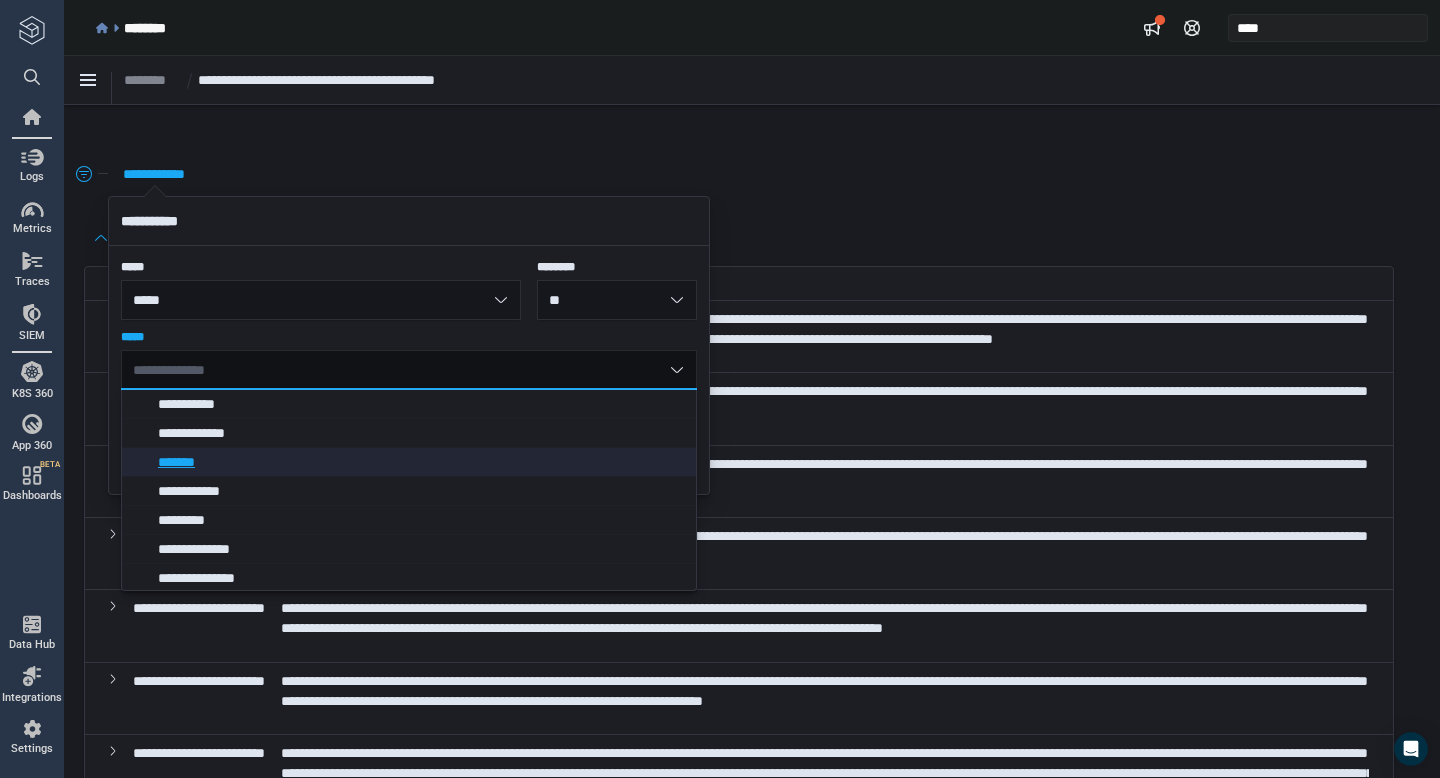 click on "*******" at bounding box center [414, 462] 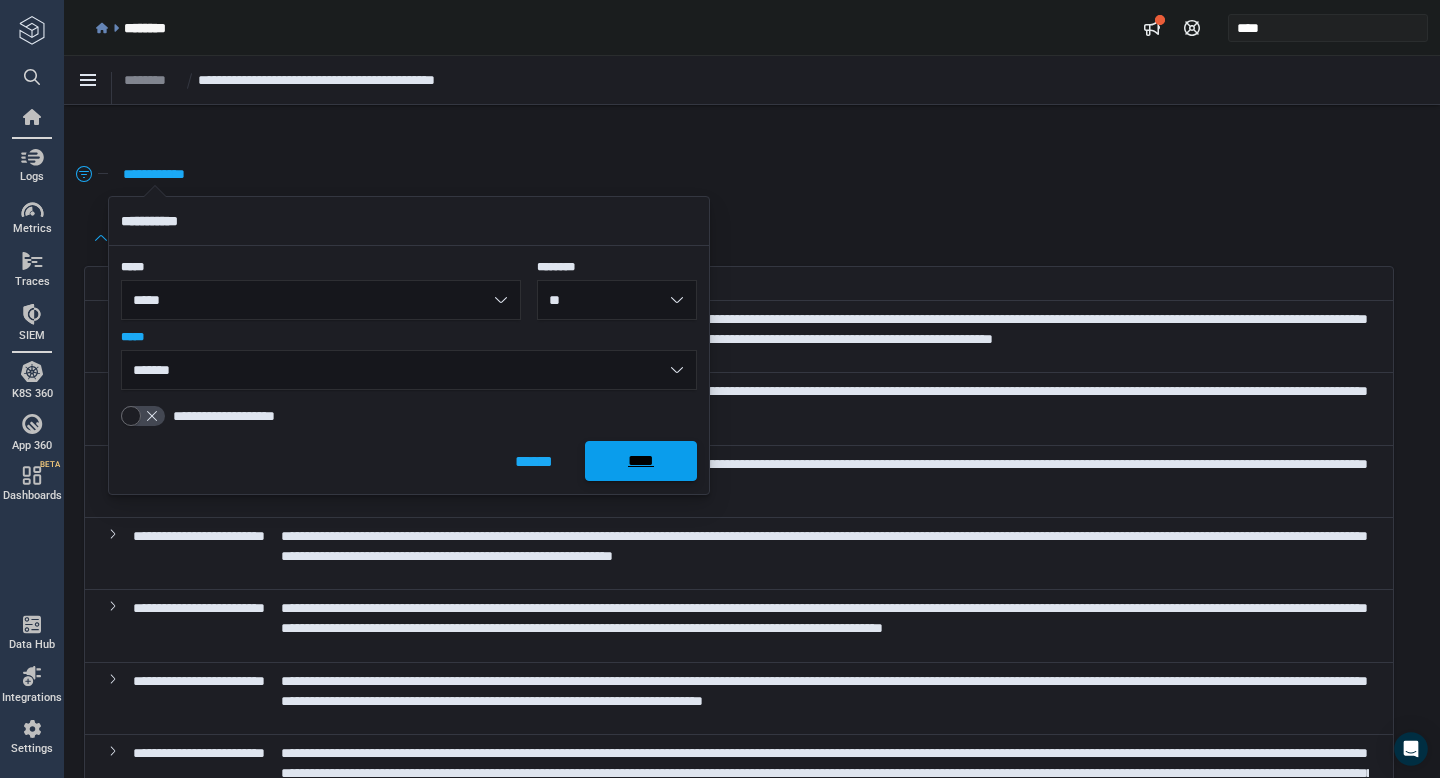 click on "****" at bounding box center (641, 461) 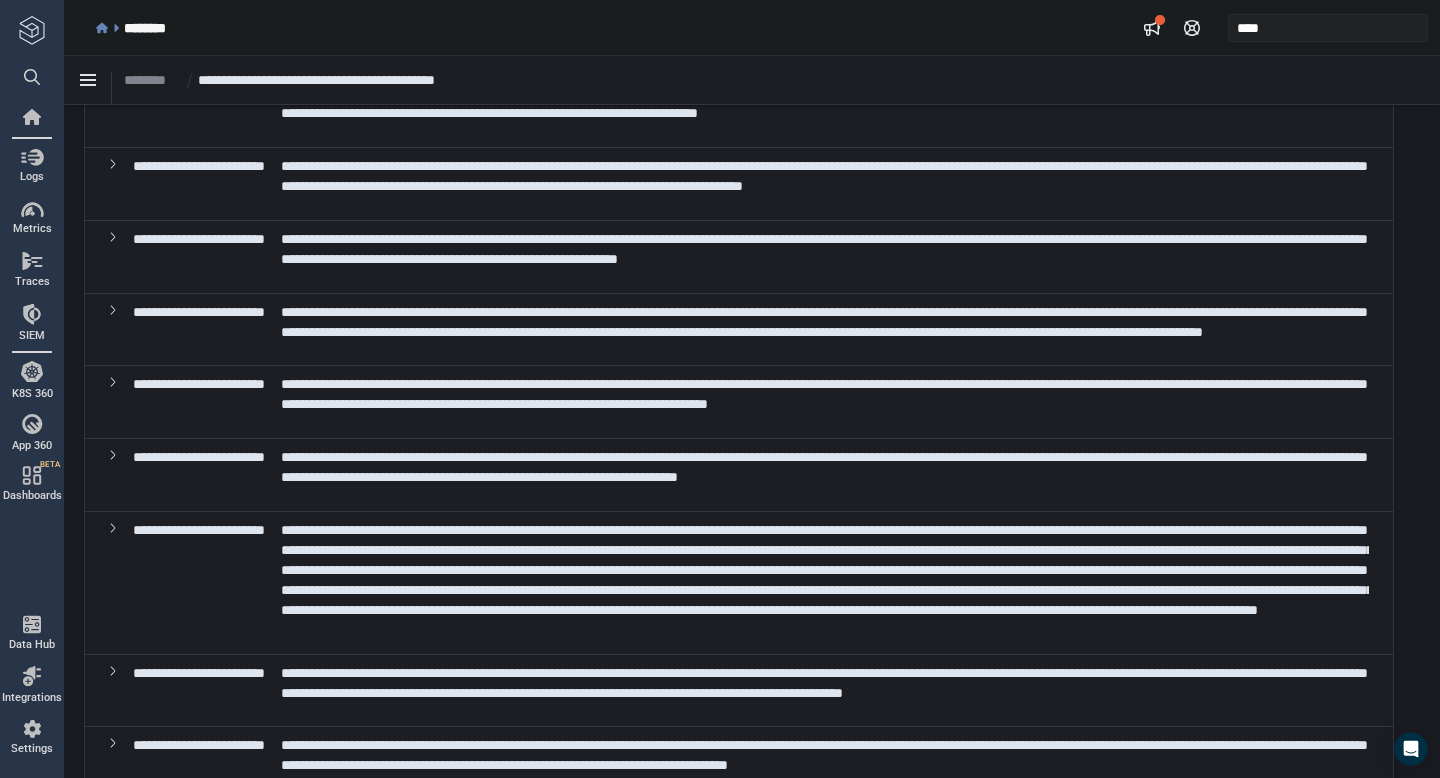 scroll, scrollTop: 3034, scrollLeft: 0, axis: vertical 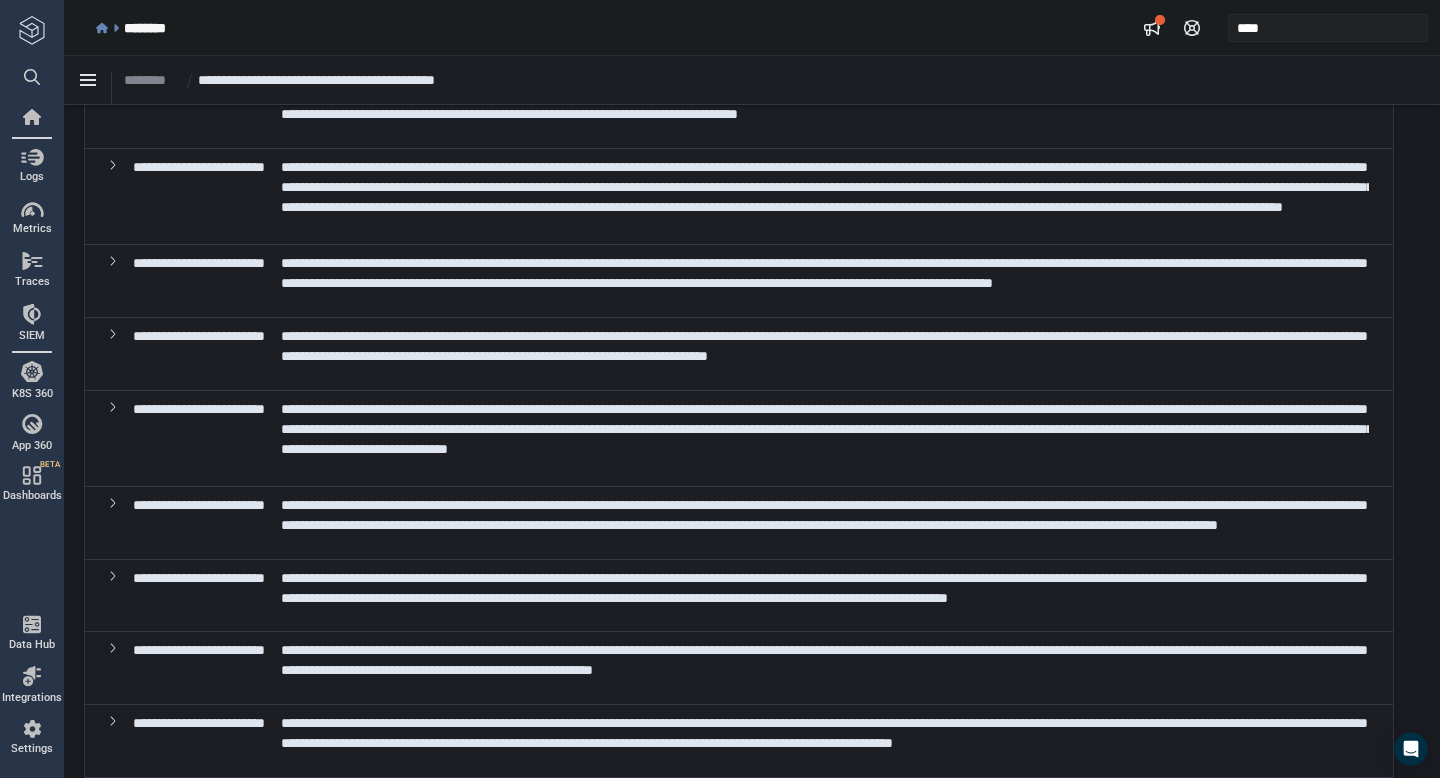 click on "**********" at bounding box center [827, 429] 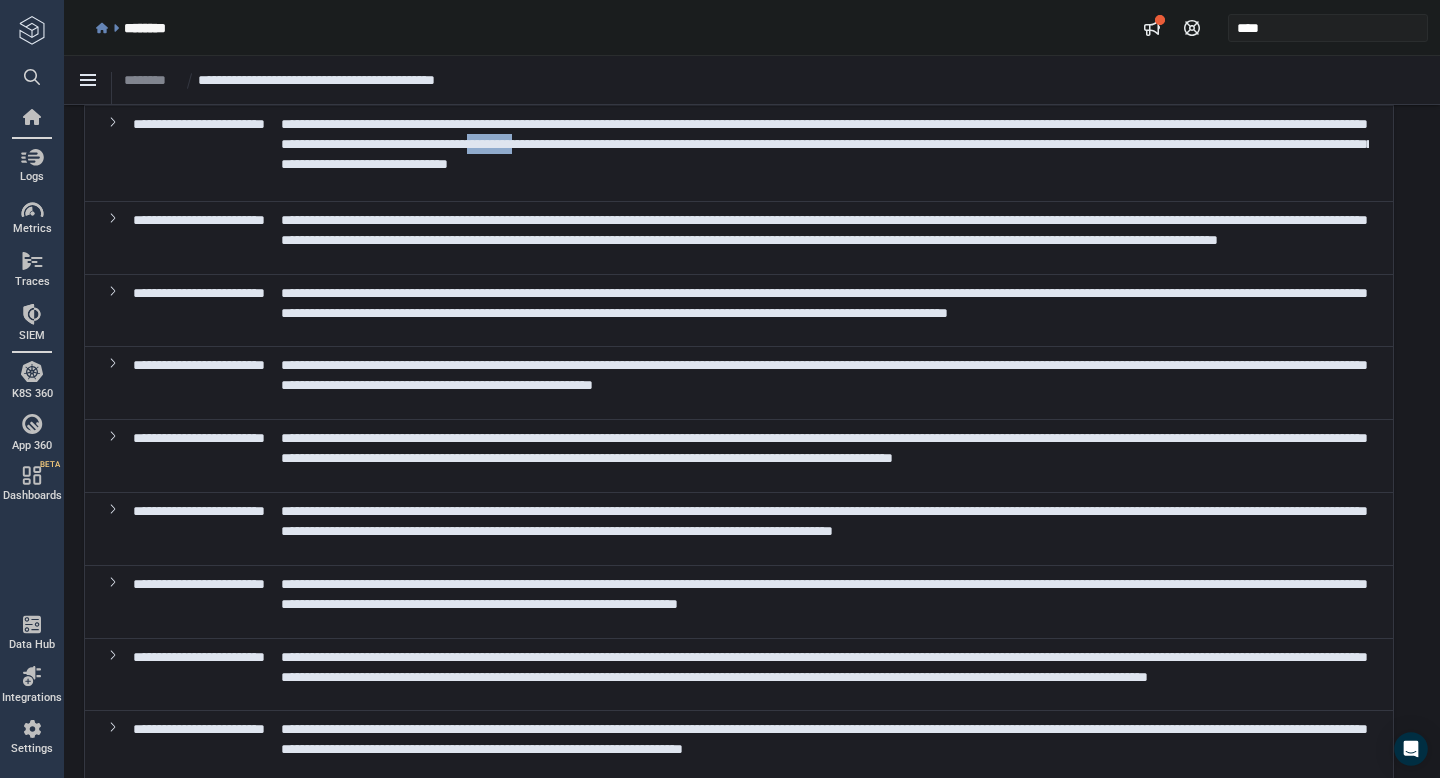 scroll, scrollTop: 3326, scrollLeft: 0, axis: vertical 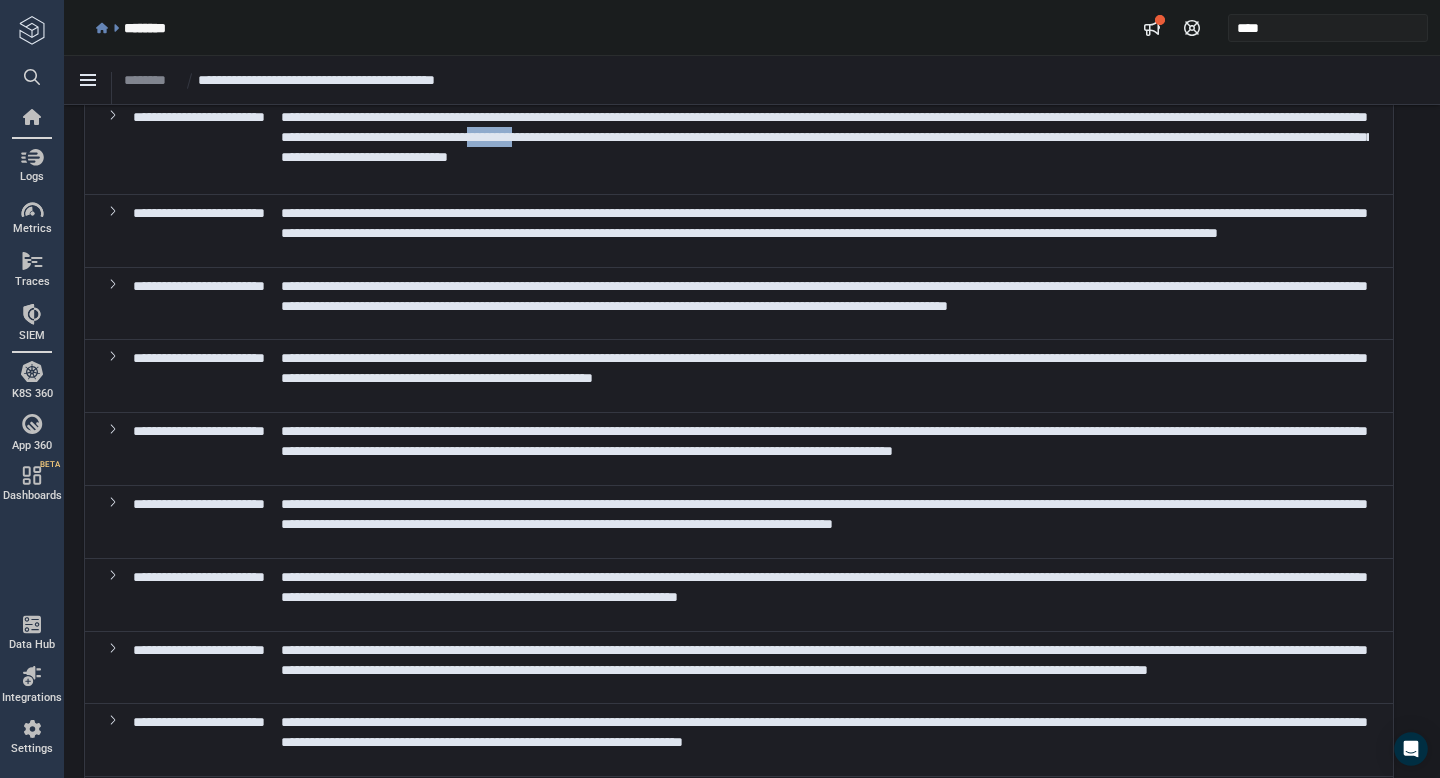 click on "**********" at bounding box center [825, 441] 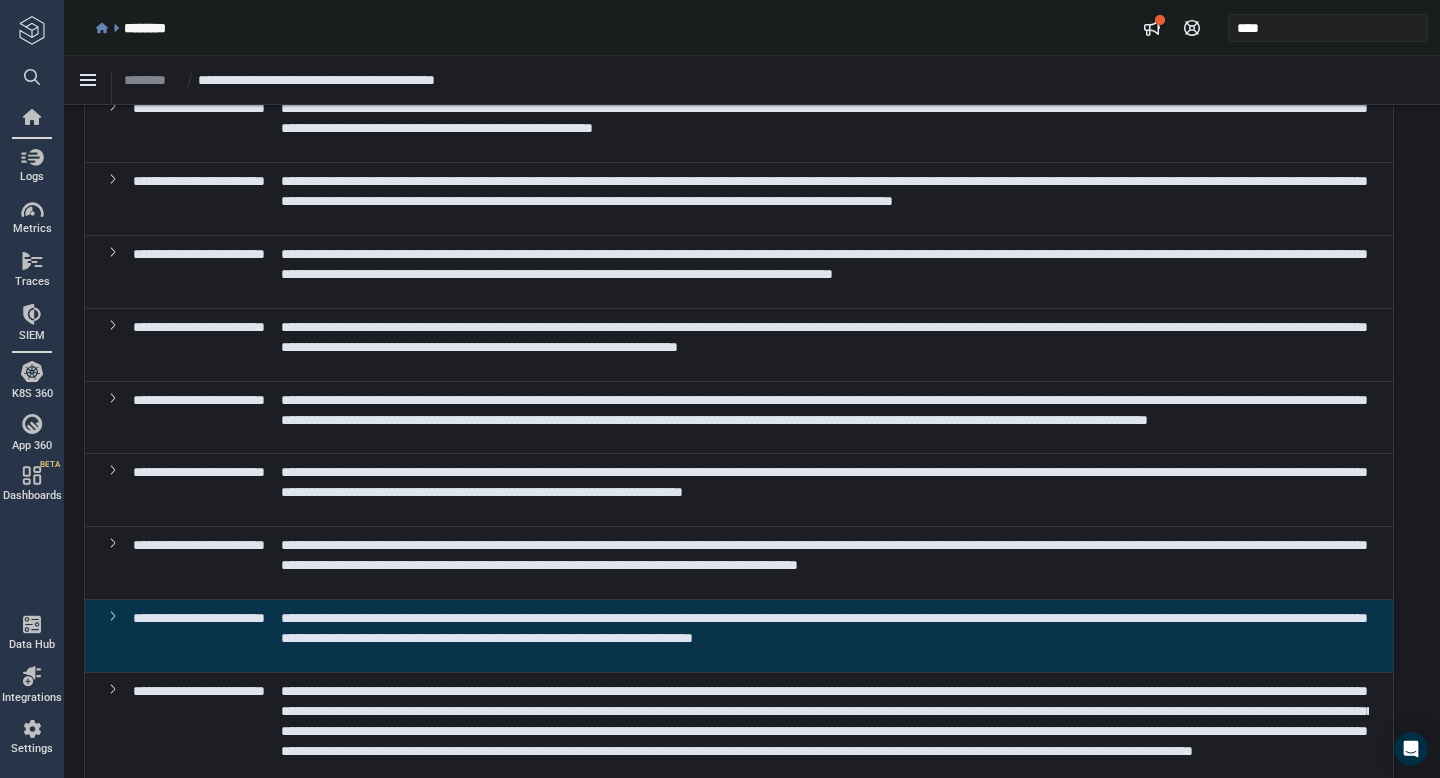 scroll, scrollTop: 3578, scrollLeft: 0, axis: vertical 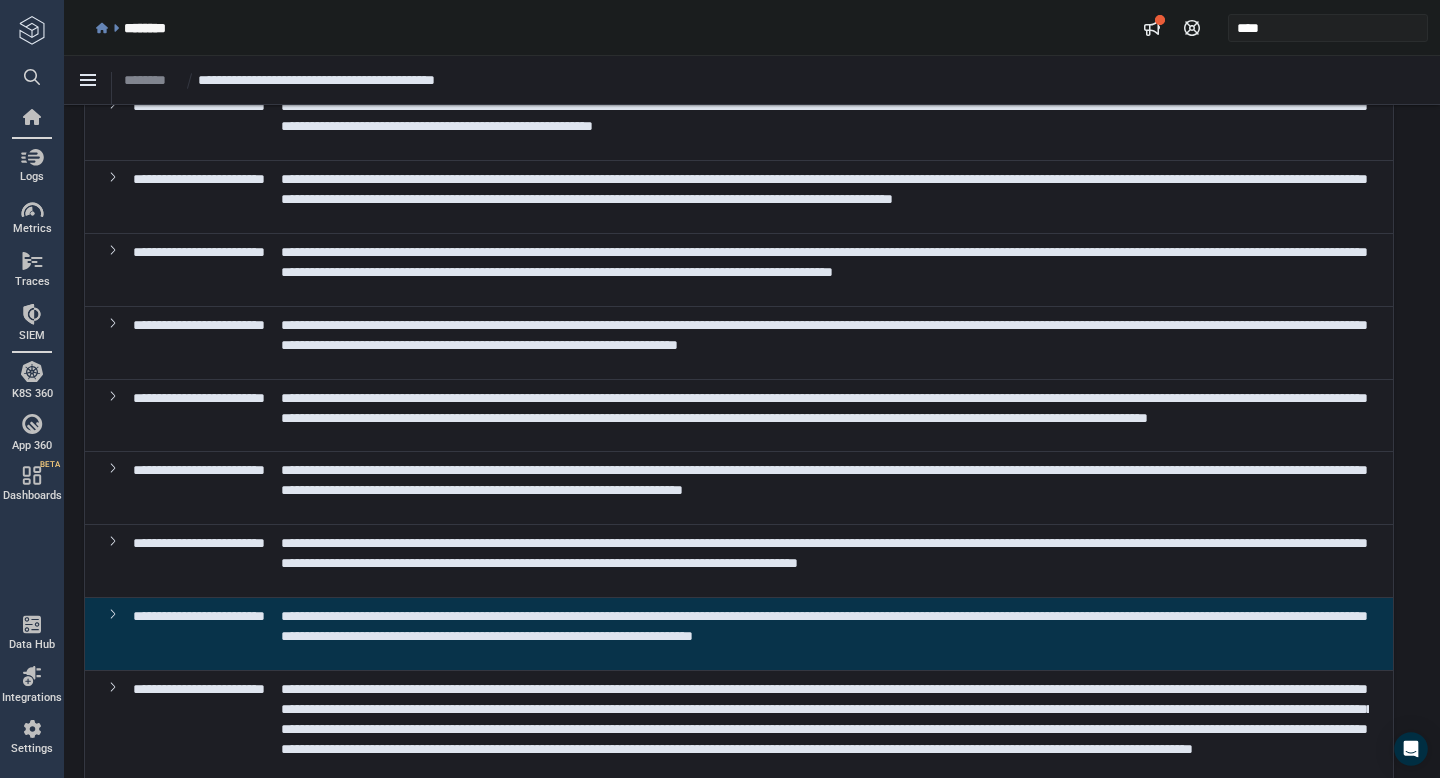 click on "**********" at bounding box center [776, 82] 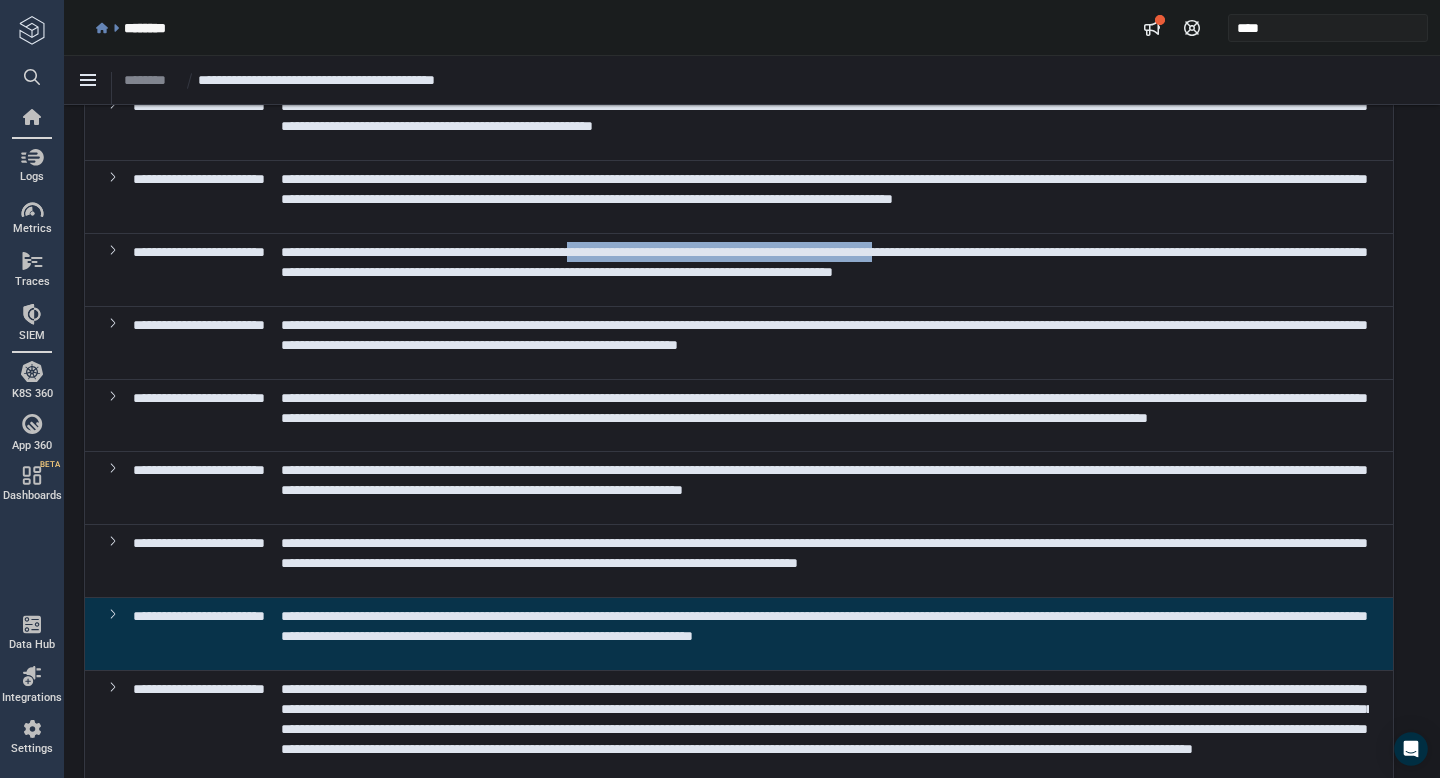 drag, startPoint x: 750, startPoint y: 280, endPoint x: 1150, endPoint y: 284, distance: 400.02 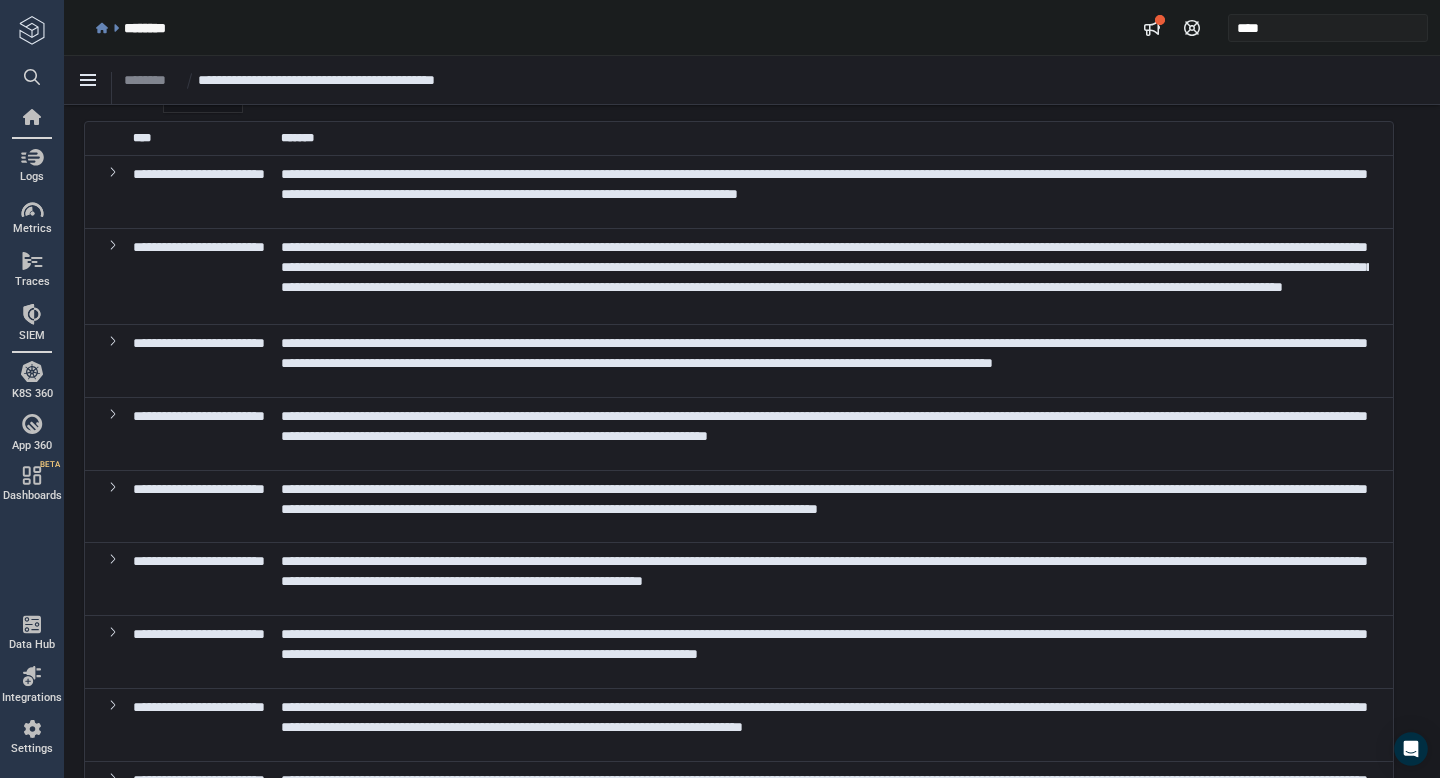scroll, scrollTop: 0, scrollLeft: 0, axis: both 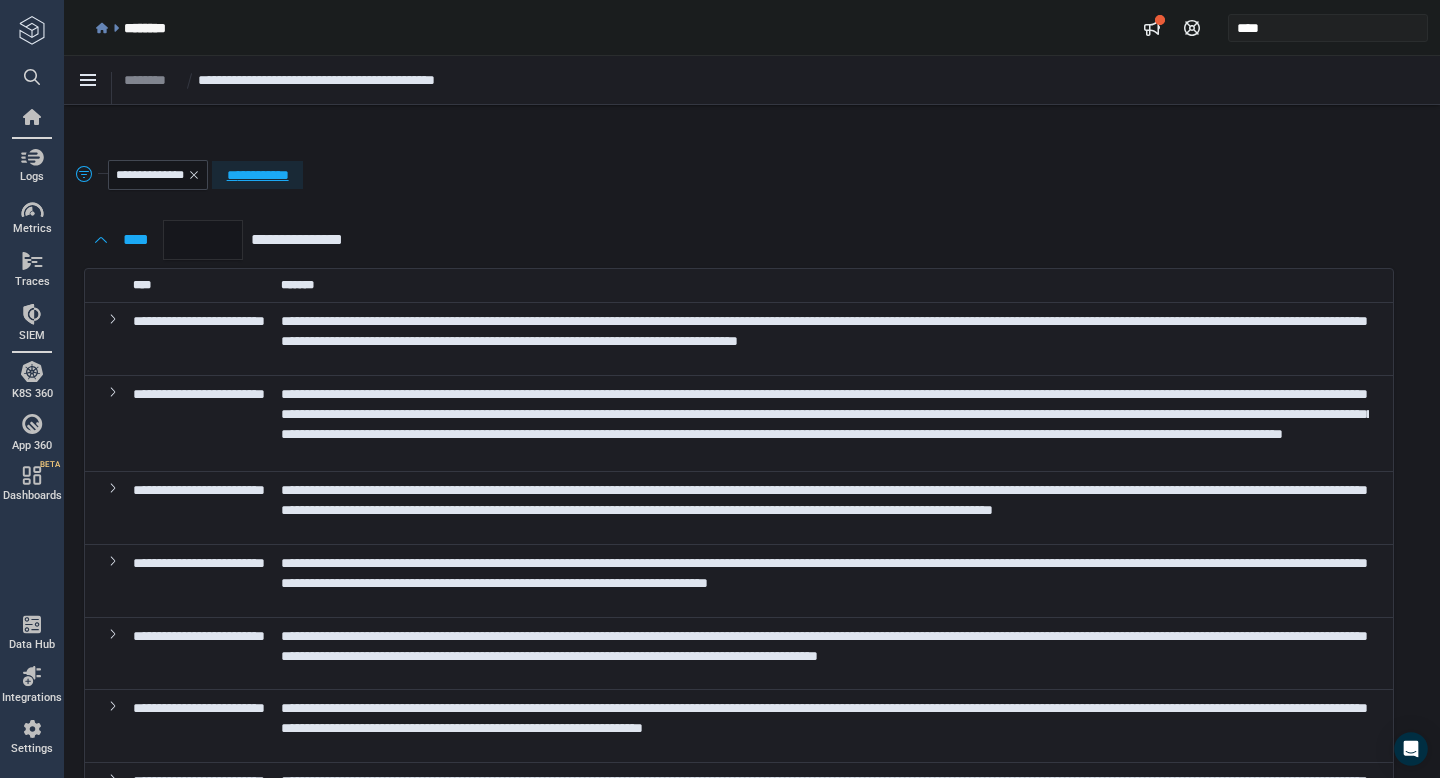 click on "**********" at bounding box center [257, 175] 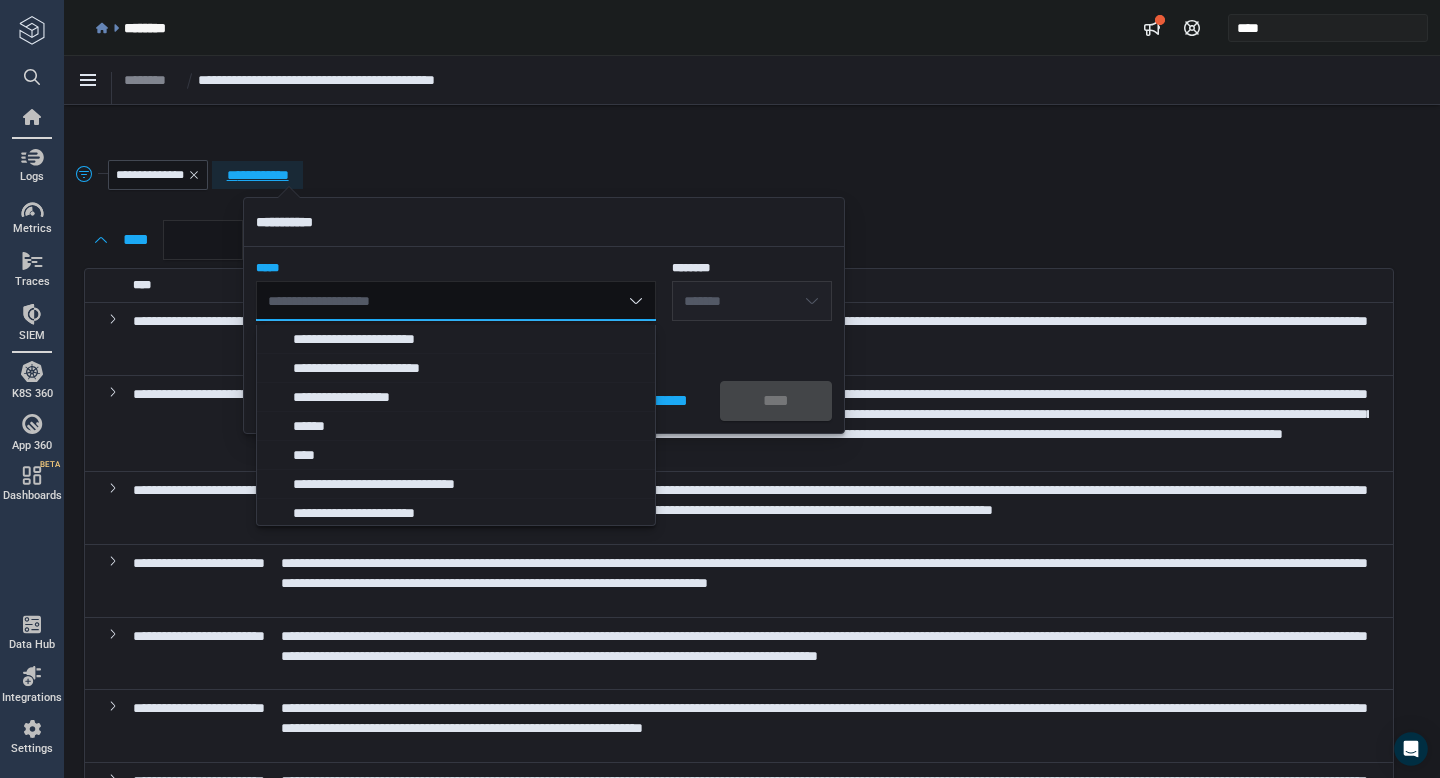 click on "**********" at bounding box center (739, 152) 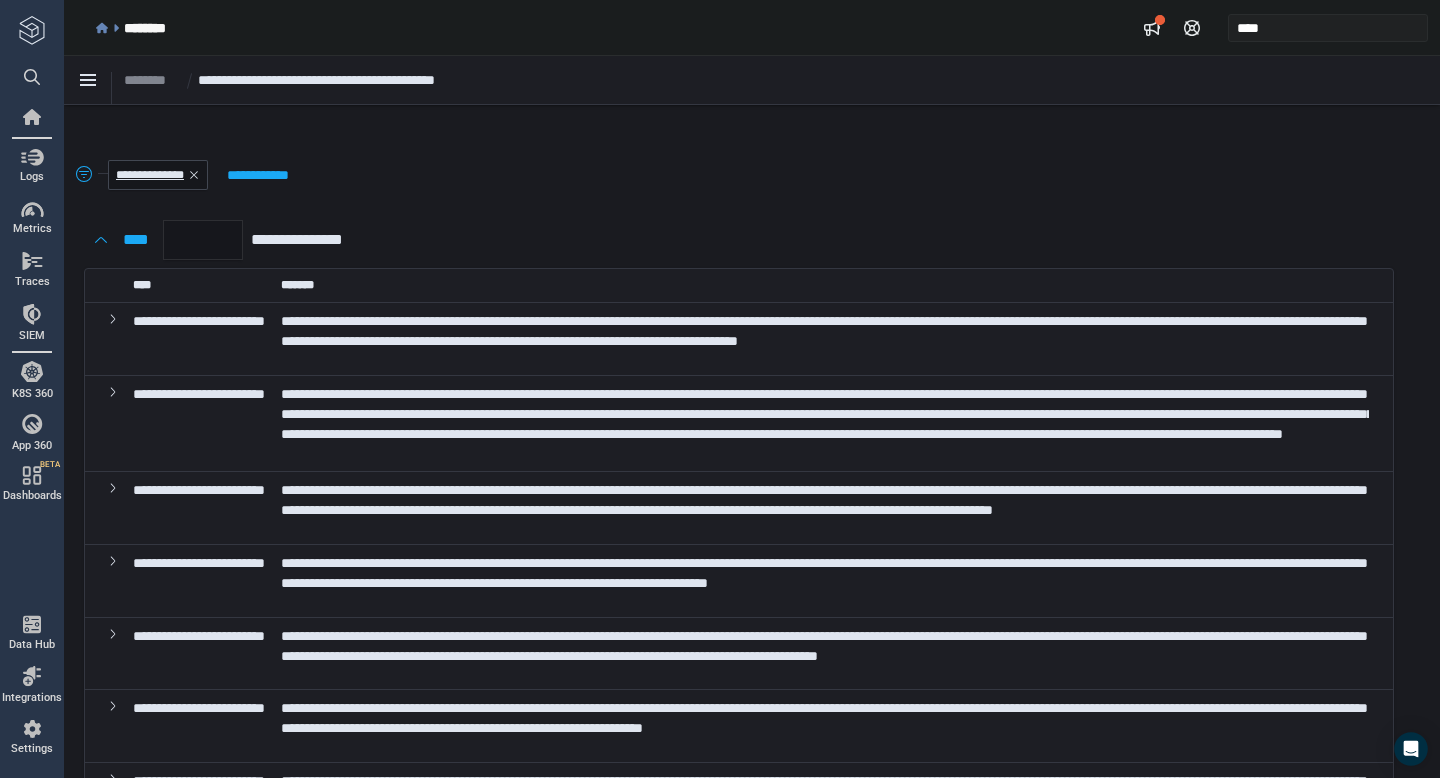click on "*******" 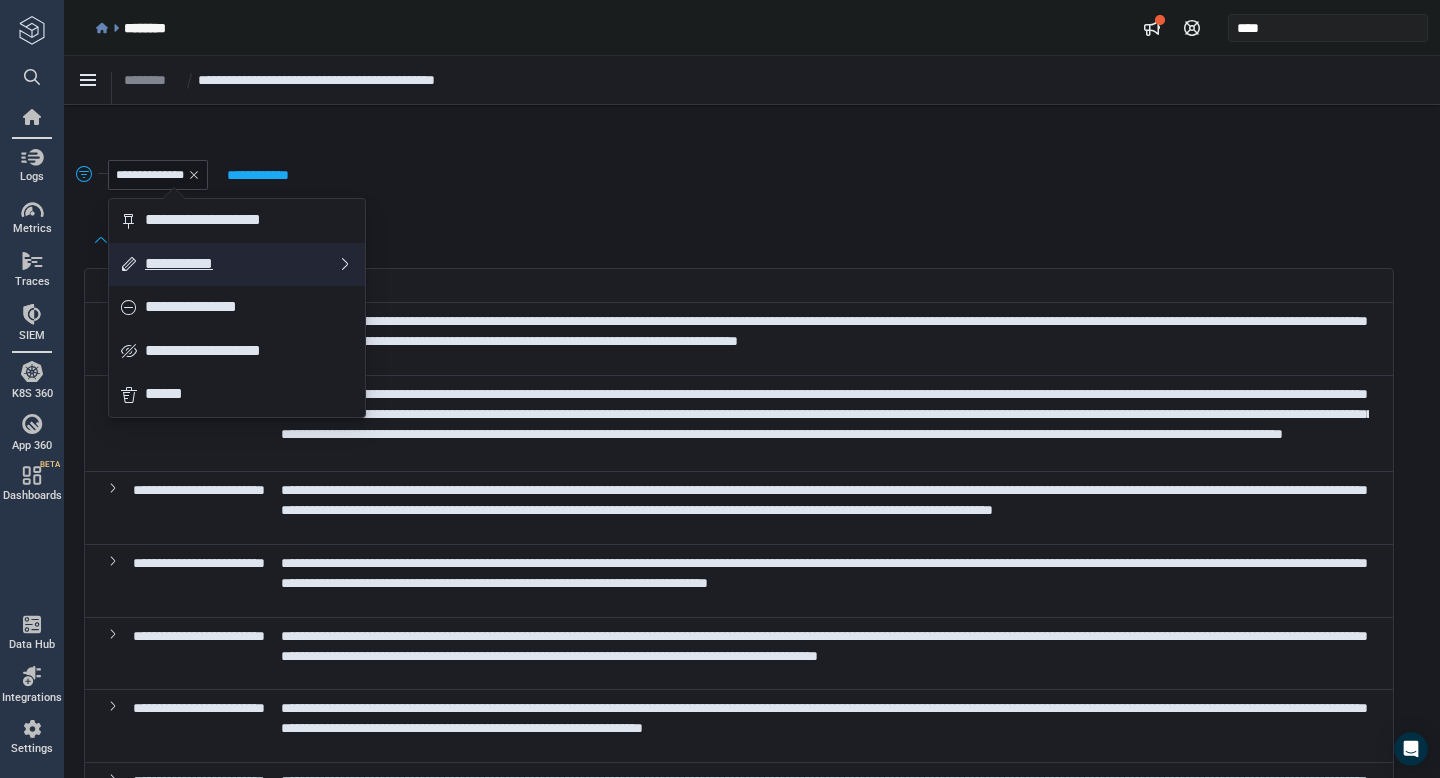 click on "**********" at bounding box center [241, 265] 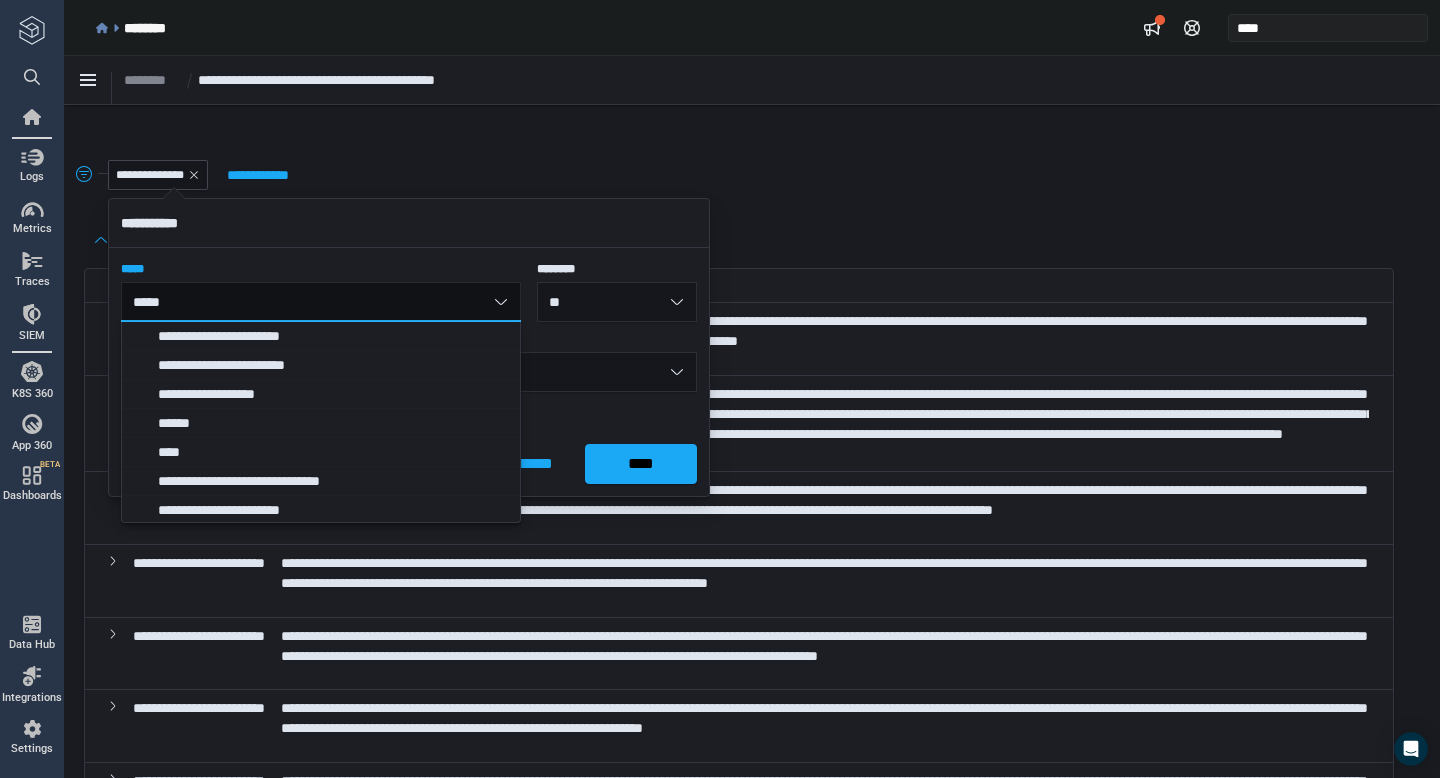 click on "**********" at bounding box center (409, 376) 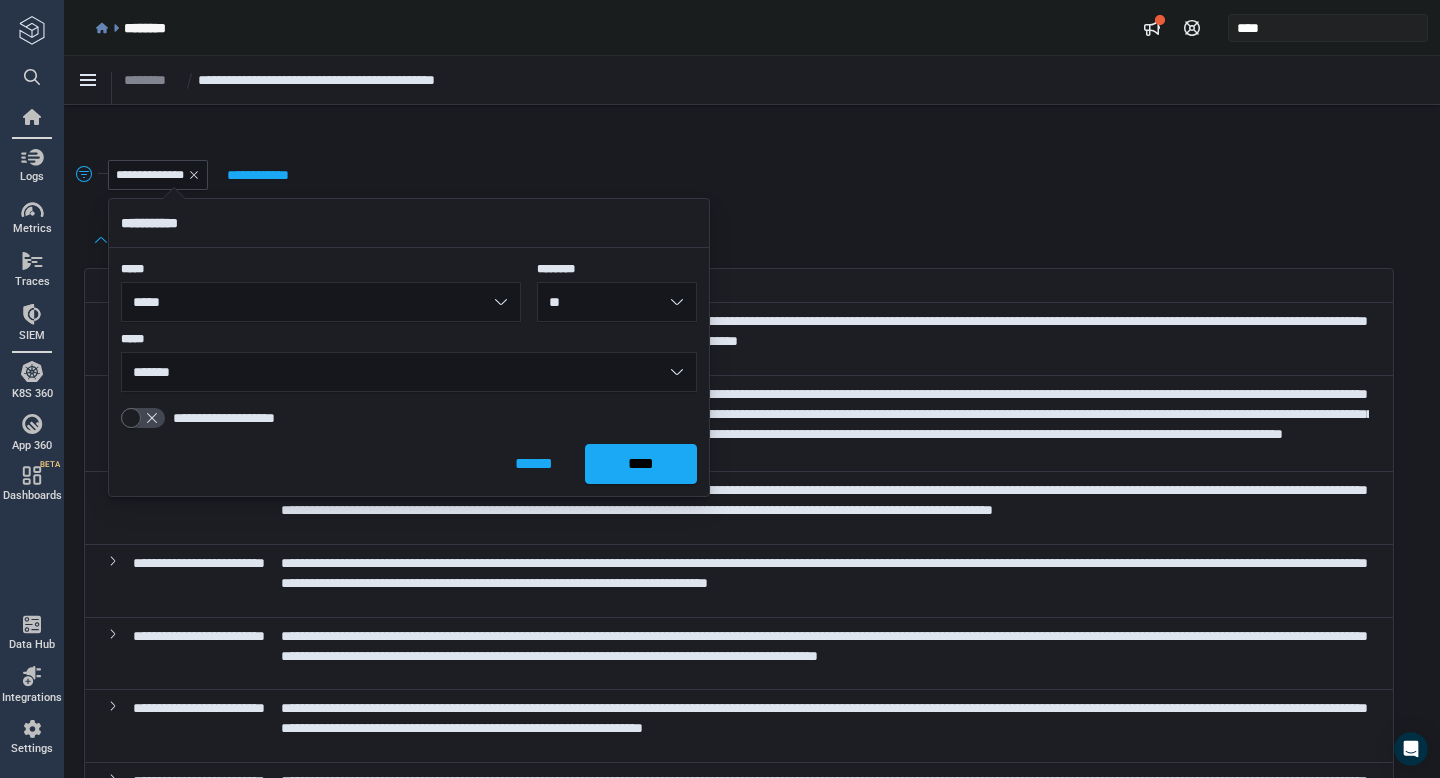 click on "**" at bounding box center (617, 302) 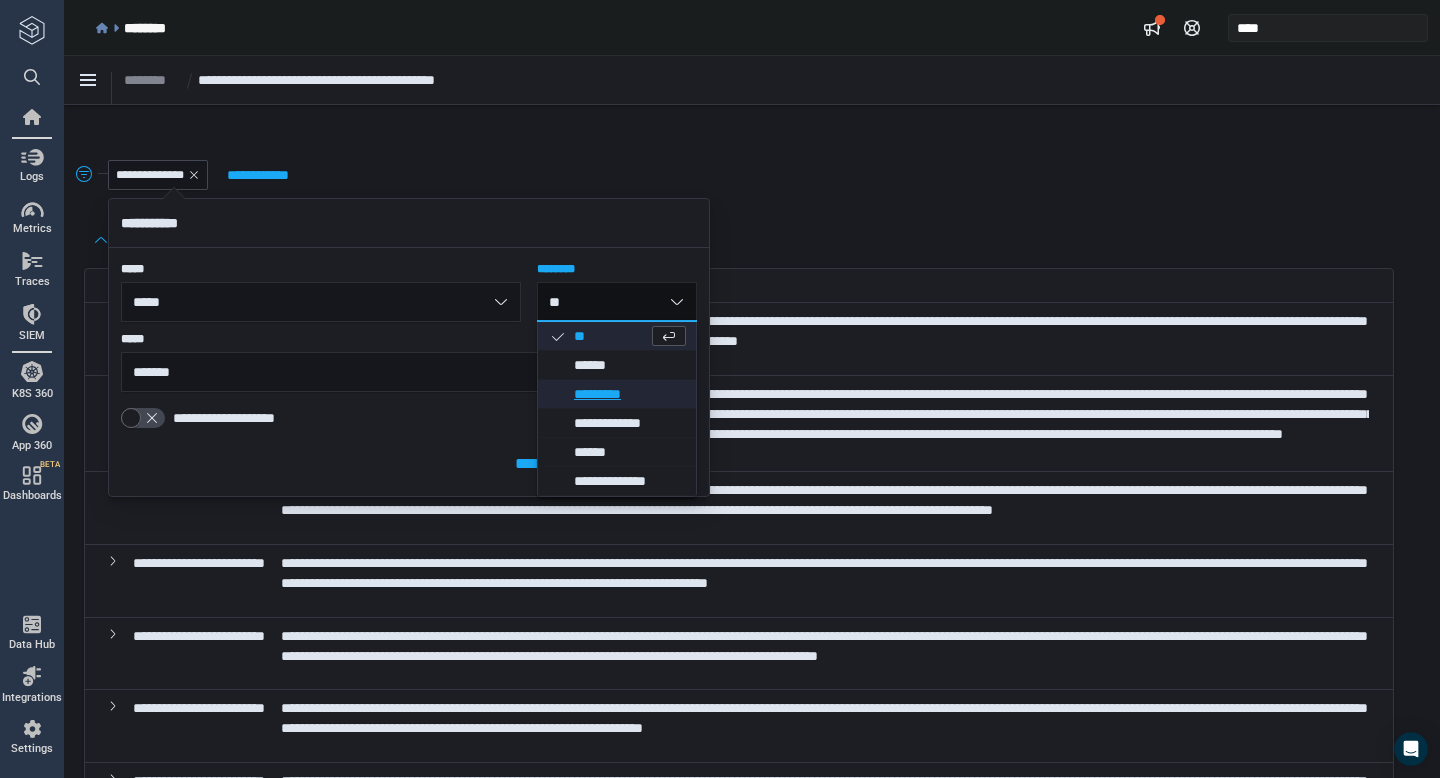 click on "*********" at bounding box center (630, 394) 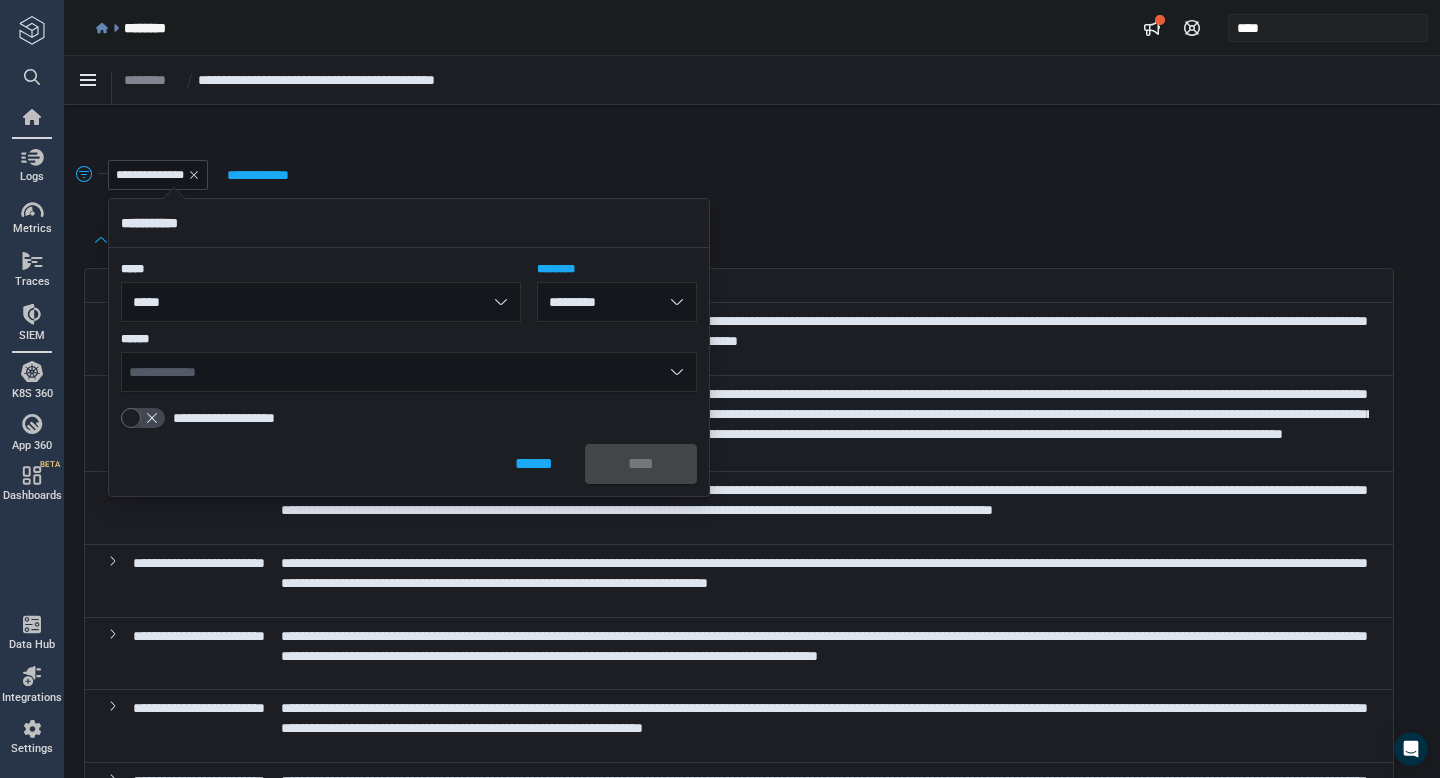 click on "**********" at bounding box center (409, 372) 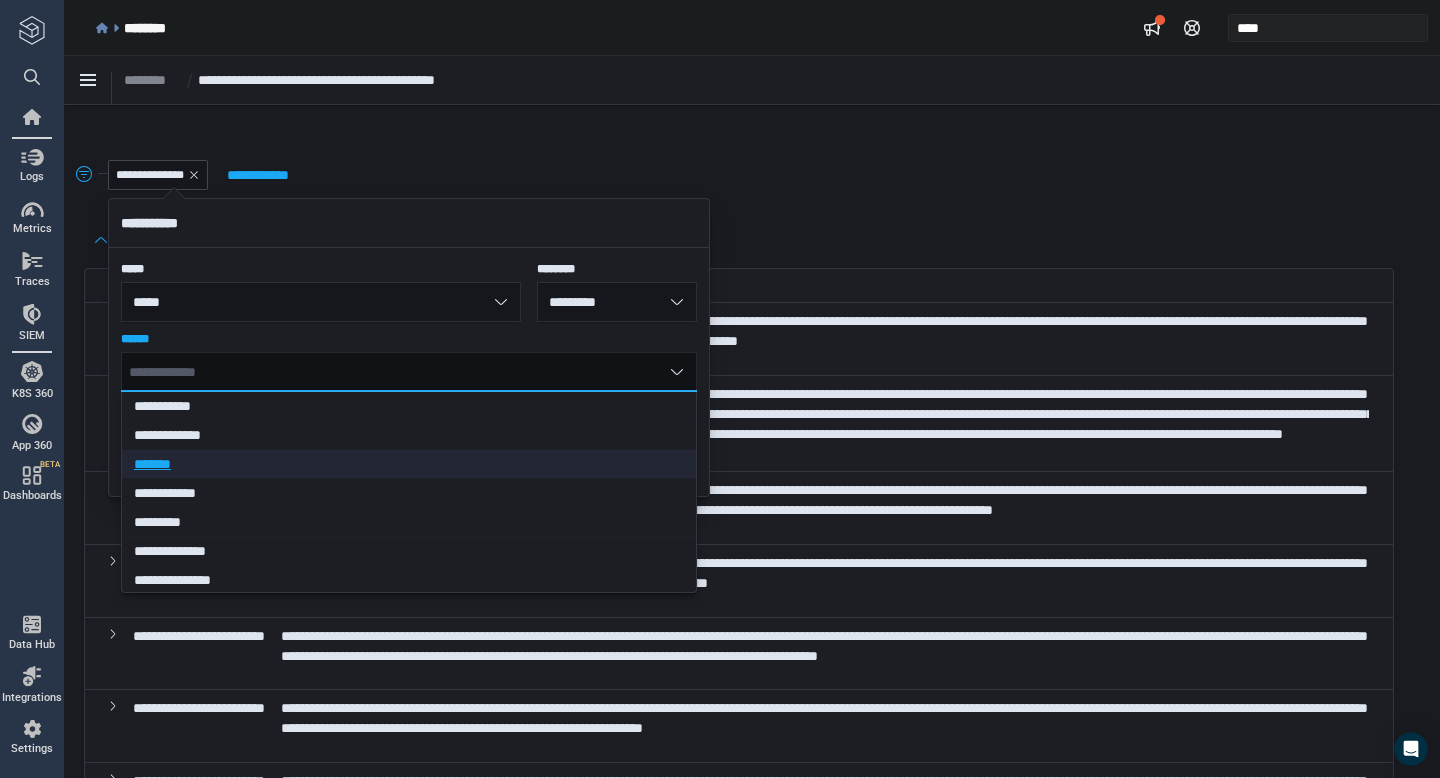 click on "*******" at bounding box center [402, 464] 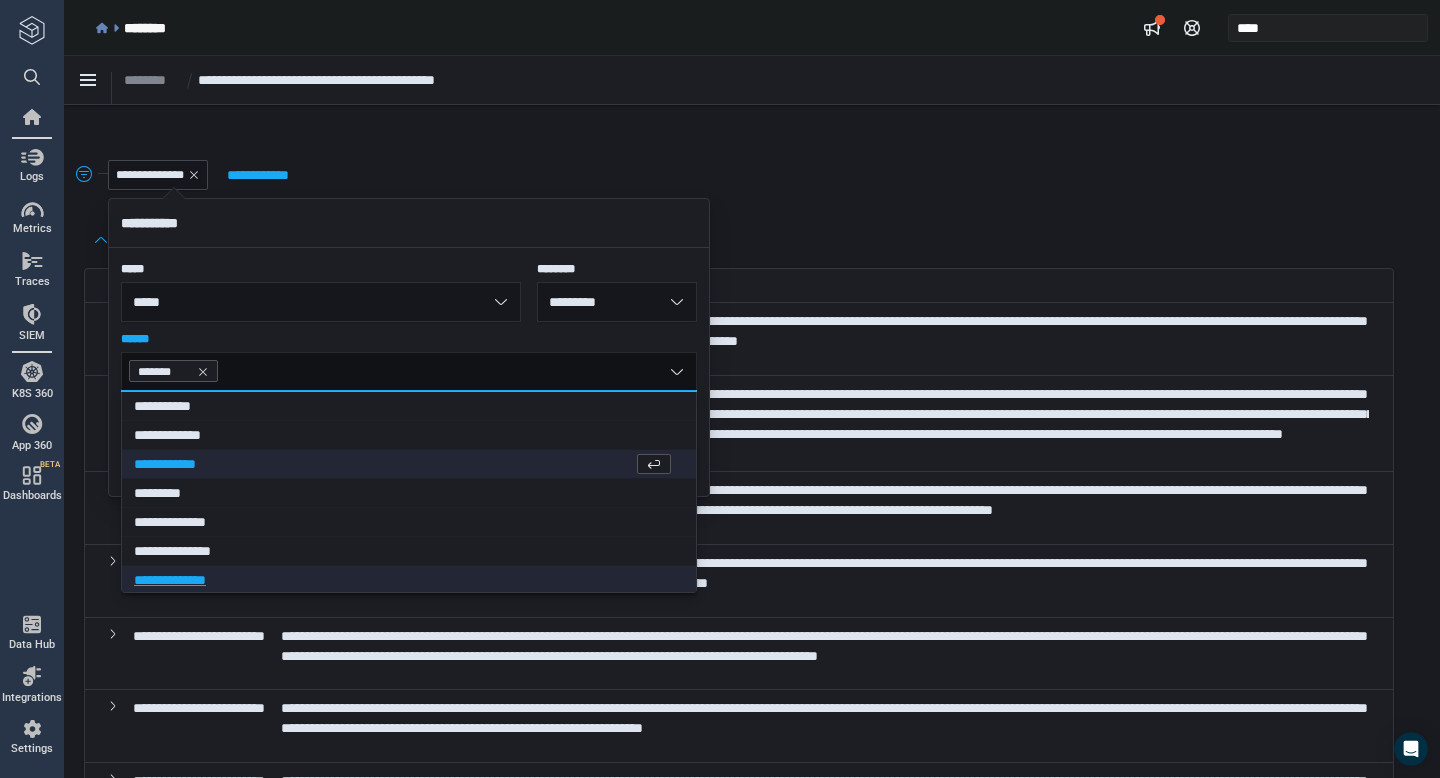 click on "**********" at bounding box center [402, 580] 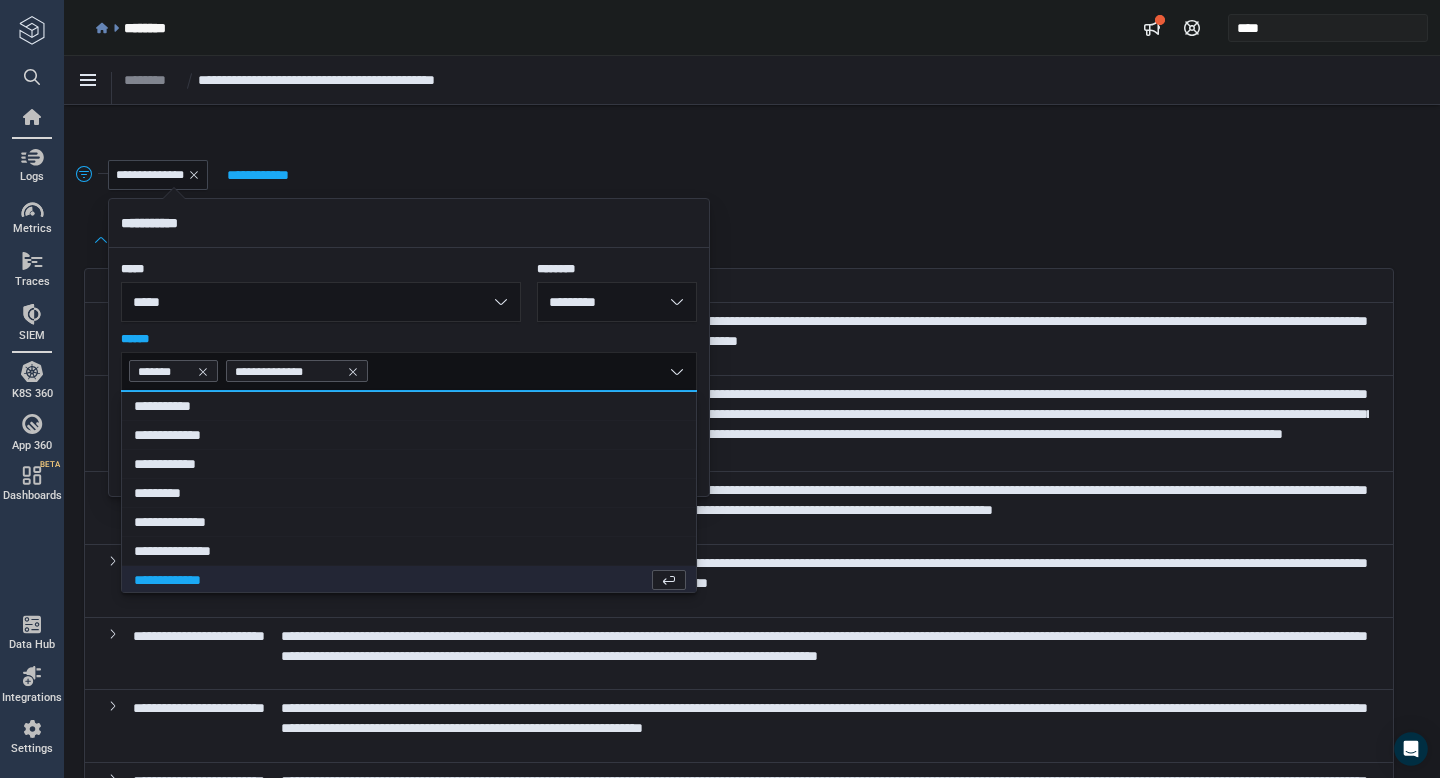click on "**********" at bounding box center [757, 175] 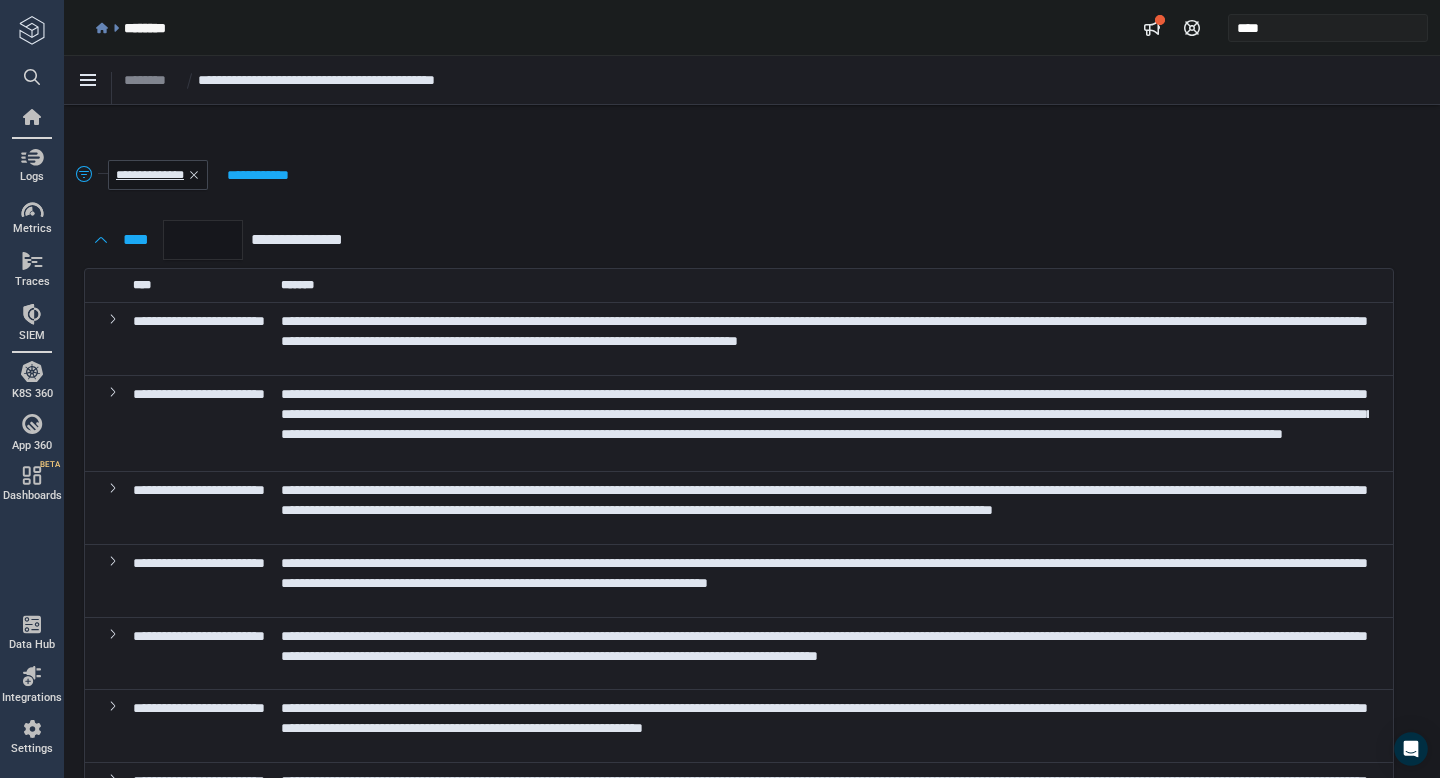 click on "*******" 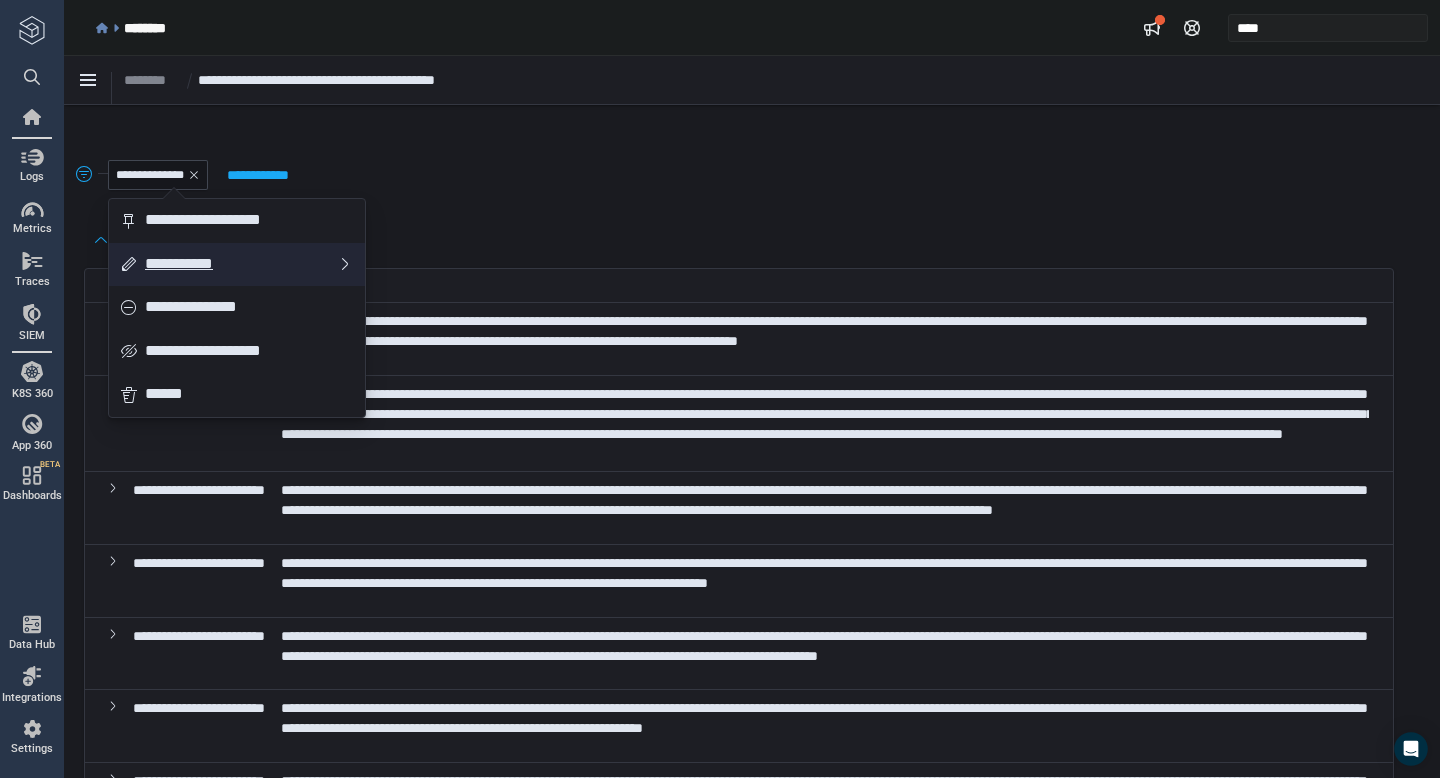 click on "**********" at bounding box center (241, 265) 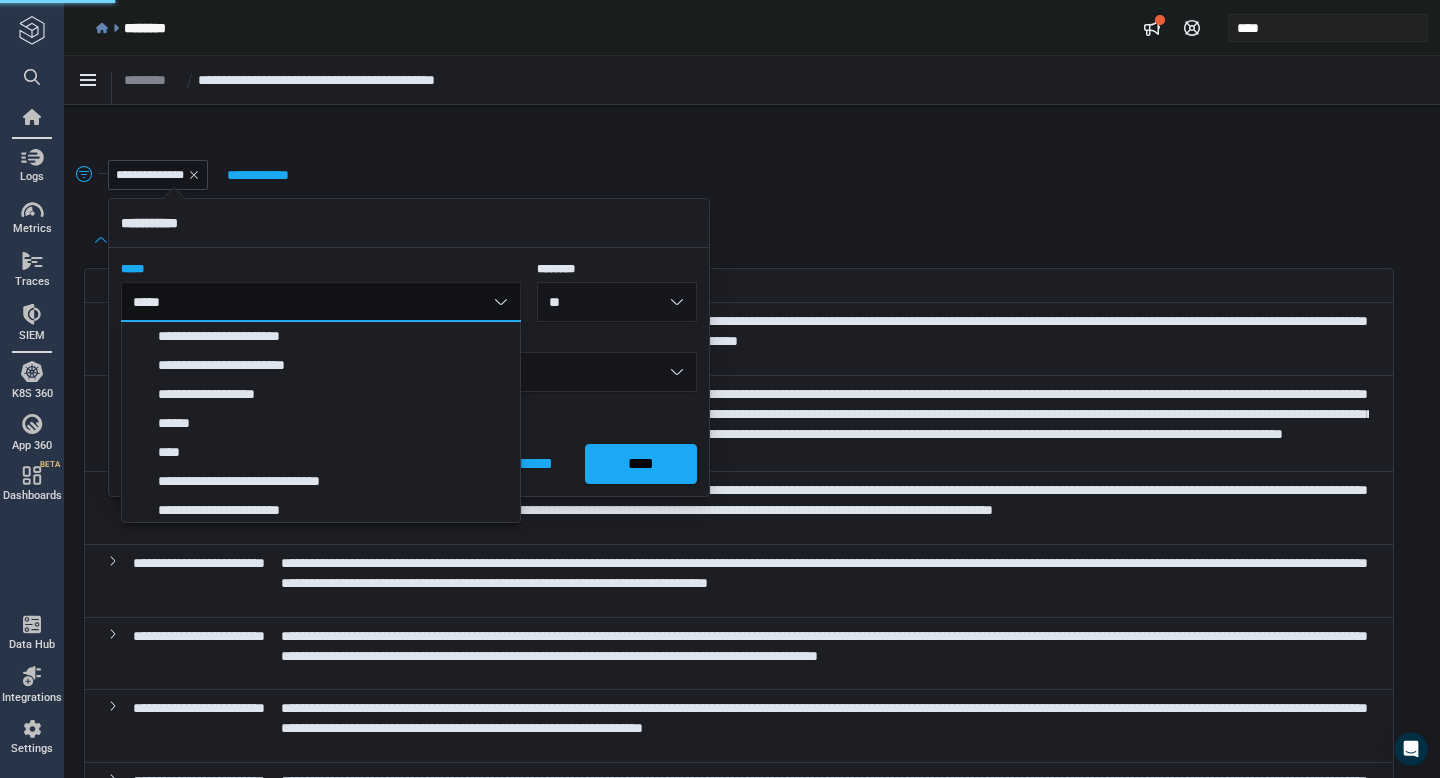 click on "**" at bounding box center (617, 302) 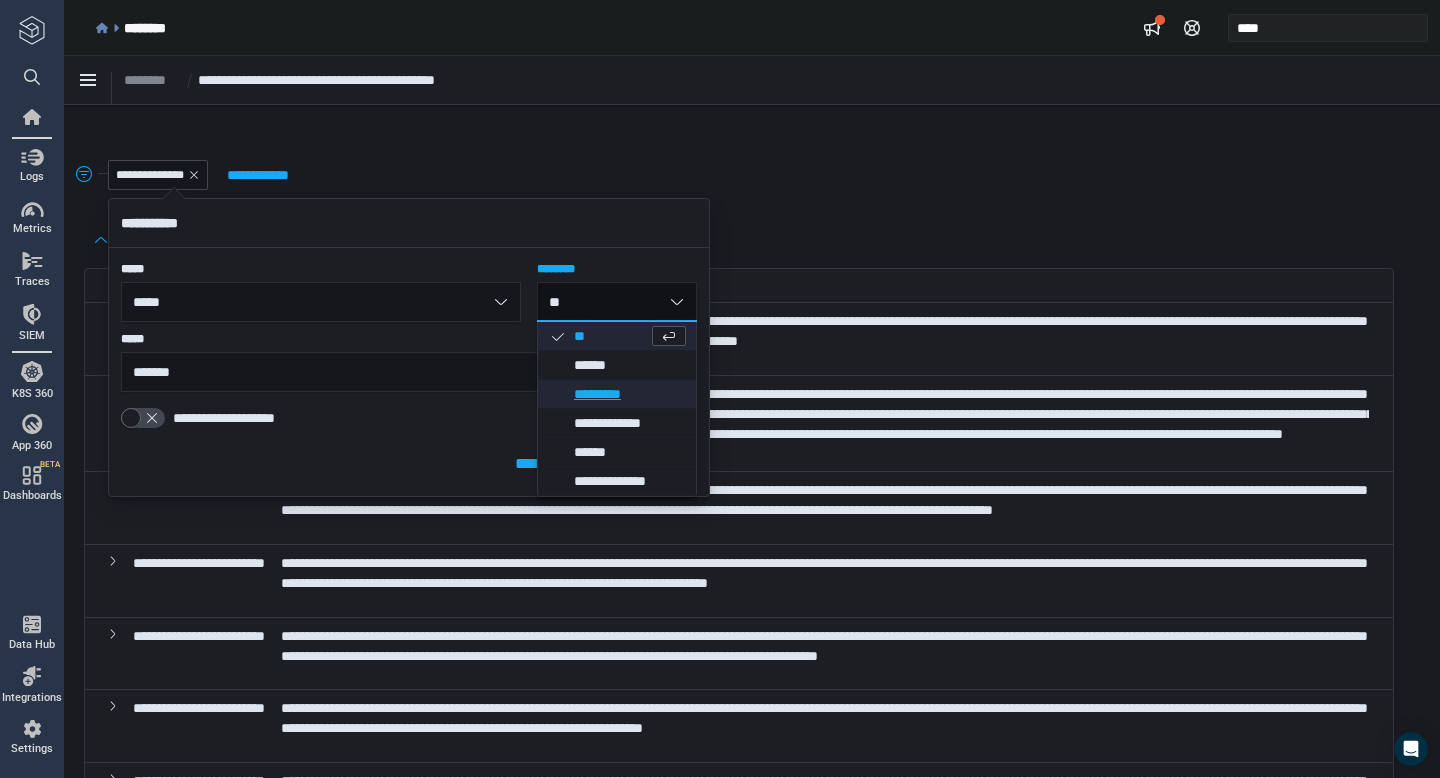 click on "*********" at bounding box center (630, 394) 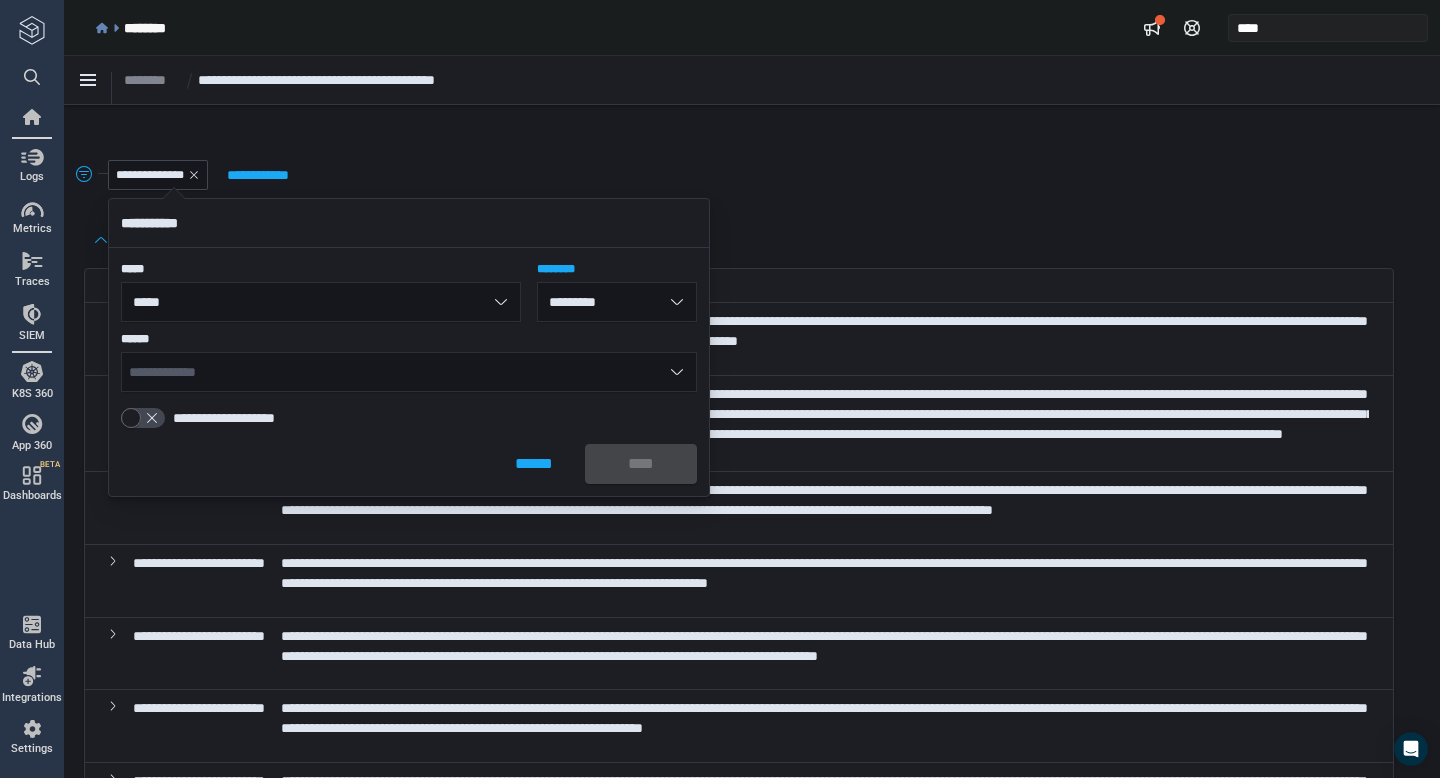 click on "**********" at bounding box center [409, 372] 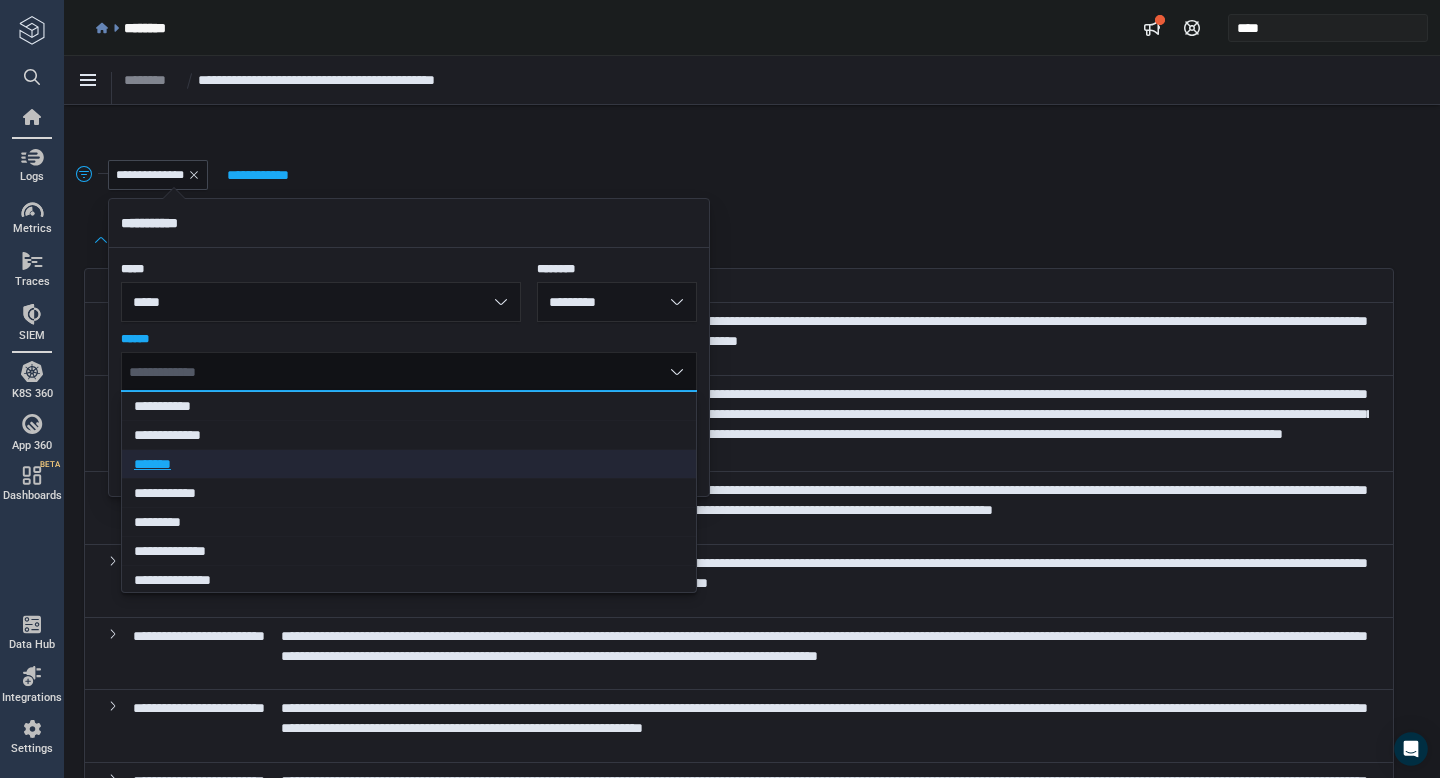 click on "*******" at bounding box center [402, 464] 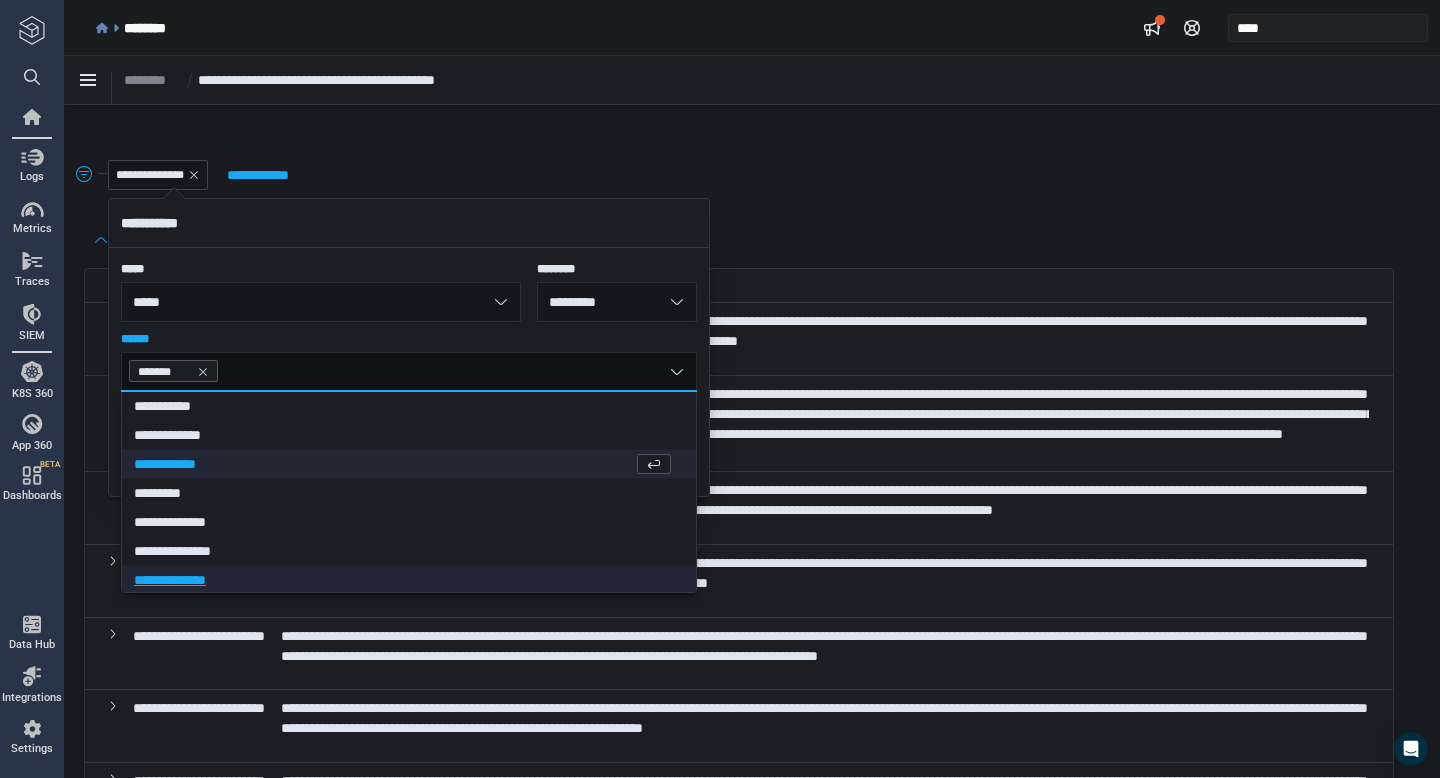 click on "**********" at bounding box center (402, 580) 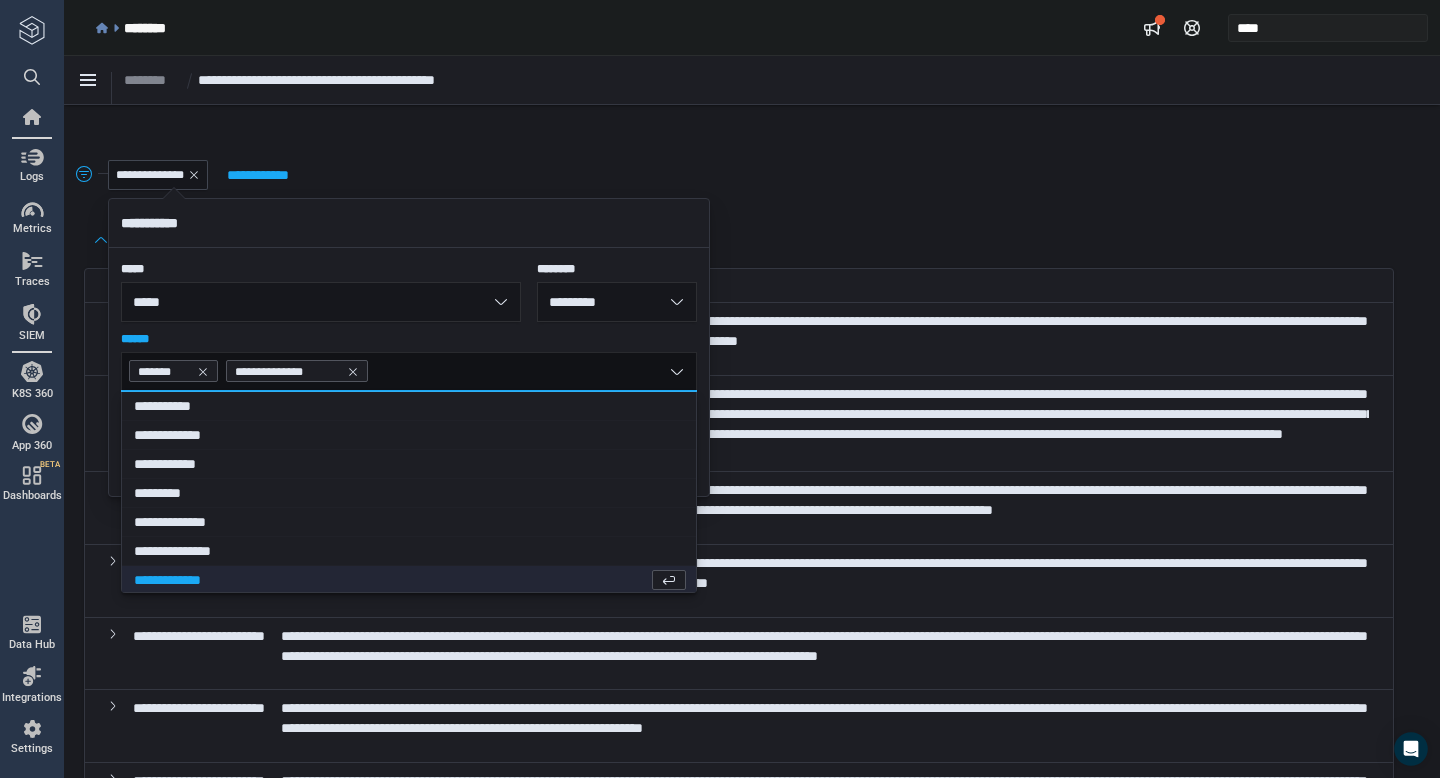 click on "**********" at bounding box center [409, 372] 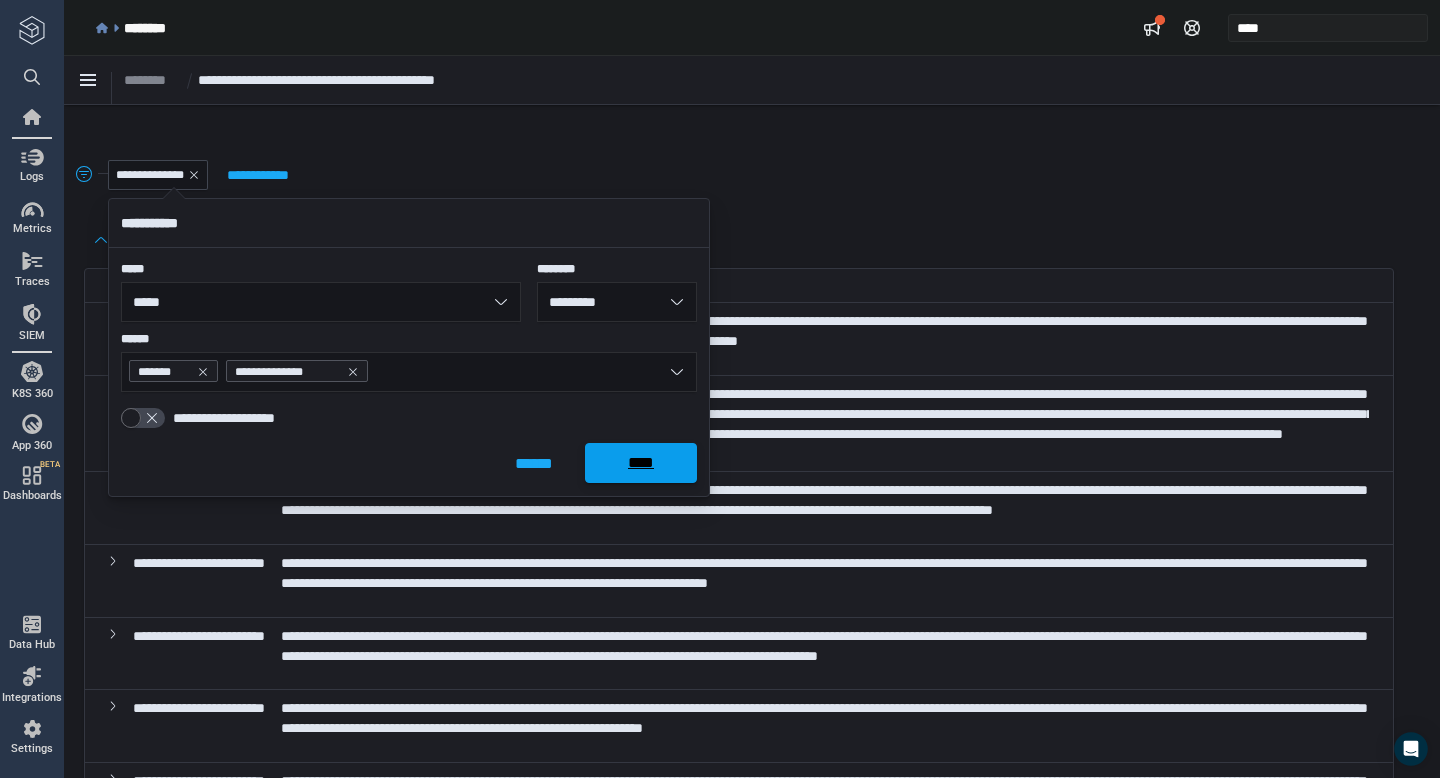 click on "****" at bounding box center [641, 463] 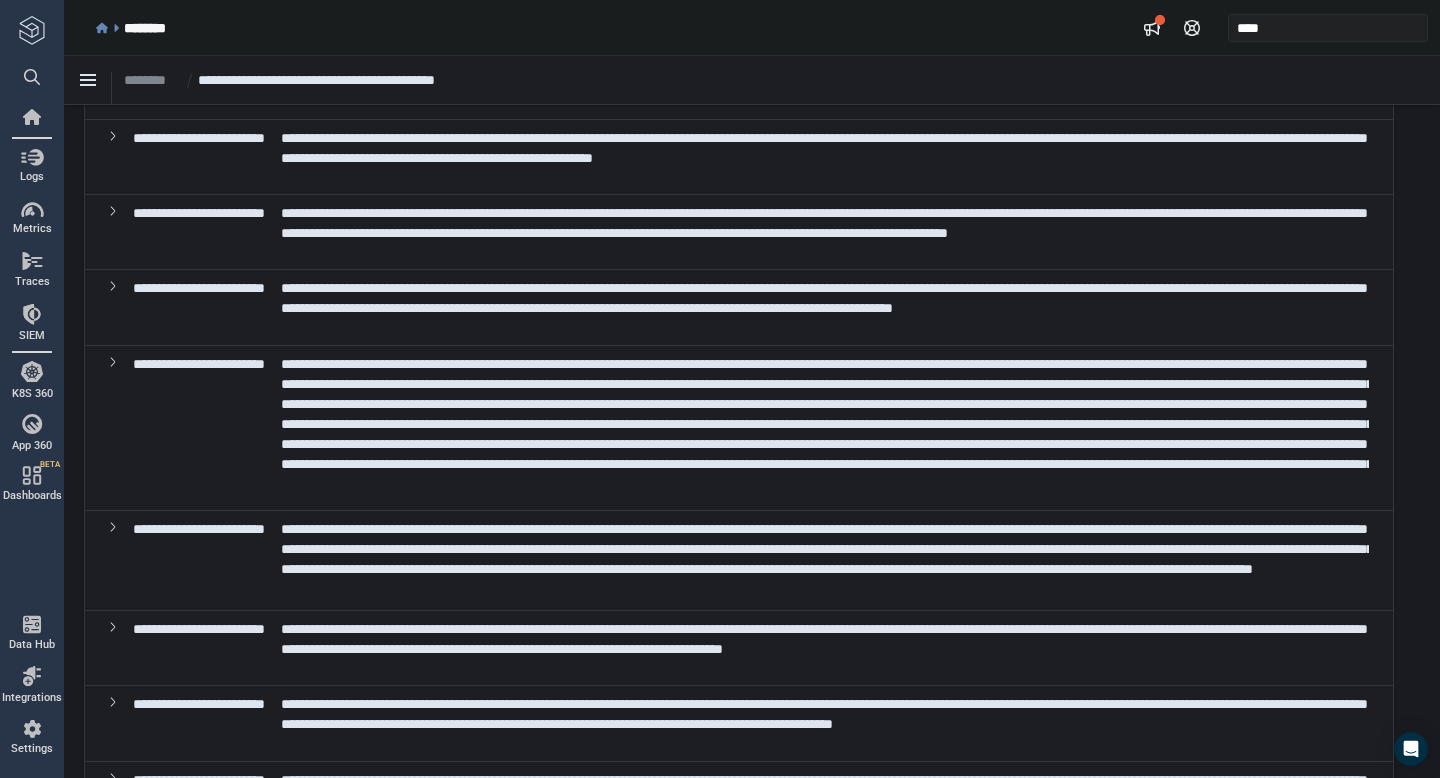 scroll, scrollTop: 3071, scrollLeft: 0, axis: vertical 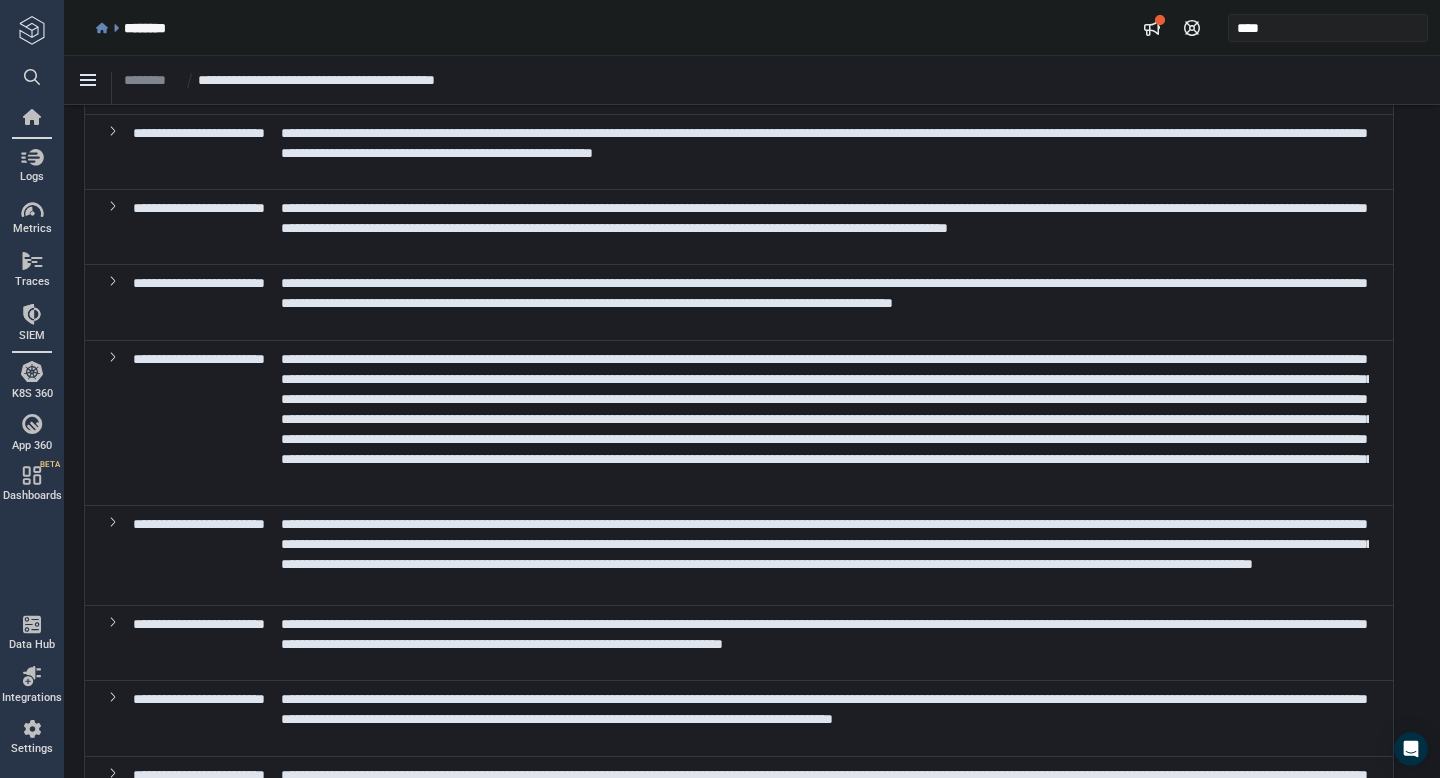 click at bounding box center [825, 406] 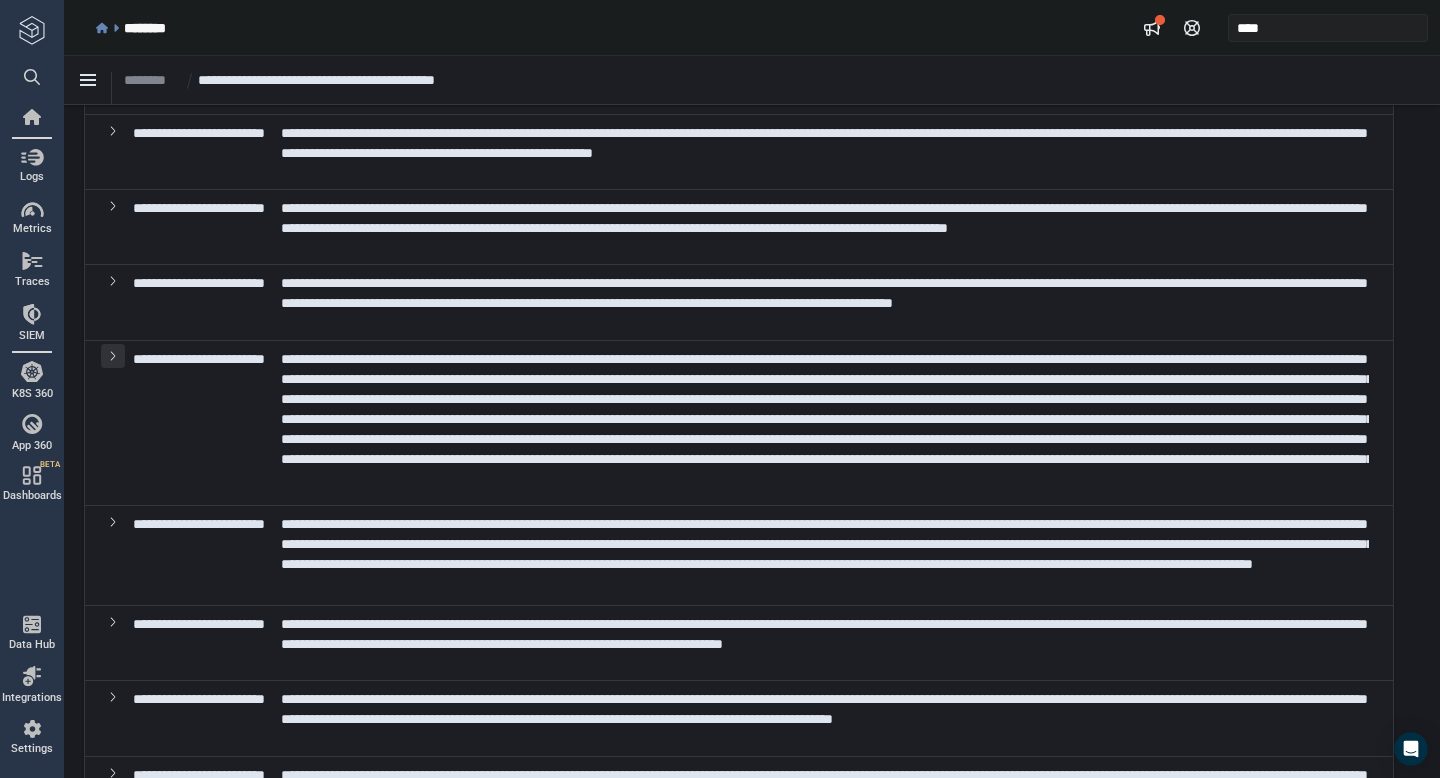 click 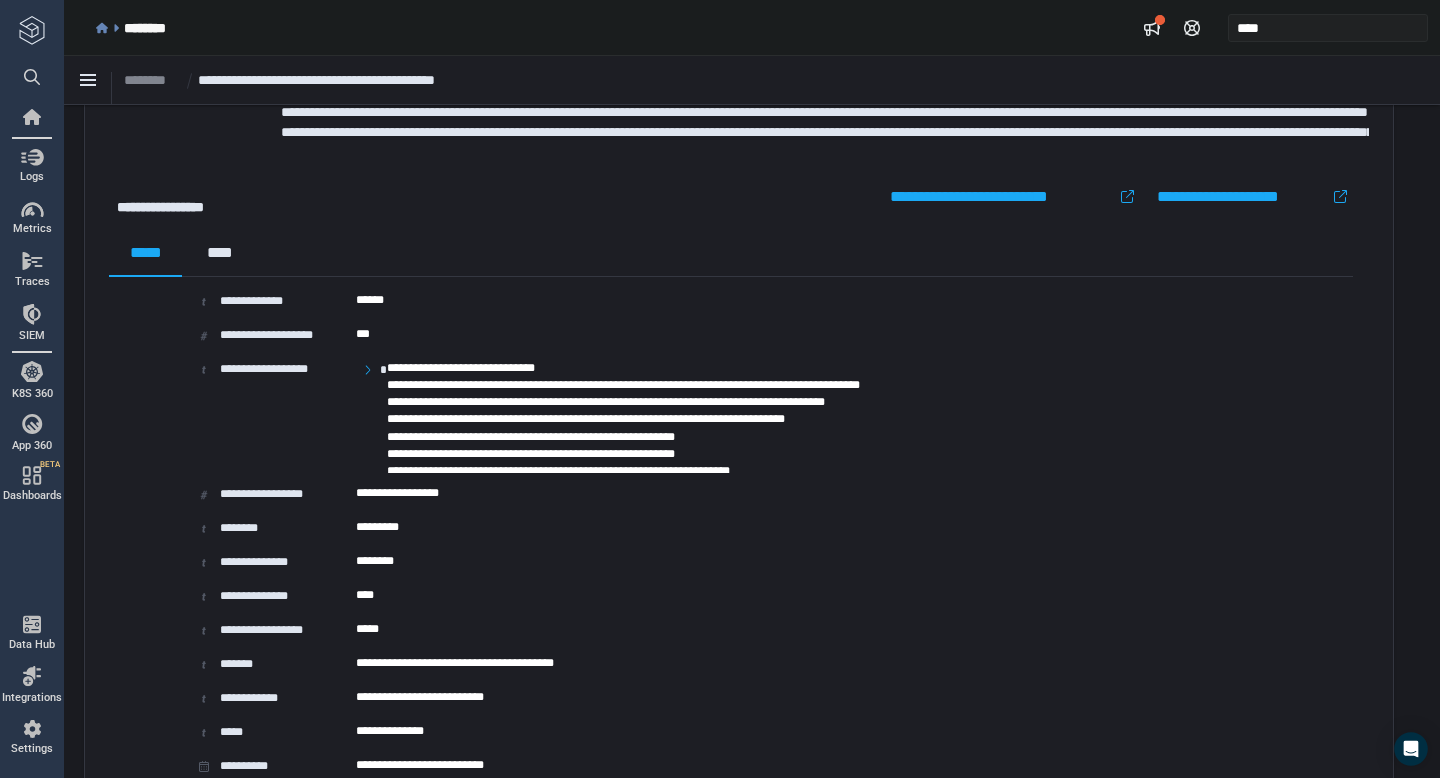 scroll, scrollTop: 3266, scrollLeft: 0, axis: vertical 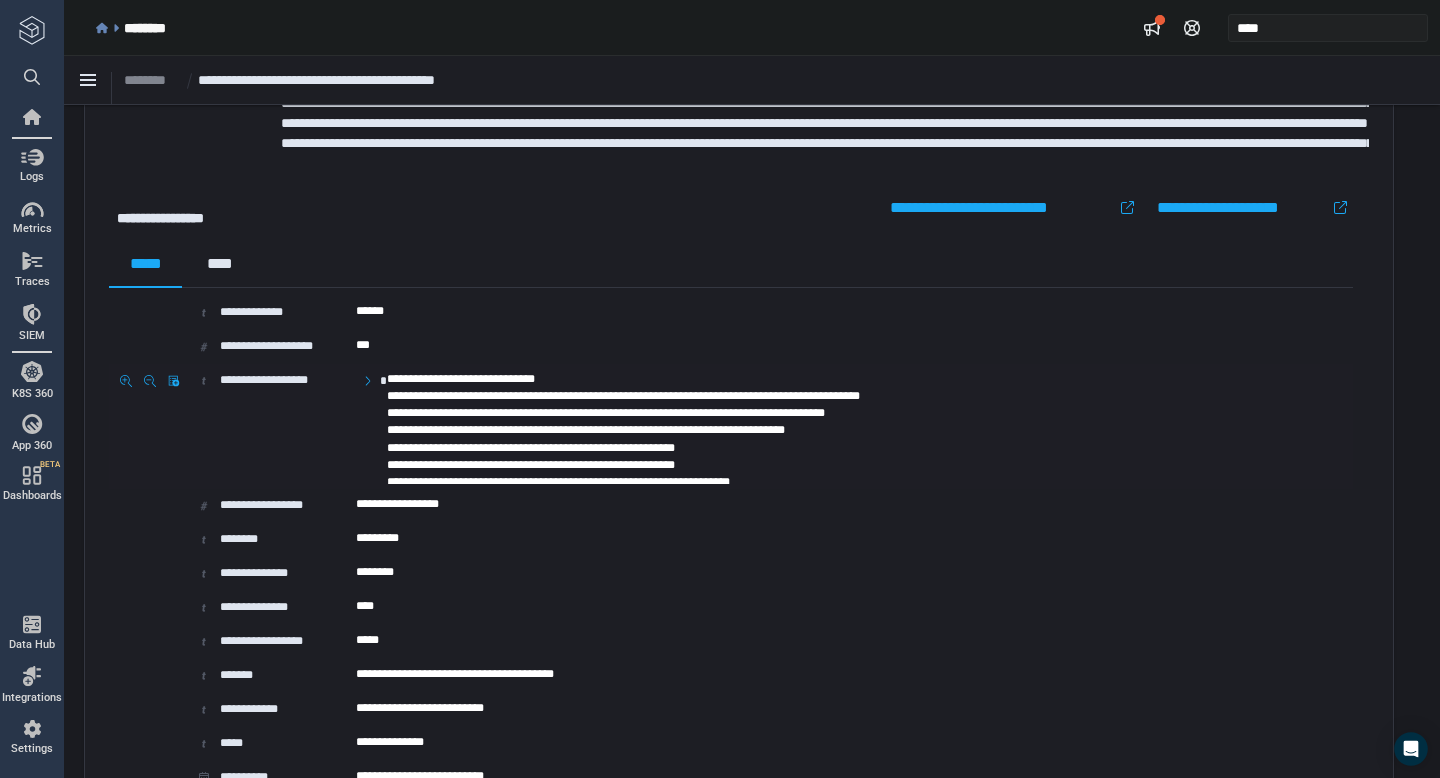 click at bounding box center (800, 426) 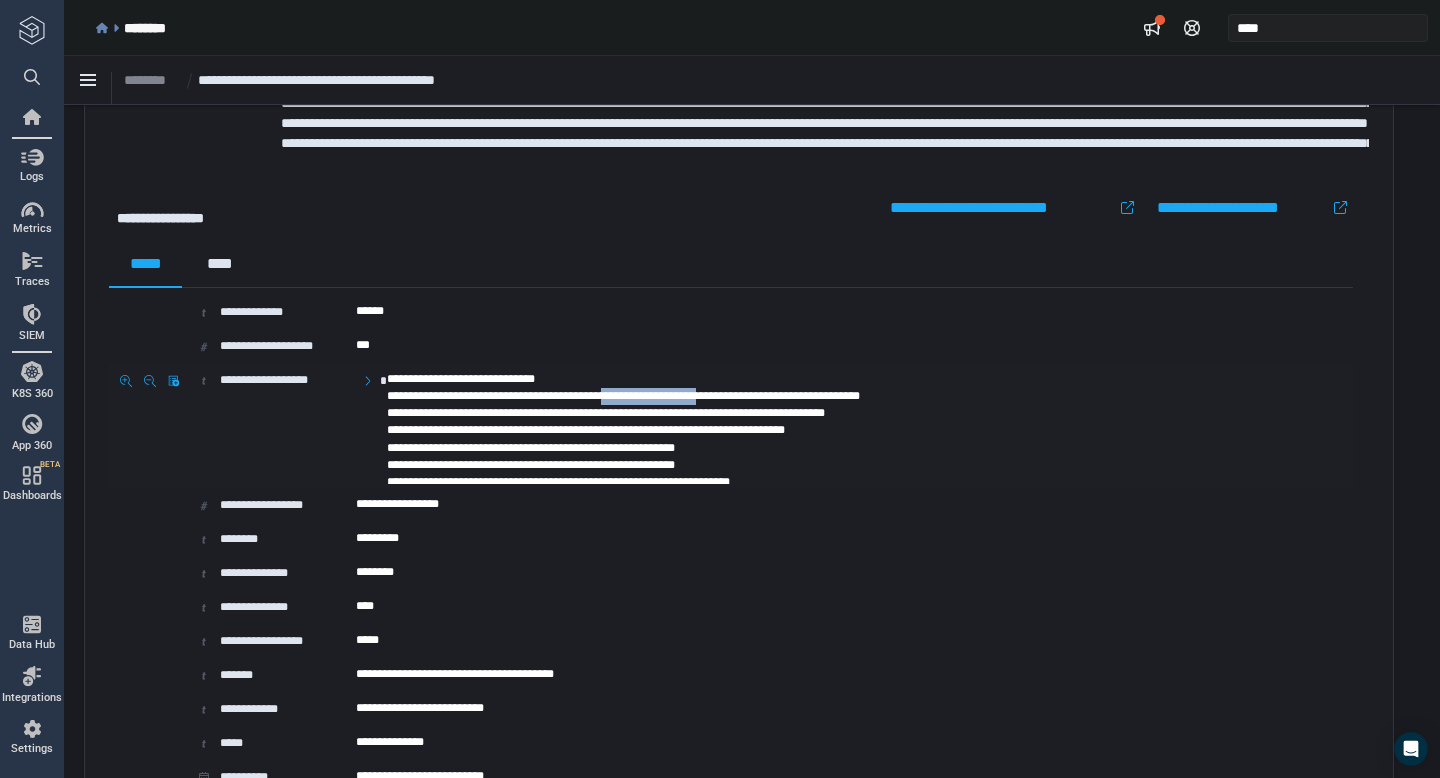 click at bounding box center [800, 426] 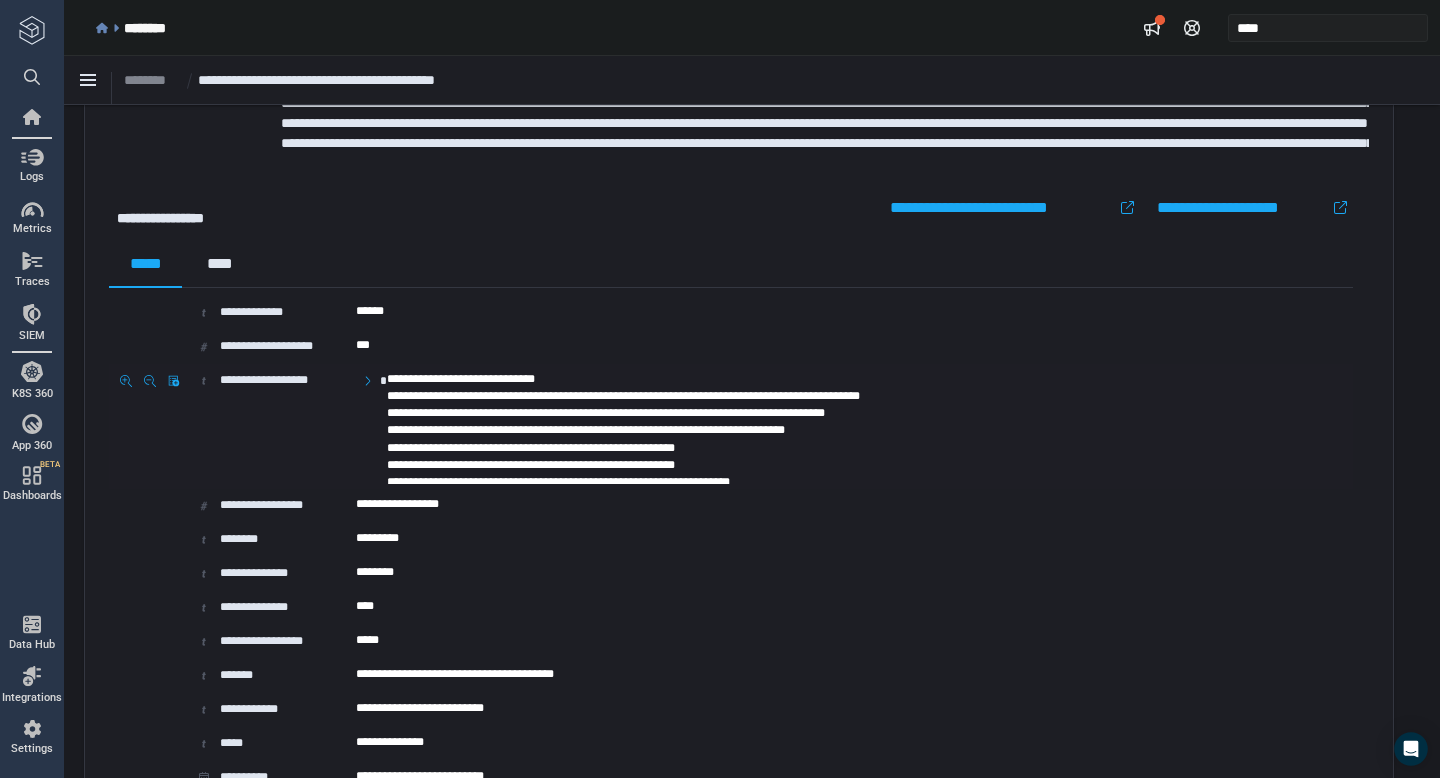 click at bounding box center [800, 426] 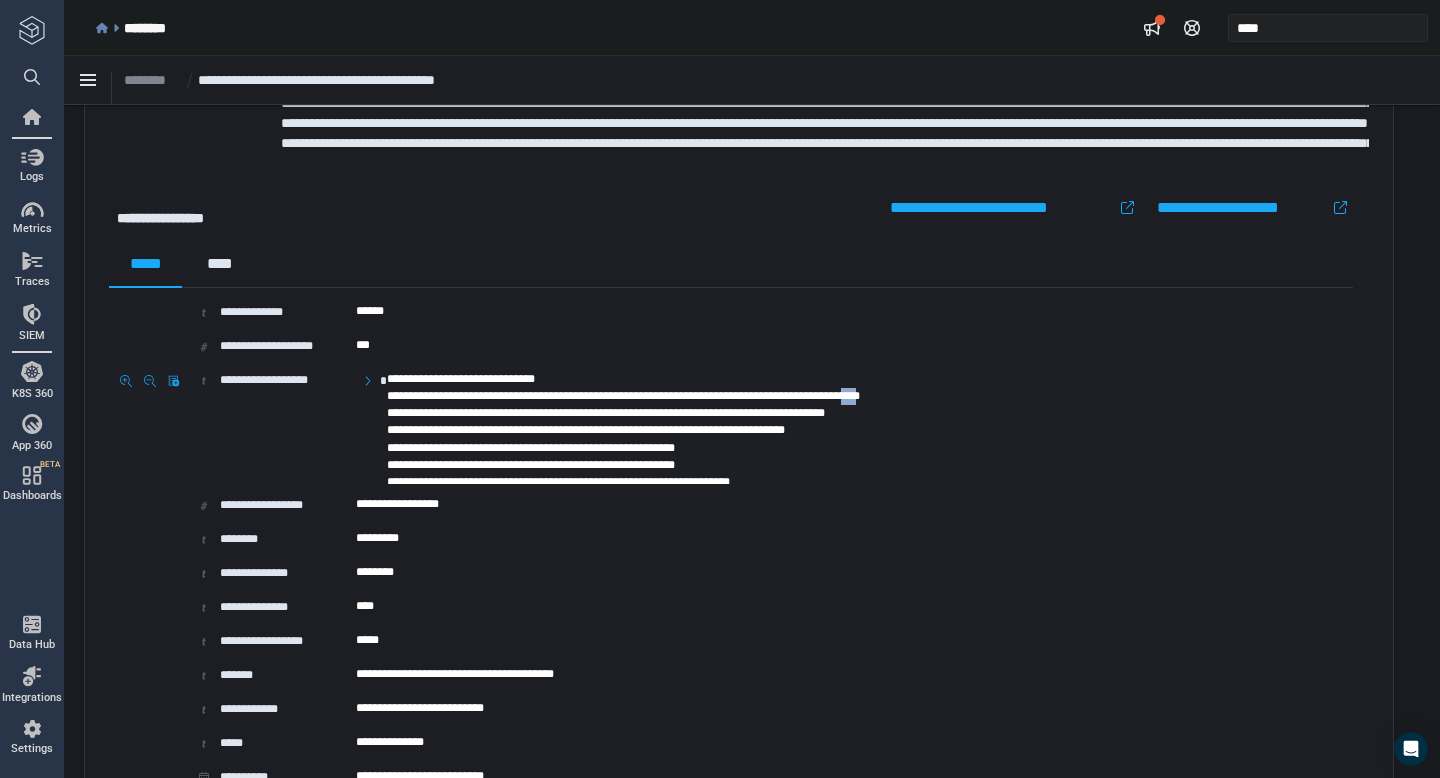 copy on "***" 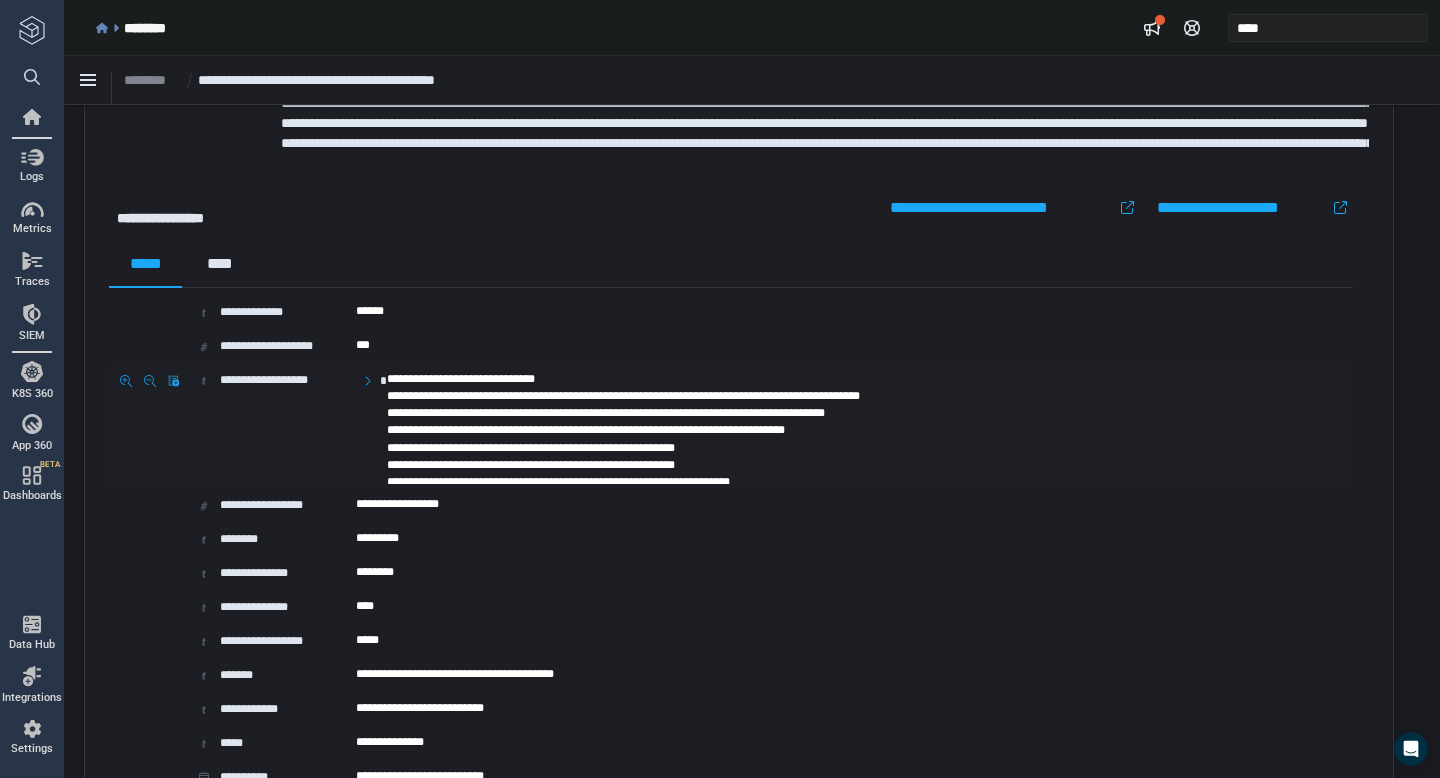 click at bounding box center (800, 426) 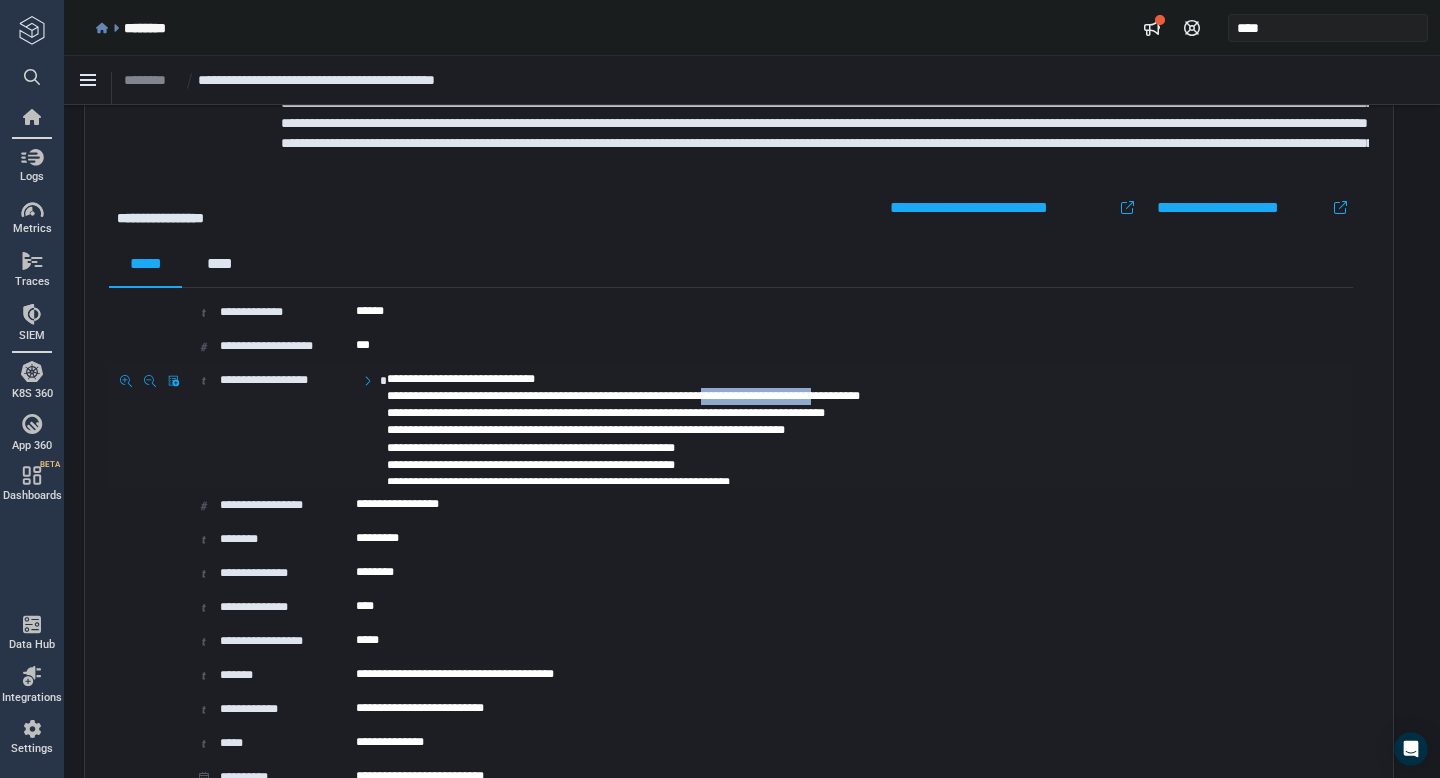 copy on "**********" 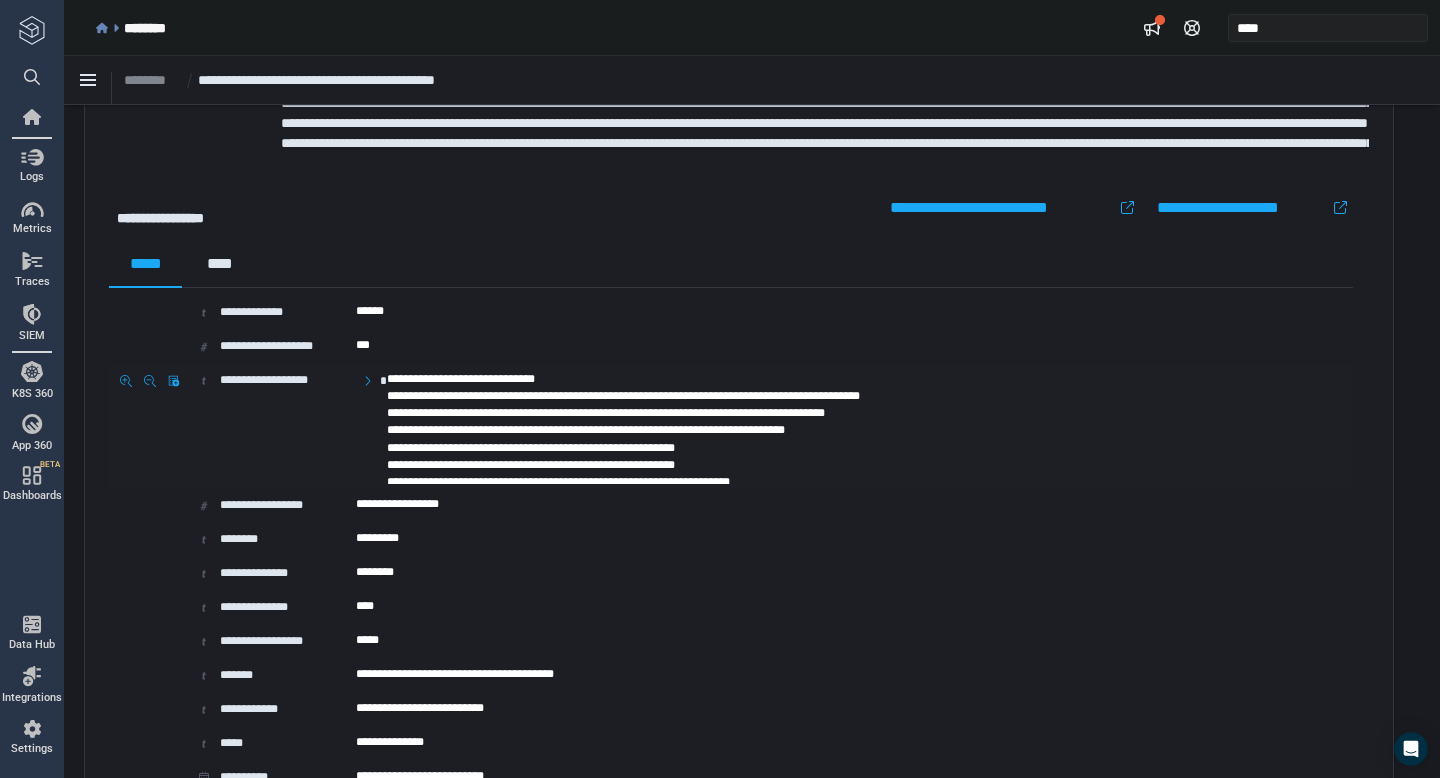 click at bounding box center [800, 426] 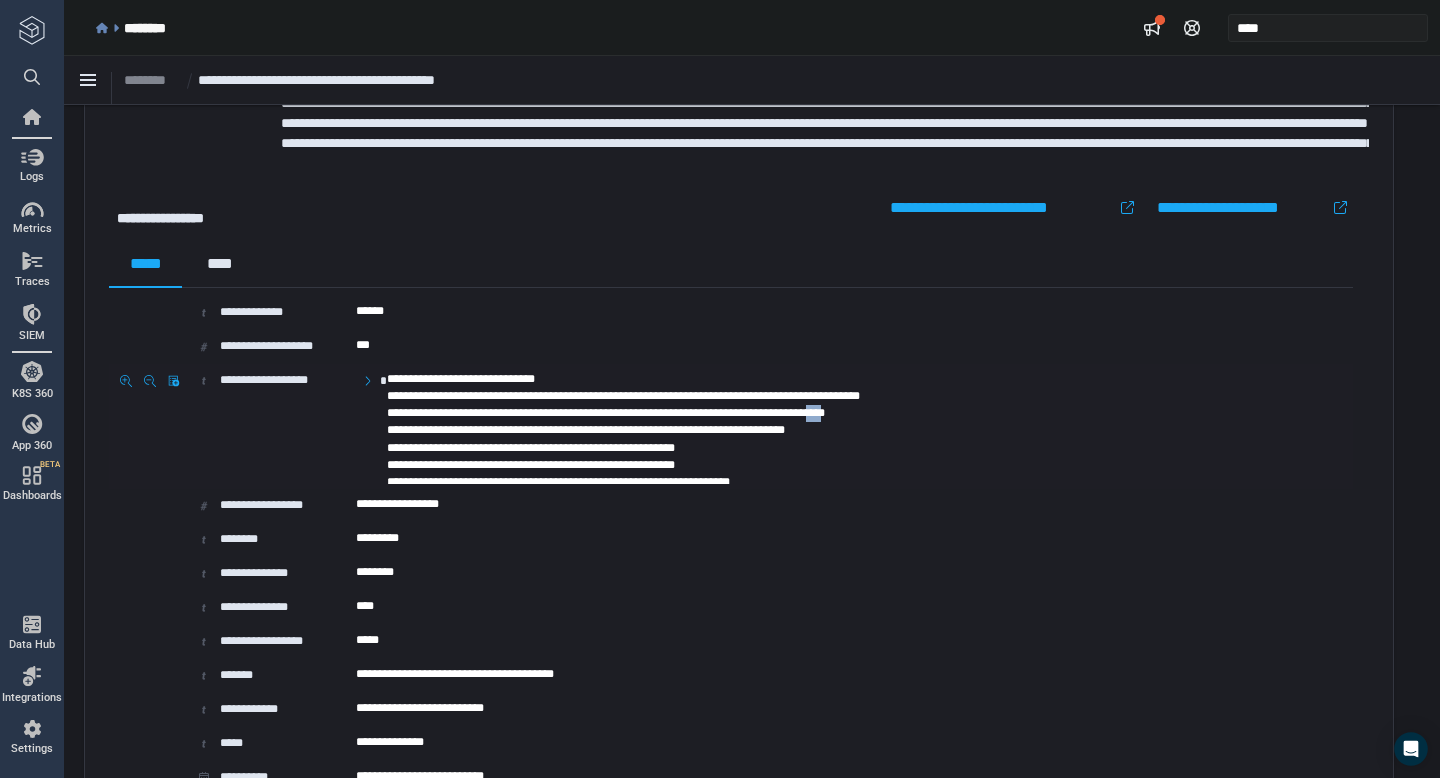 copy on "***" 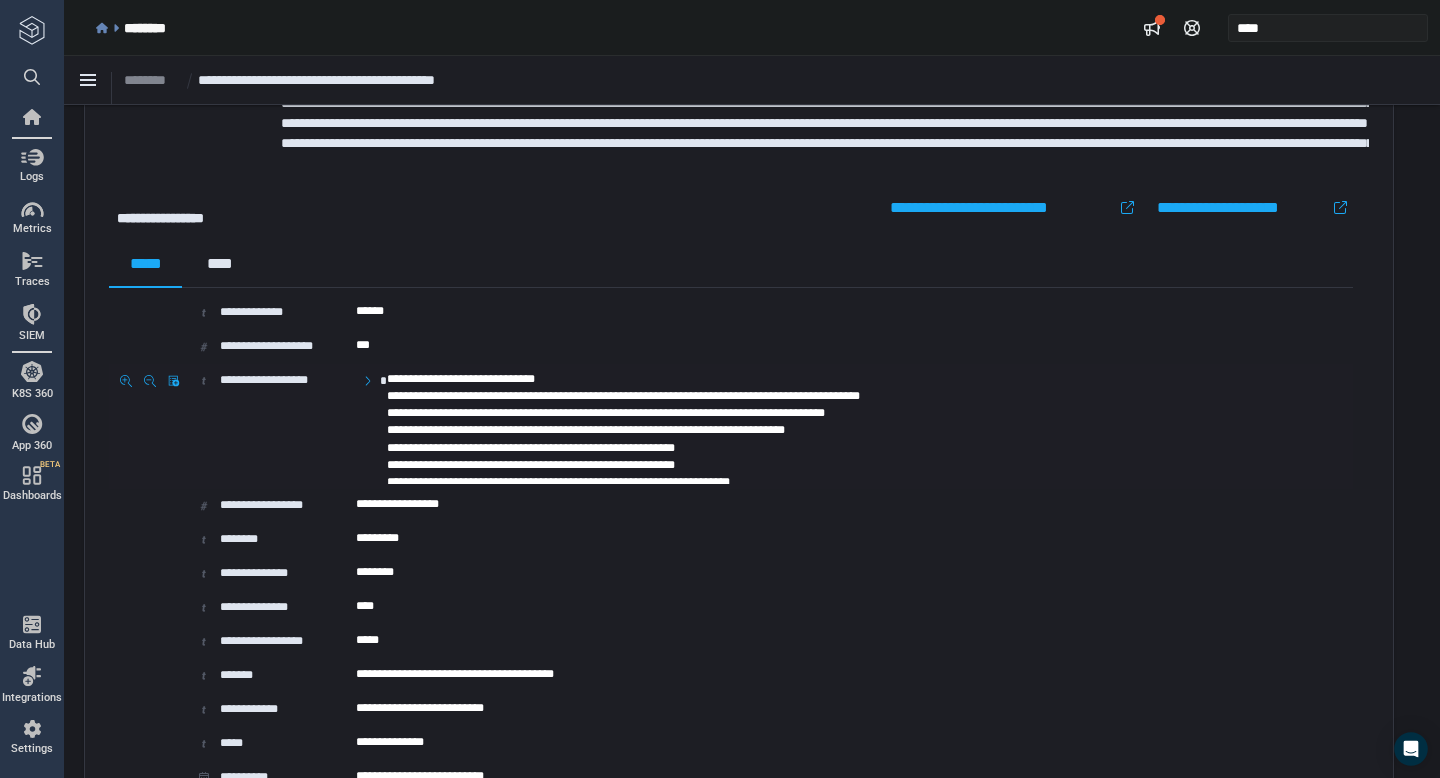 click at bounding box center (800, 426) 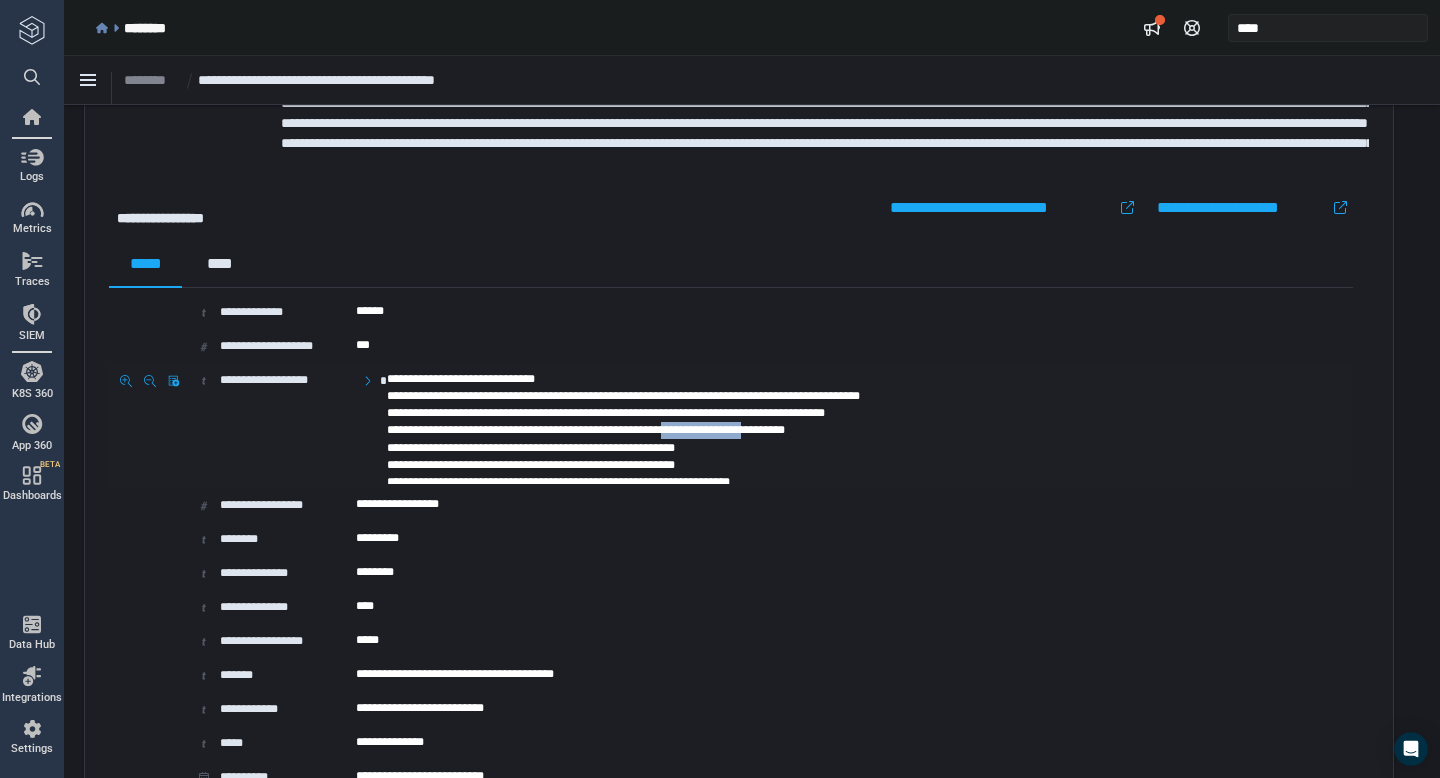 click at bounding box center (800, 426) 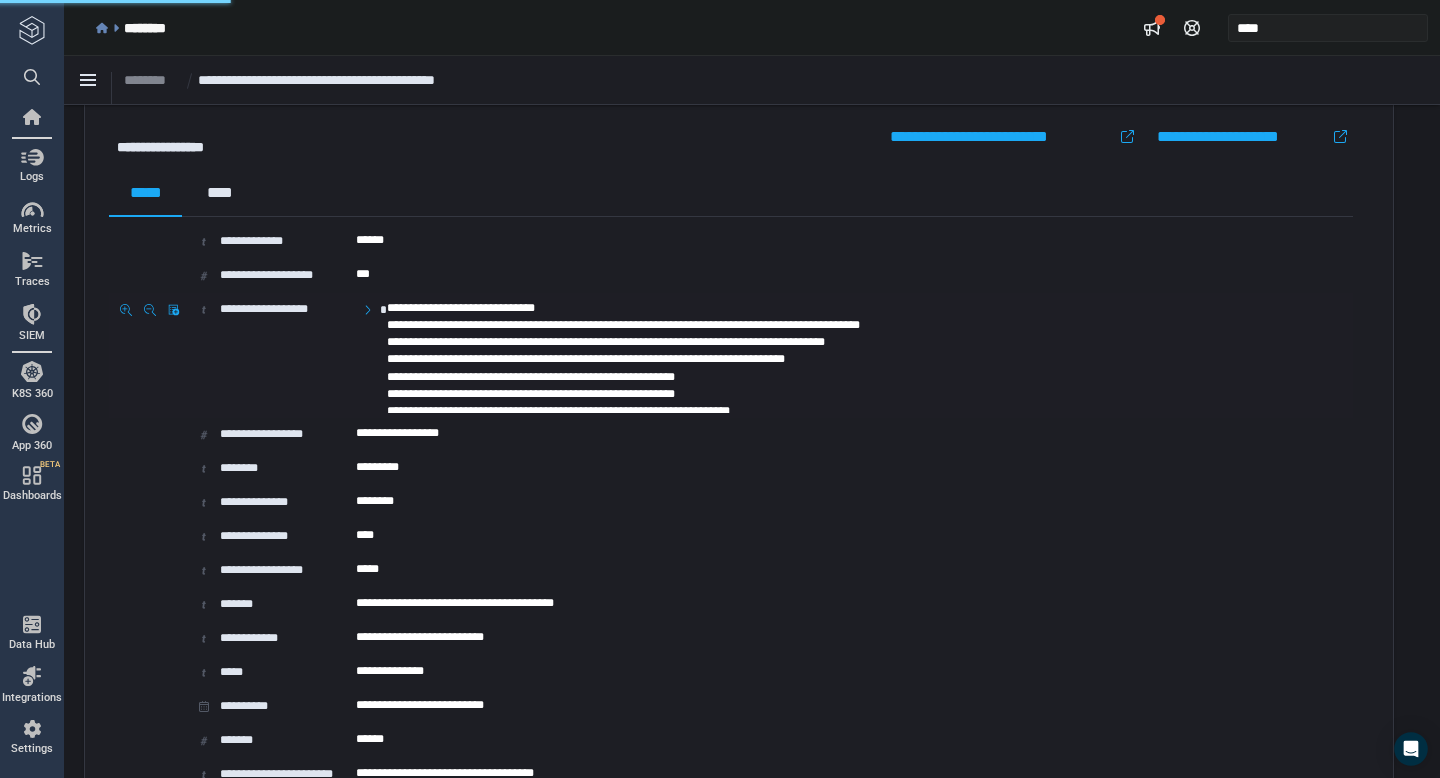 scroll, scrollTop: 3360, scrollLeft: 0, axis: vertical 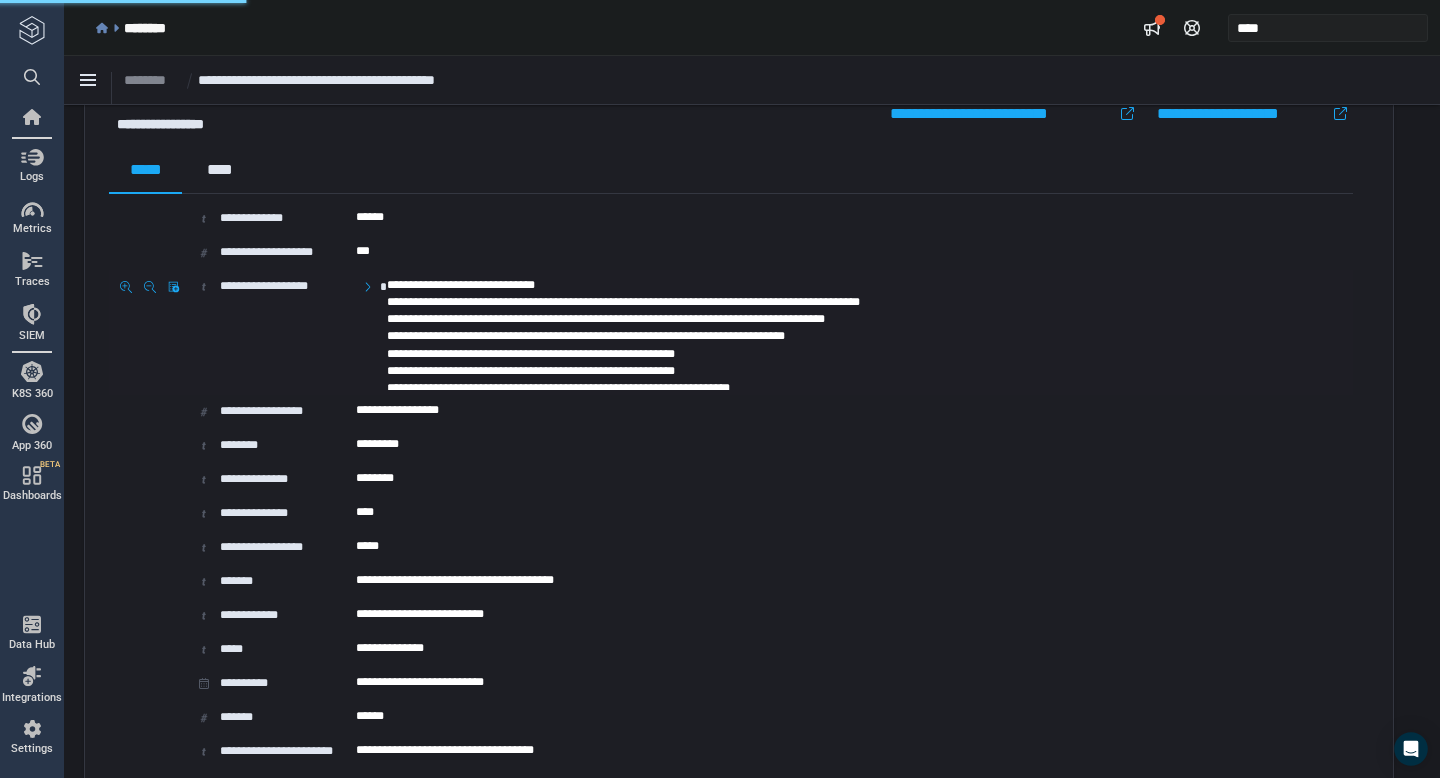 click at bounding box center [800, 332] 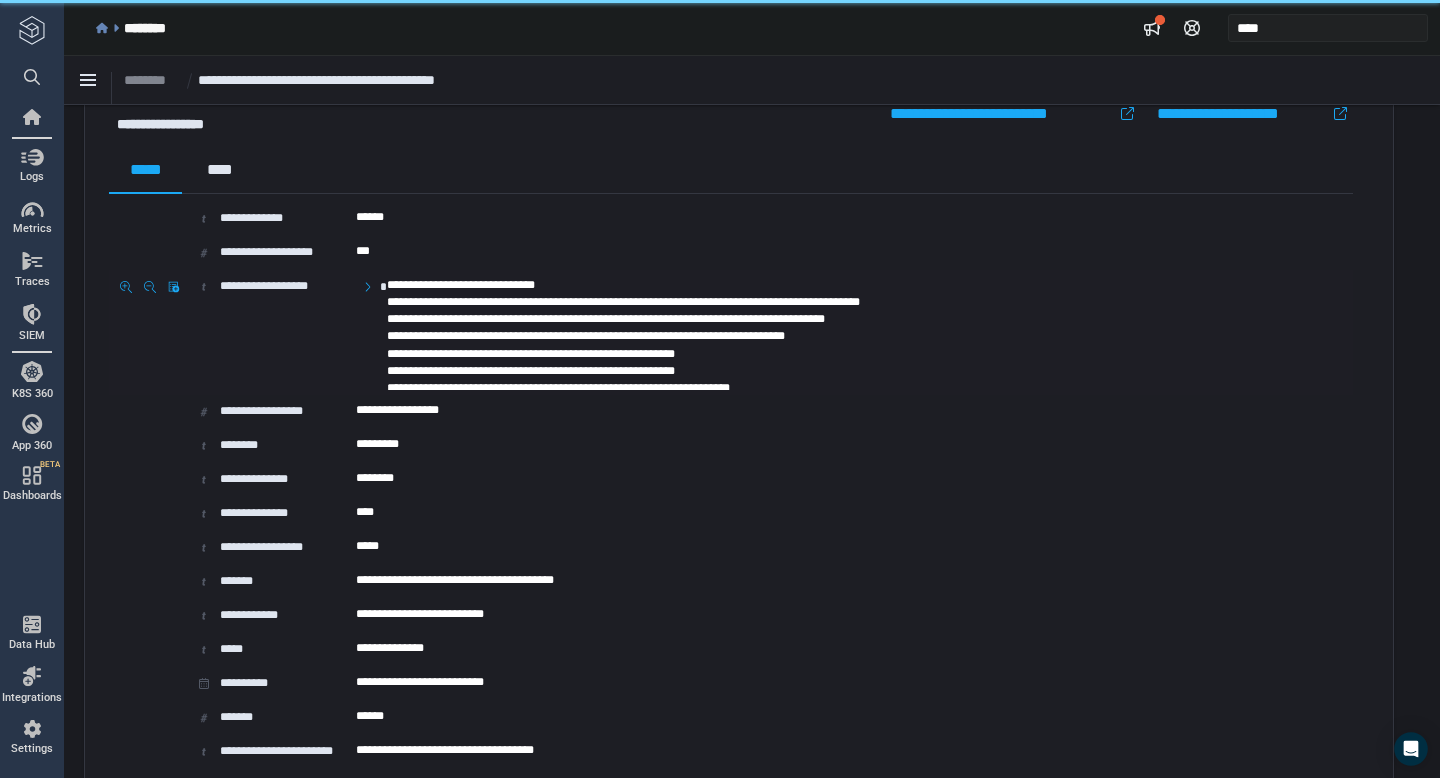 click at bounding box center (800, 332) 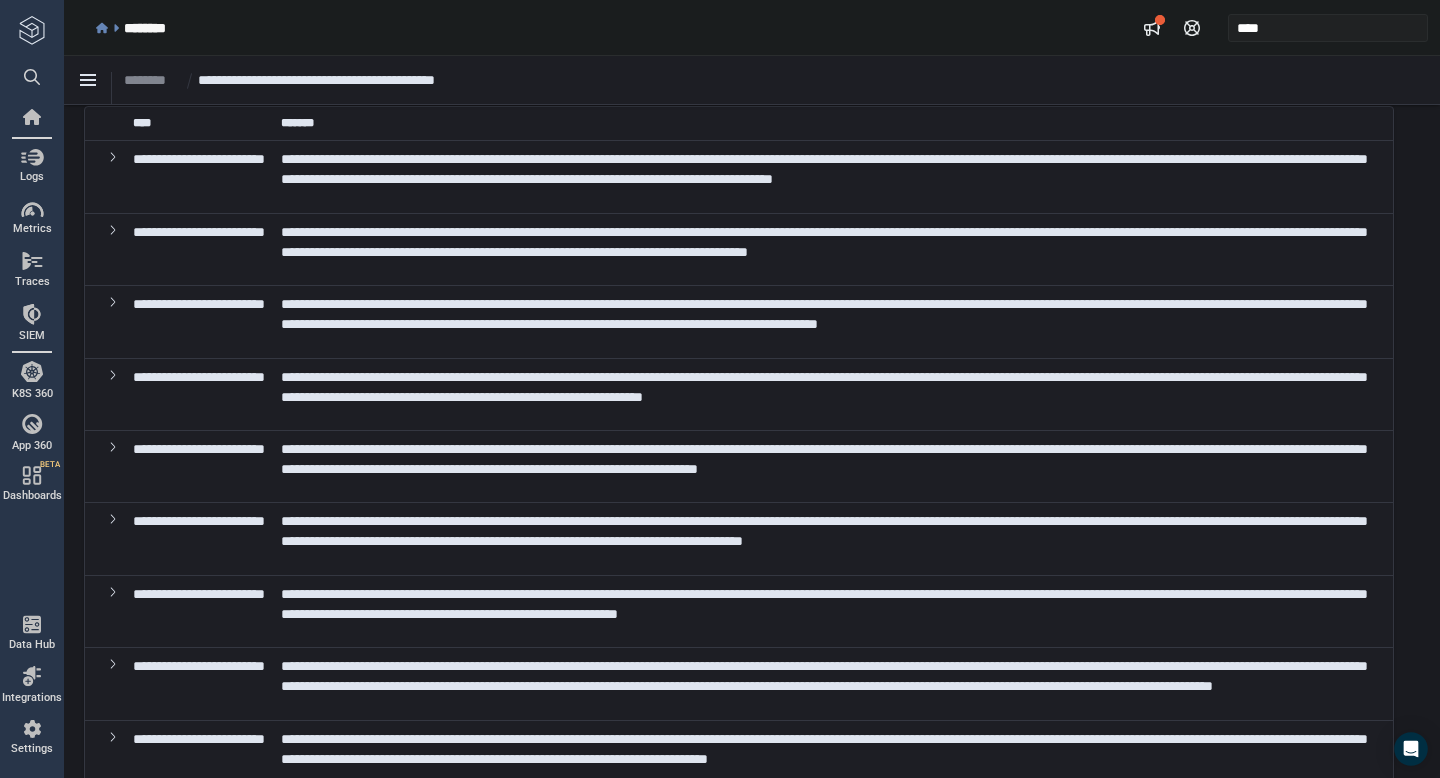scroll, scrollTop: 0, scrollLeft: 0, axis: both 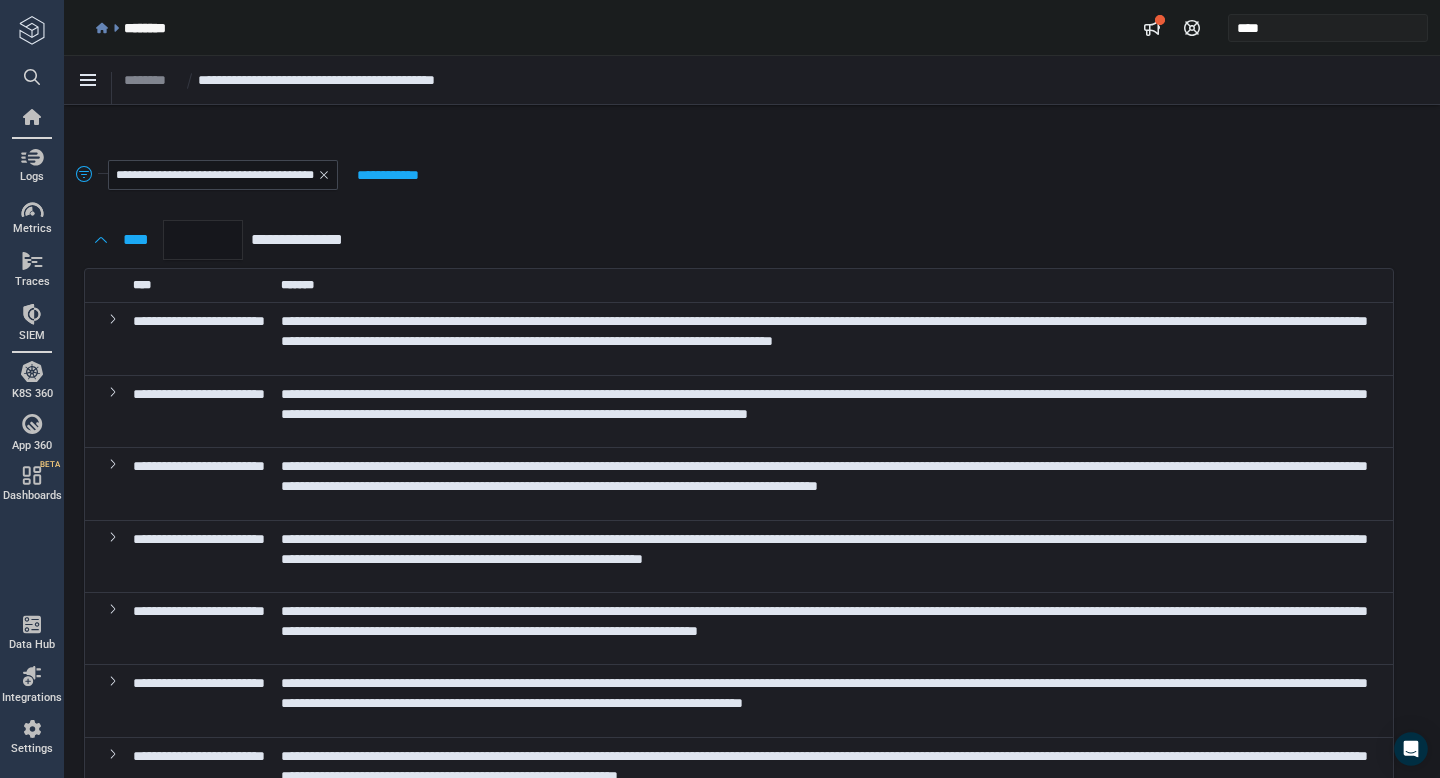 click on "**********" at bounding box center (451, 240) 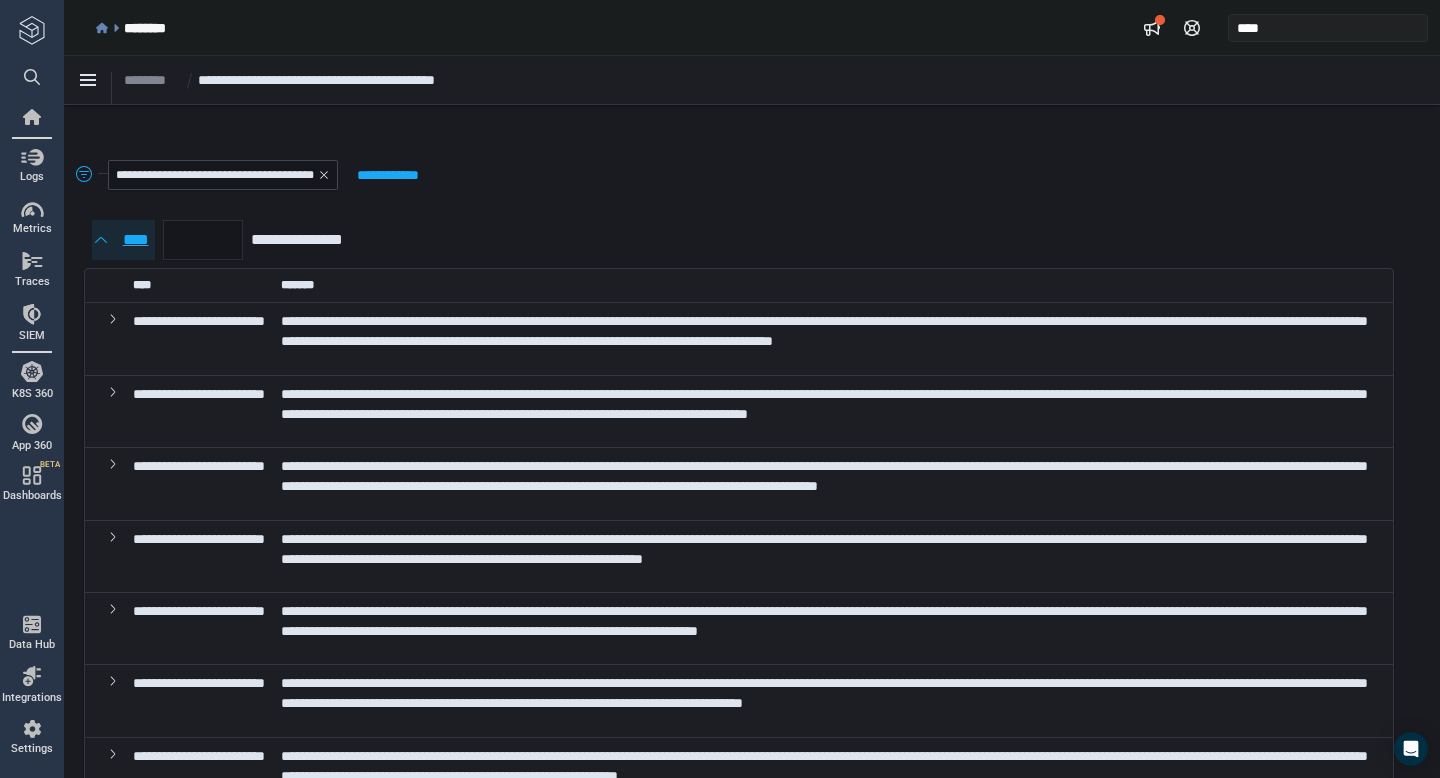 click on "****" at bounding box center [135, 240] 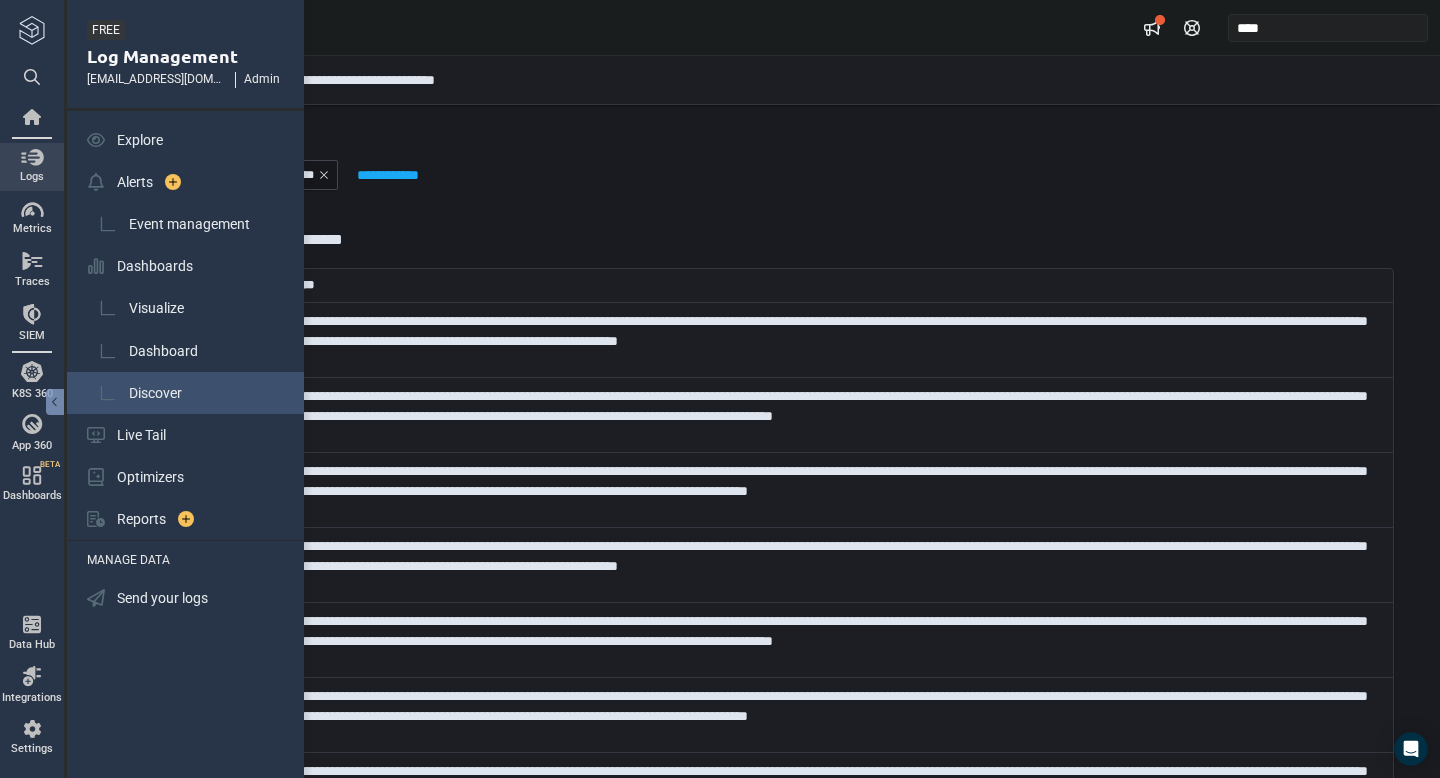 click on "Discover" at bounding box center (155, 393) 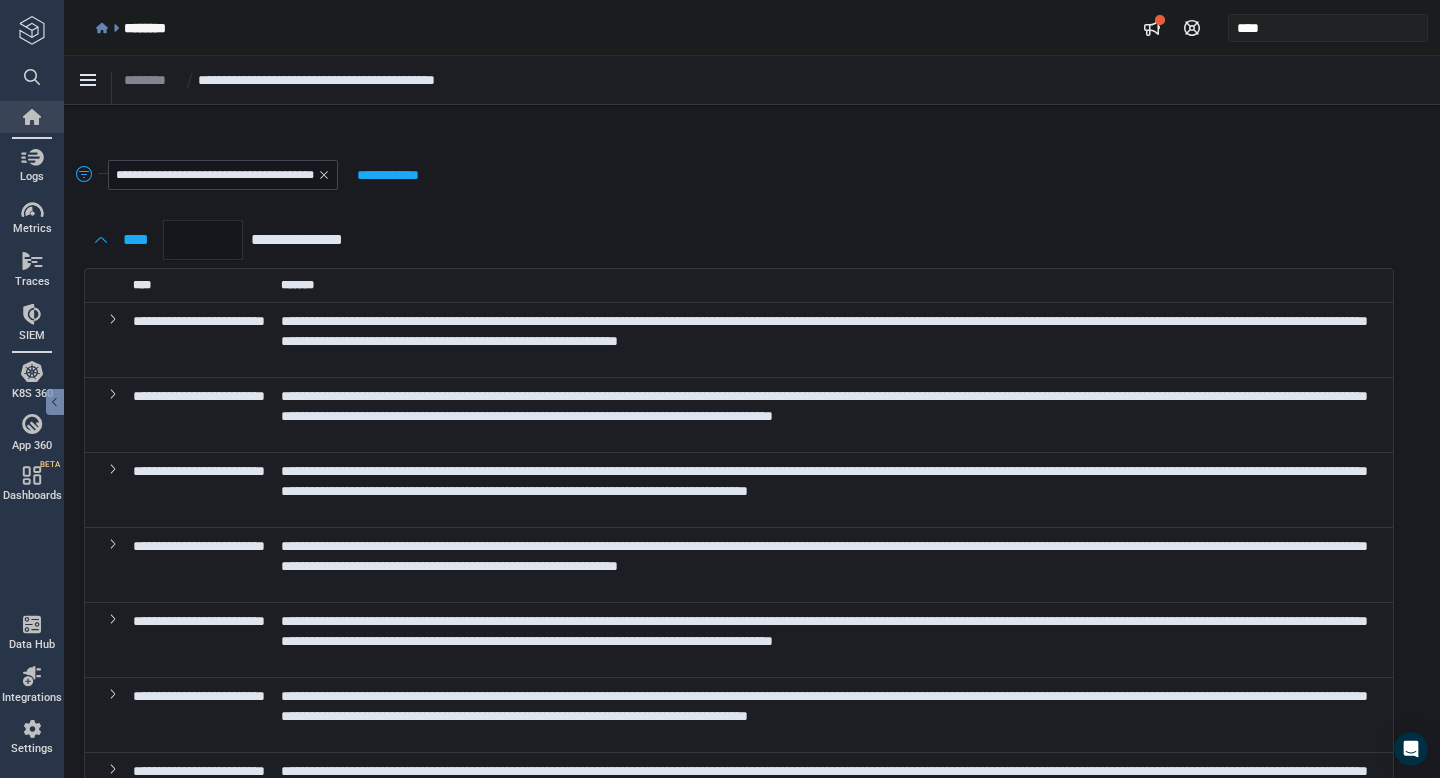 click at bounding box center [32, 117] 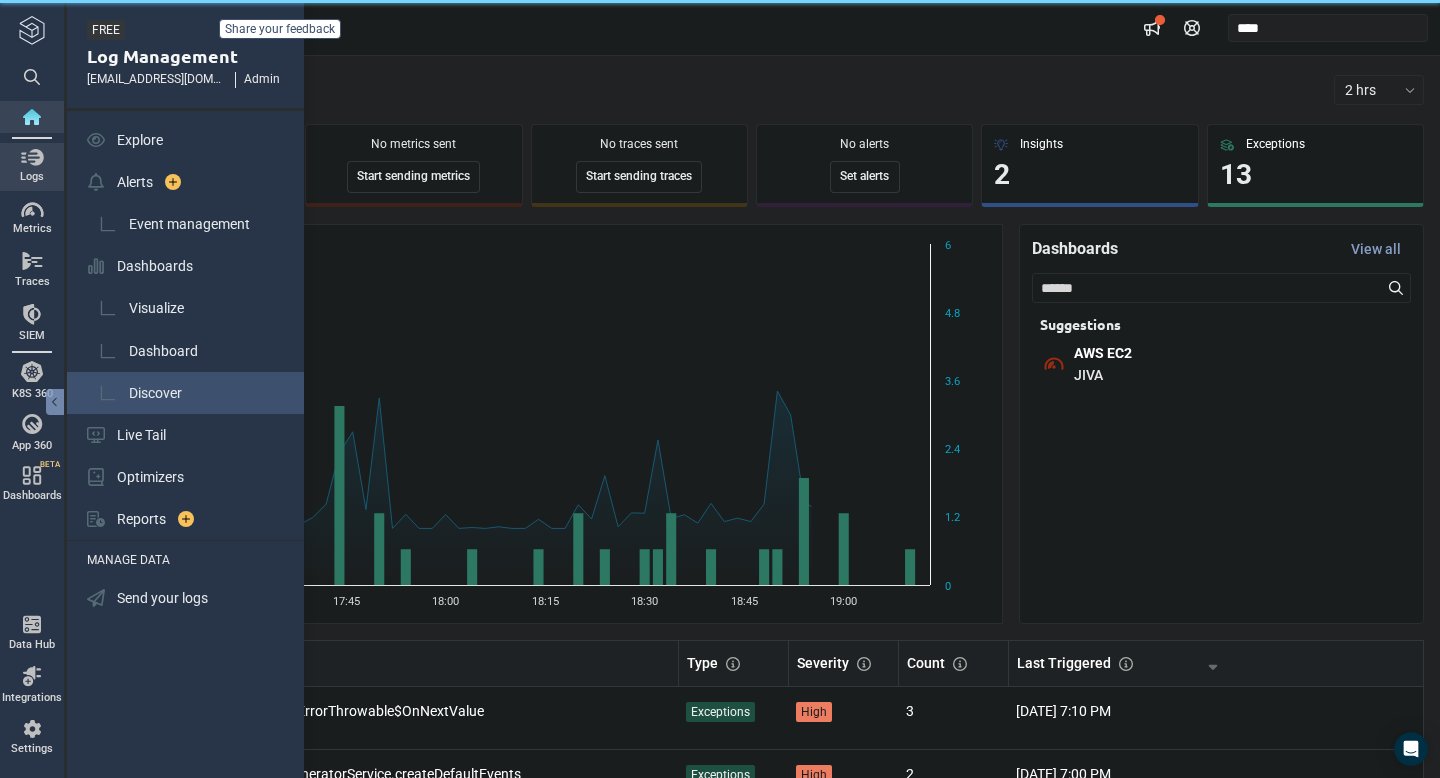 click on "Discover" at bounding box center [155, 393] 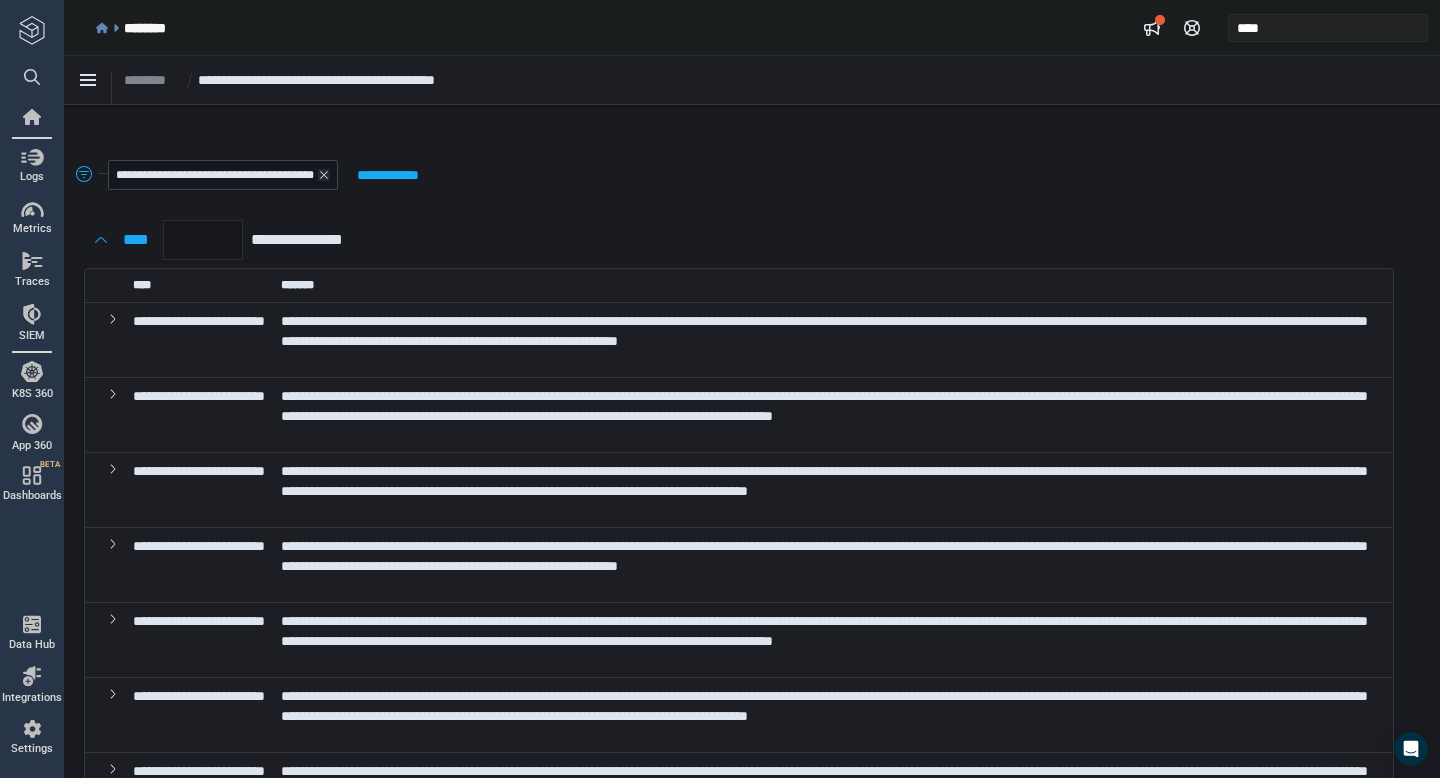 click 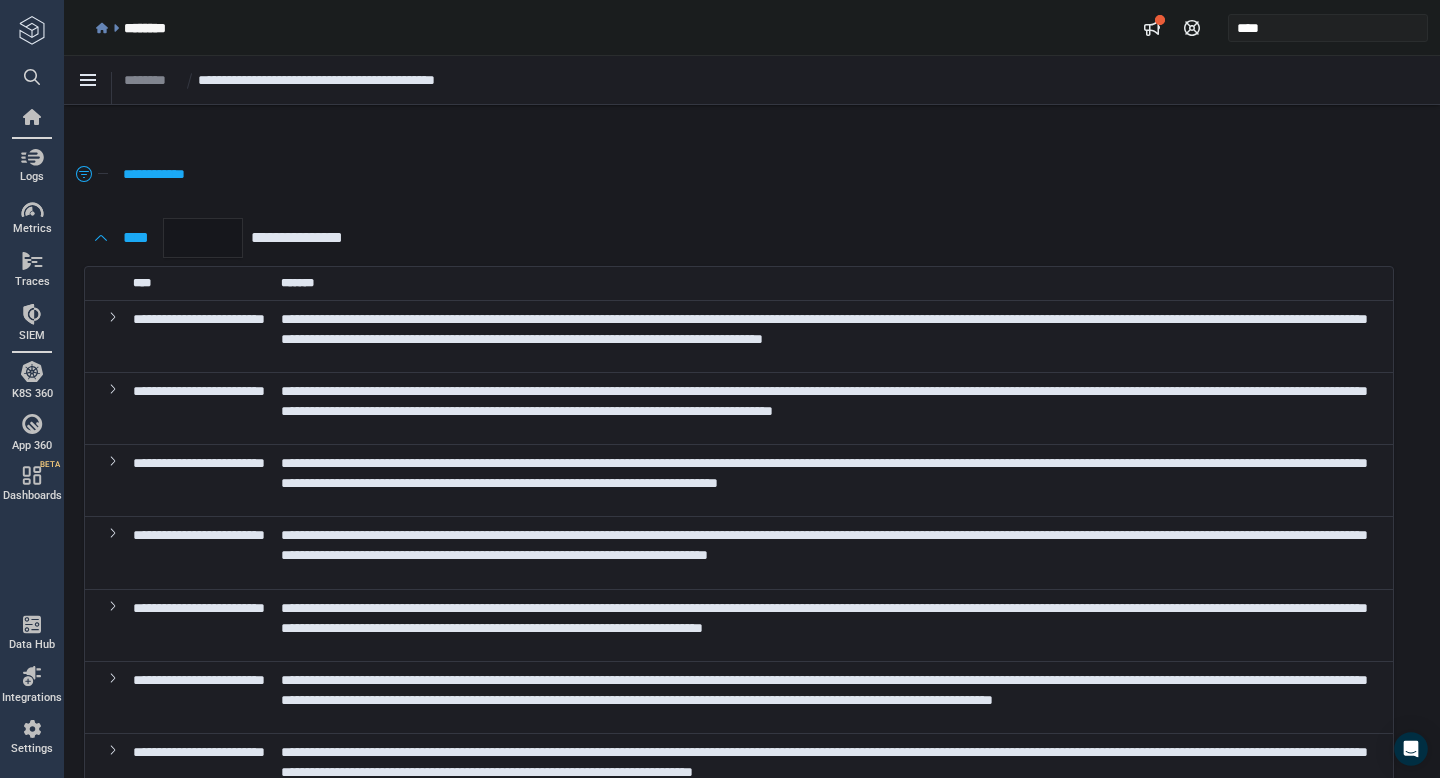 click on "**********" at bounding box center (385, 80) 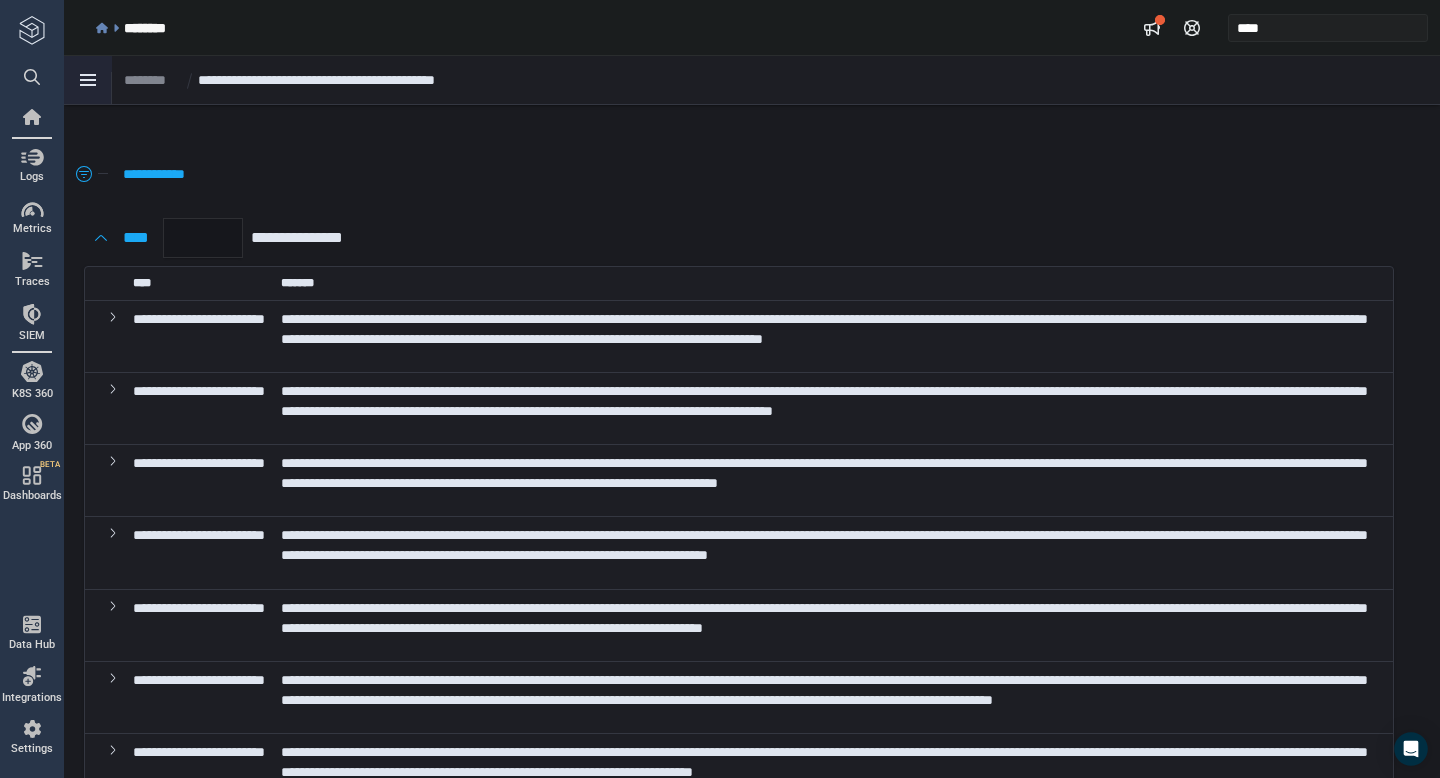 click at bounding box center [88, 80] 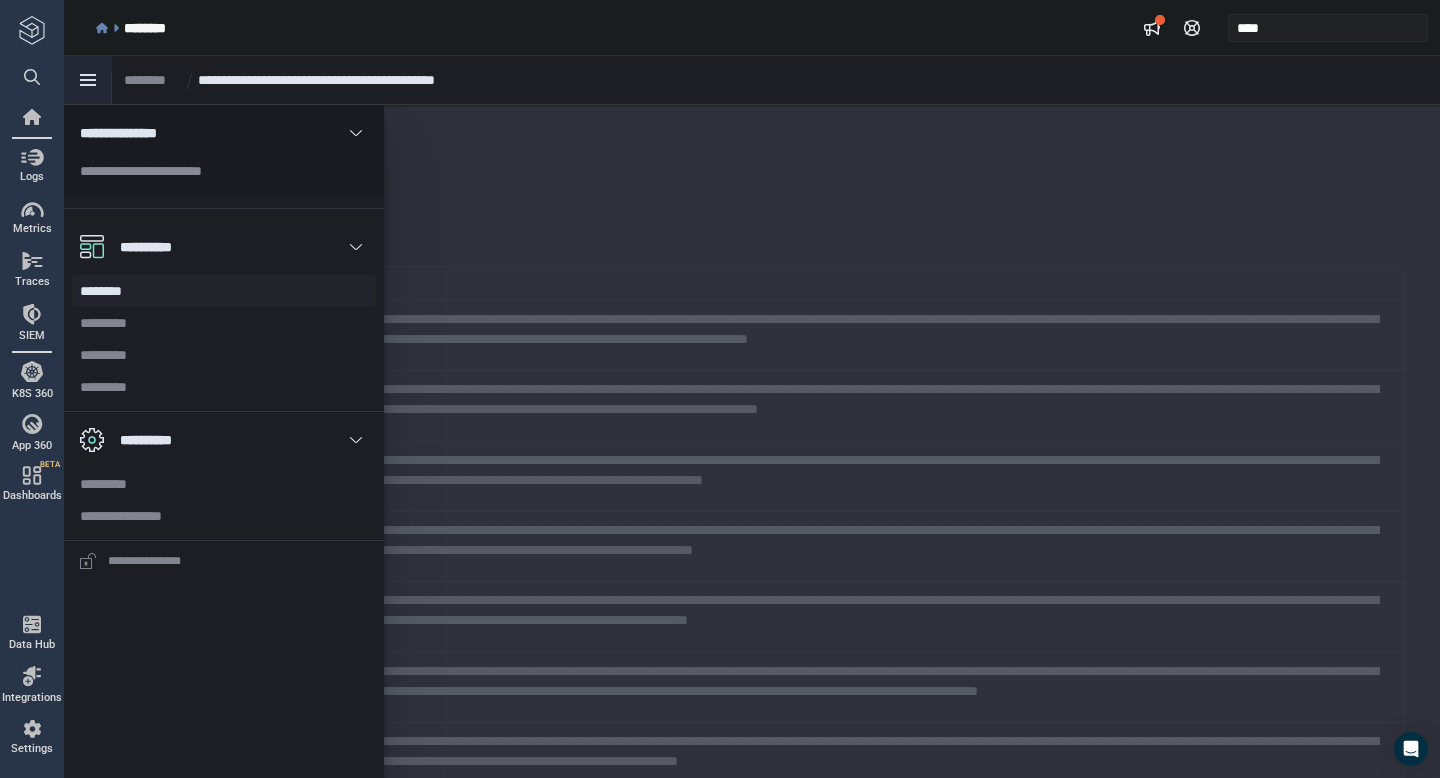 click 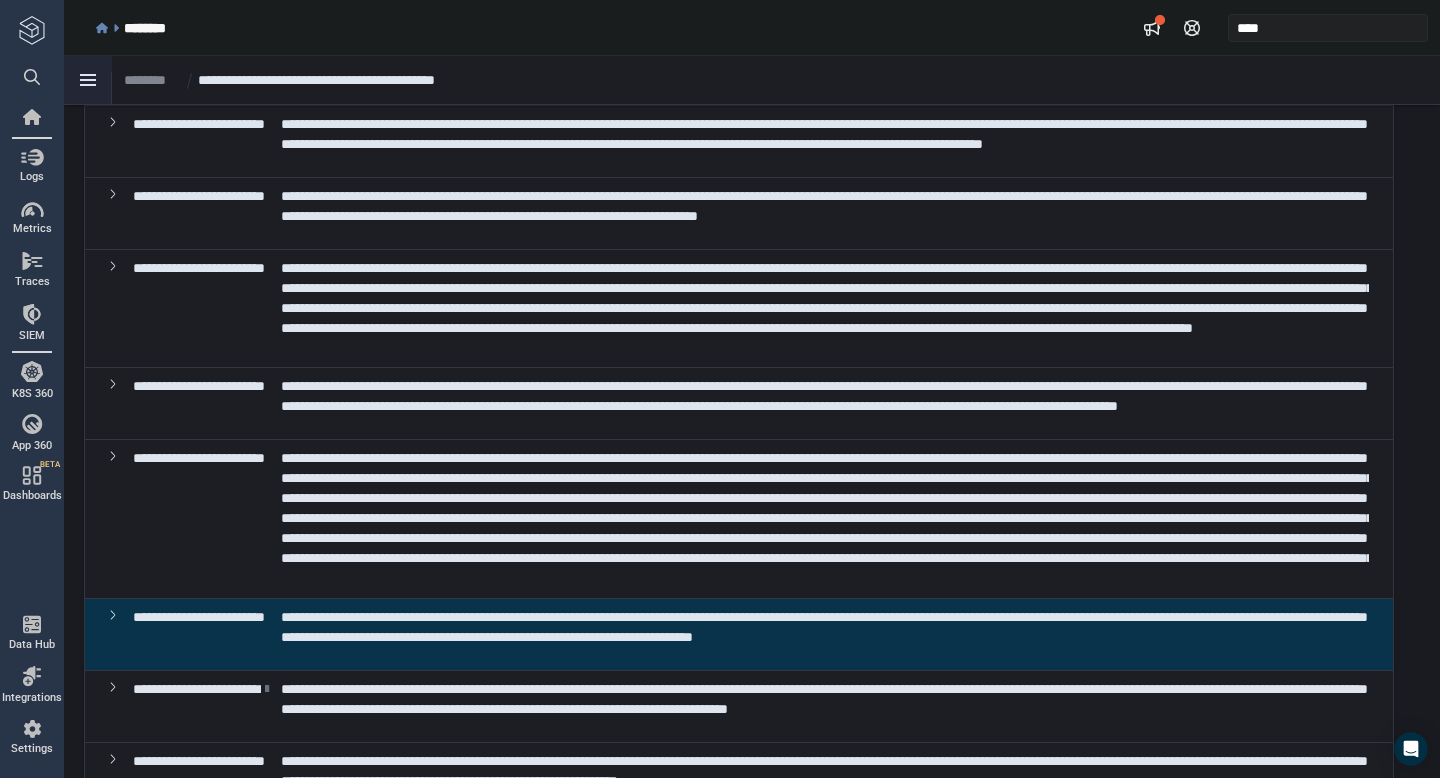 scroll, scrollTop: 4368, scrollLeft: 0, axis: vertical 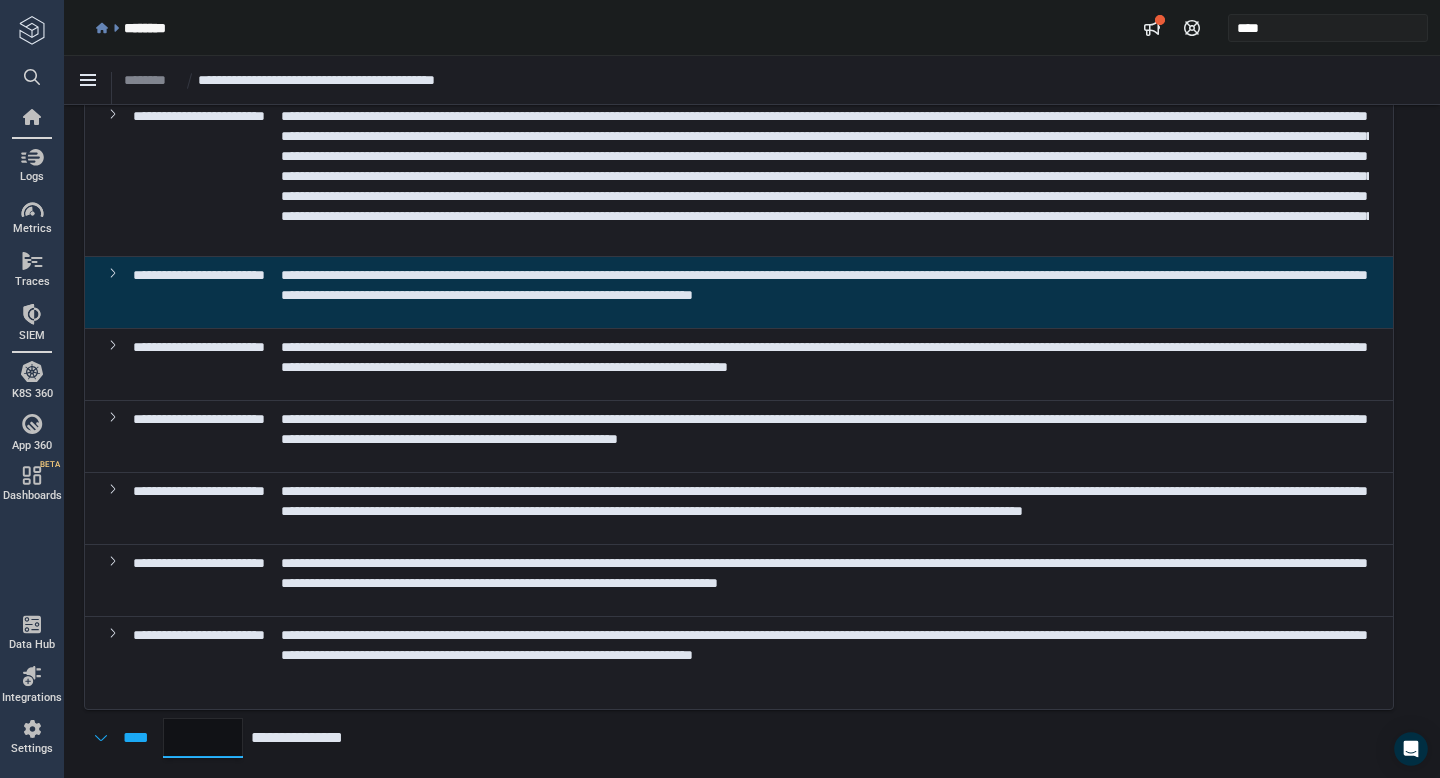 click on "*" at bounding box center [203, 738] 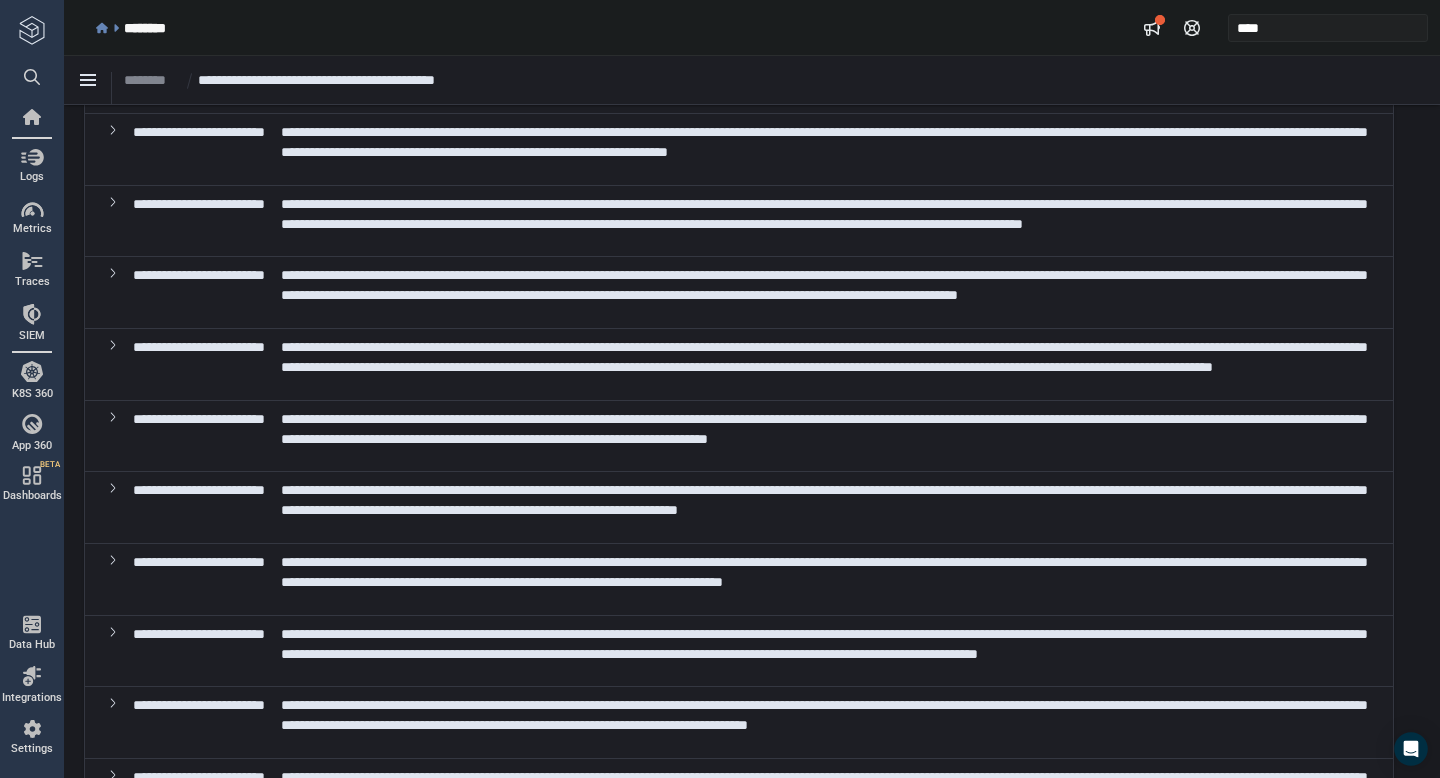 scroll, scrollTop: 7630, scrollLeft: 0, axis: vertical 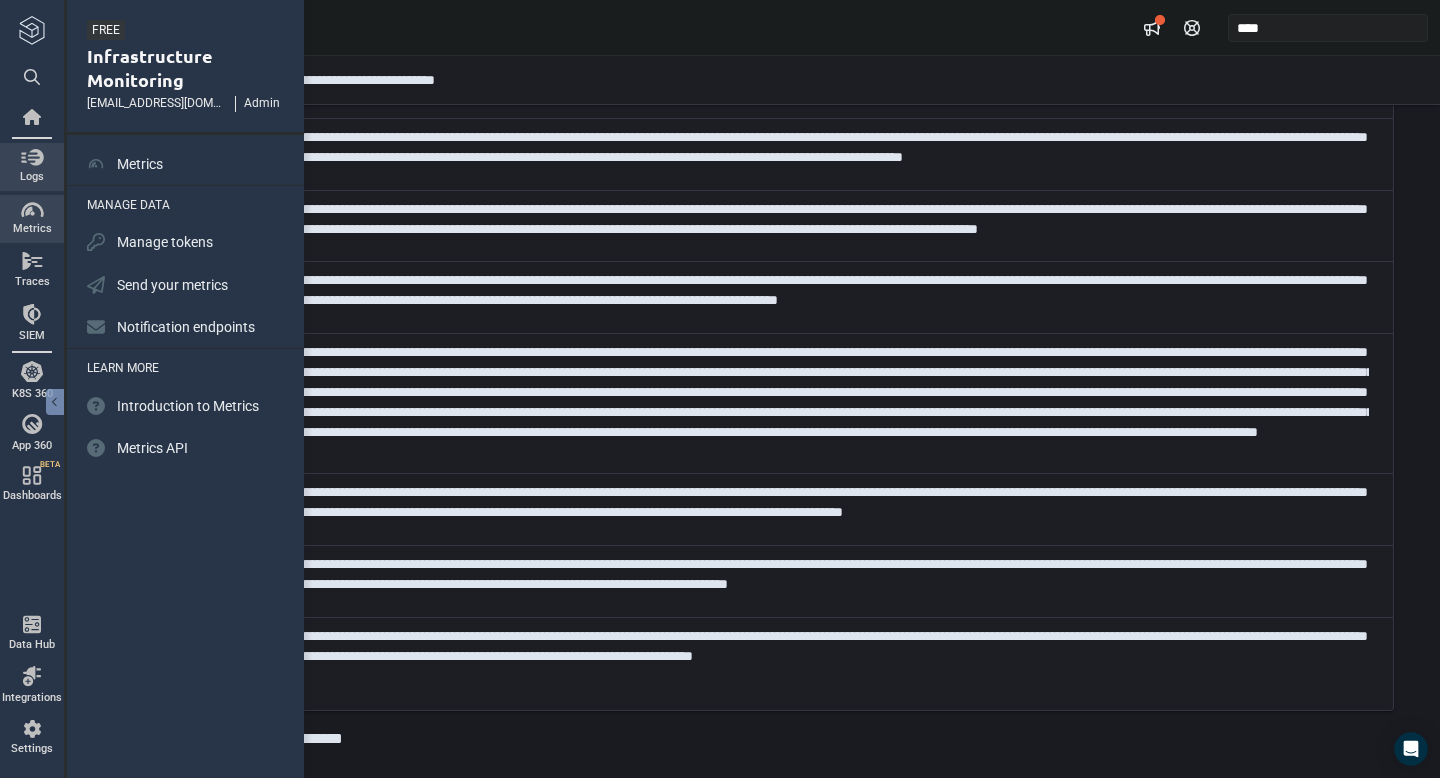 click at bounding box center (32, 157) 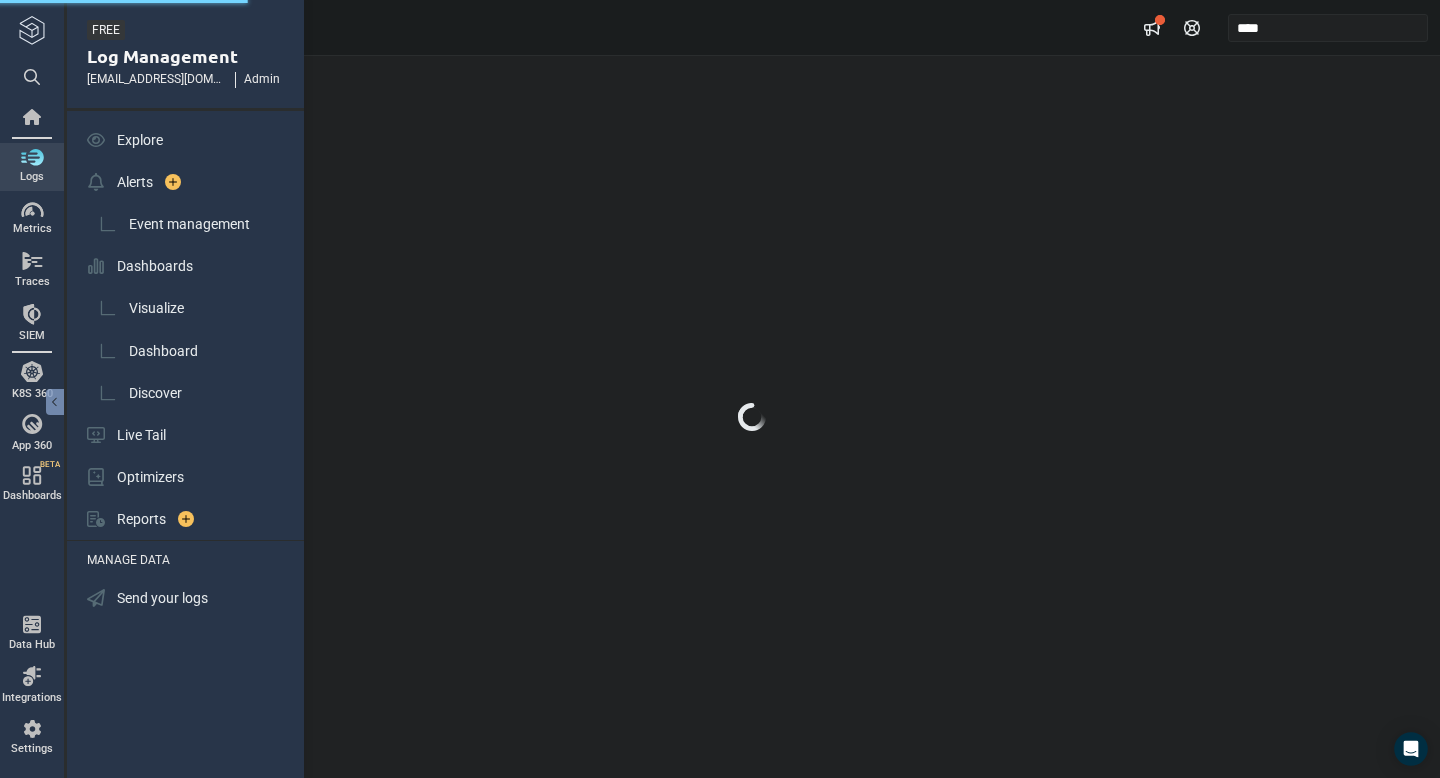 scroll, scrollTop: 0, scrollLeft: 0, axis: both 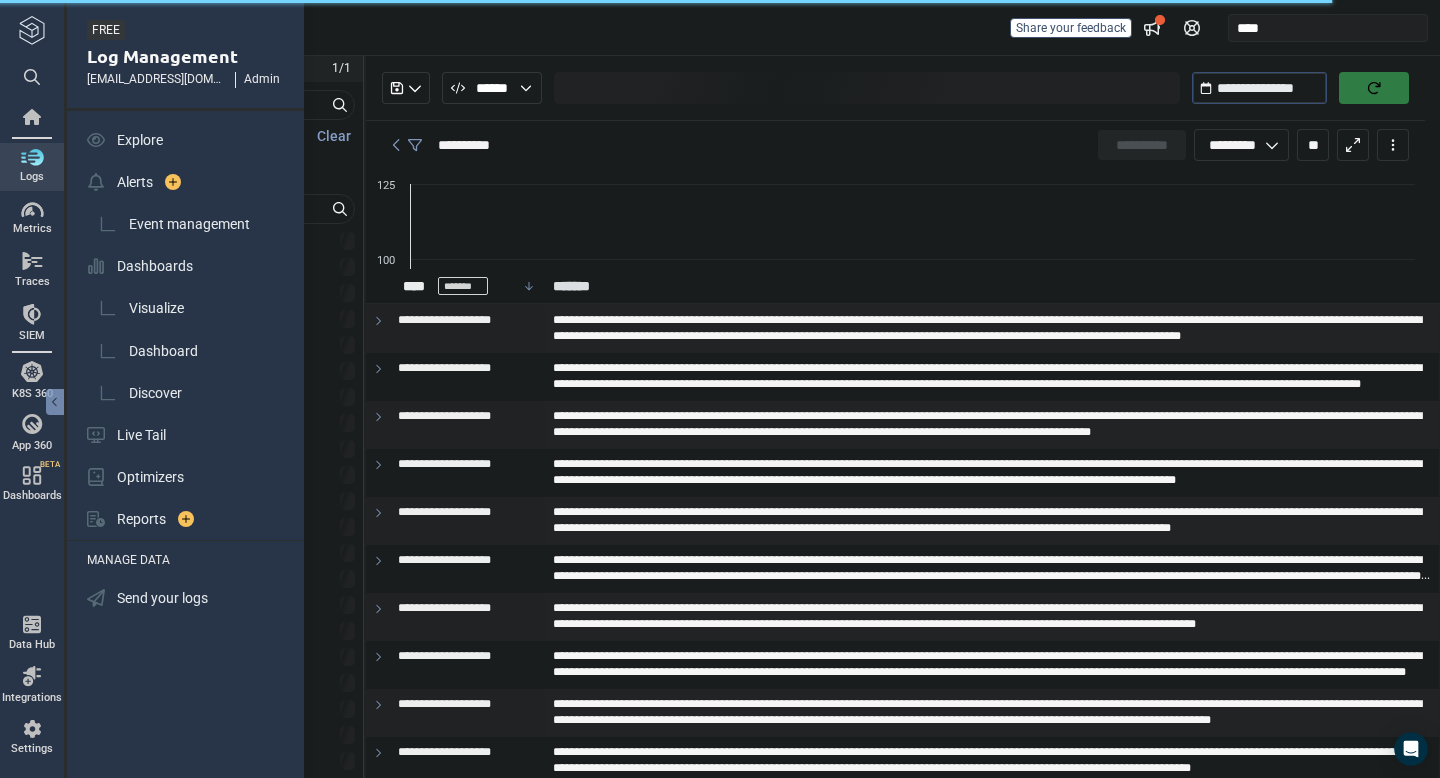 type on "*" 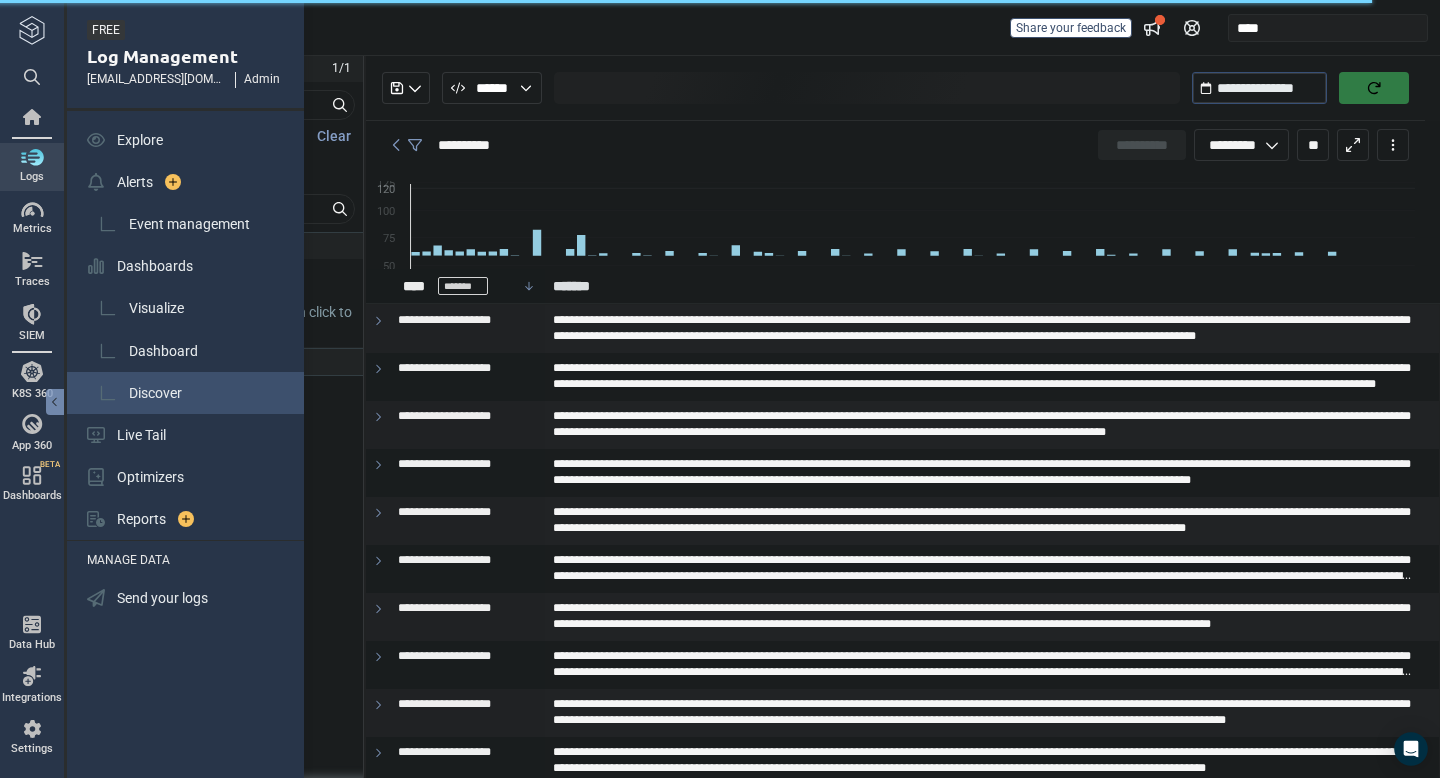 click on "Discover" at bounding box center (155, 393) 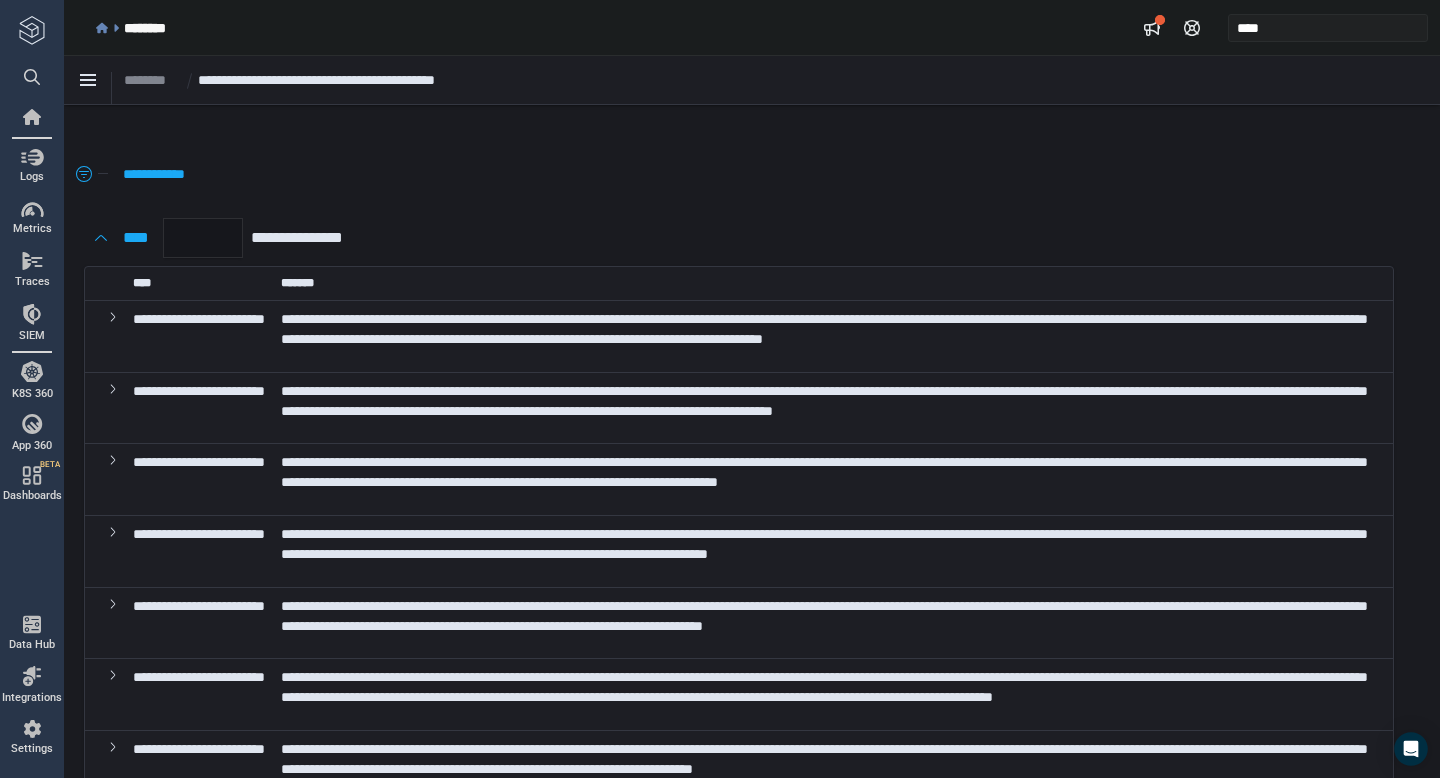 click on "**********" at bounding box center [385, 80] 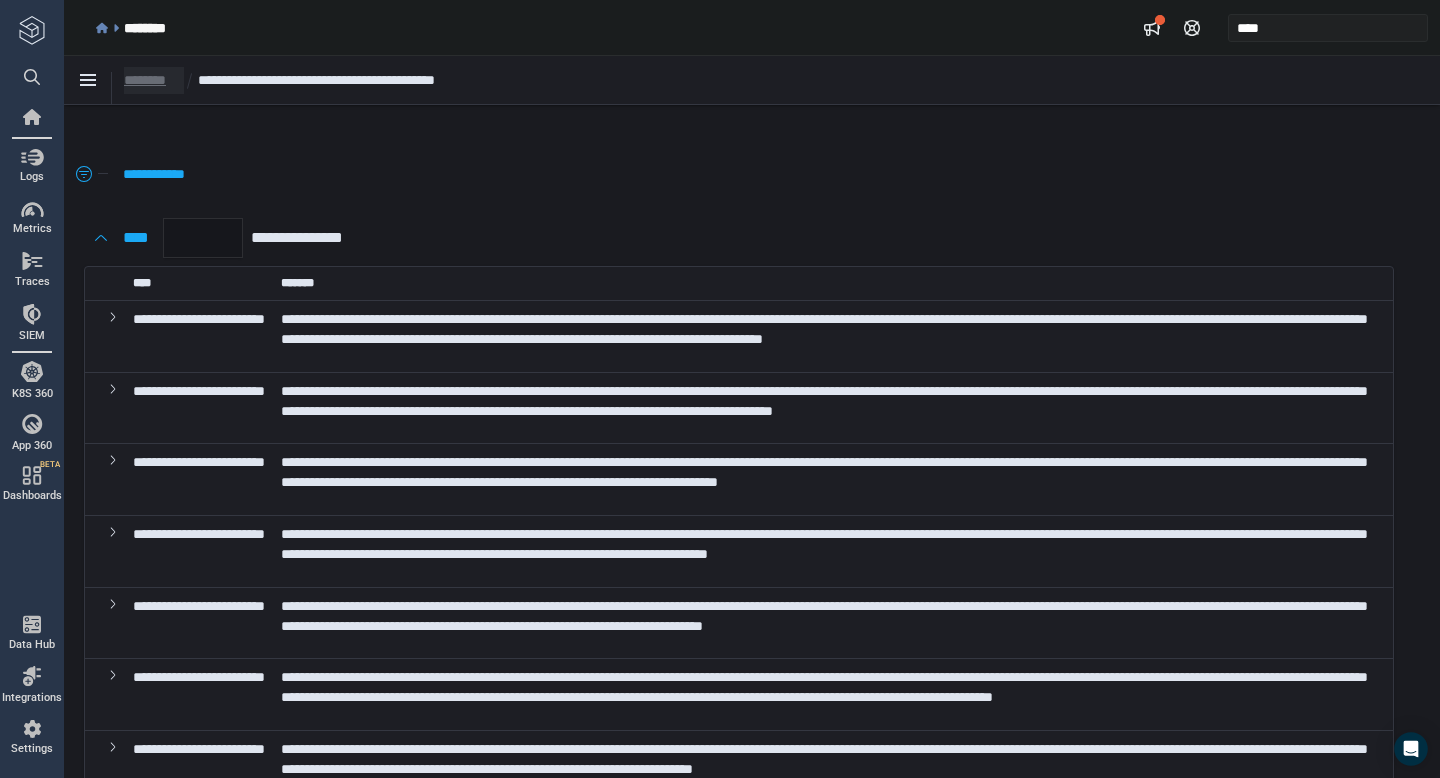 click on "********" at bounding box center [152, 80] 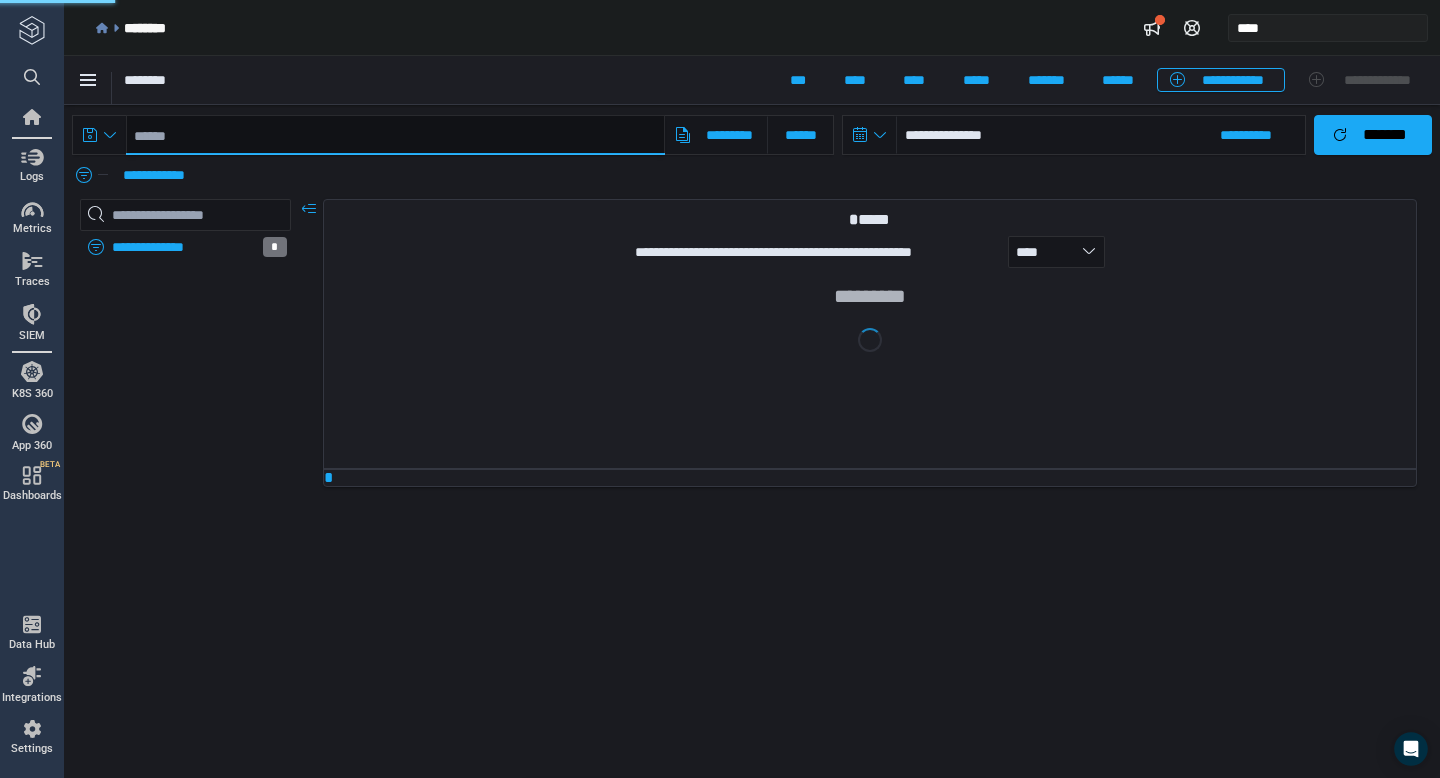 click at bounding box center [395, 135] 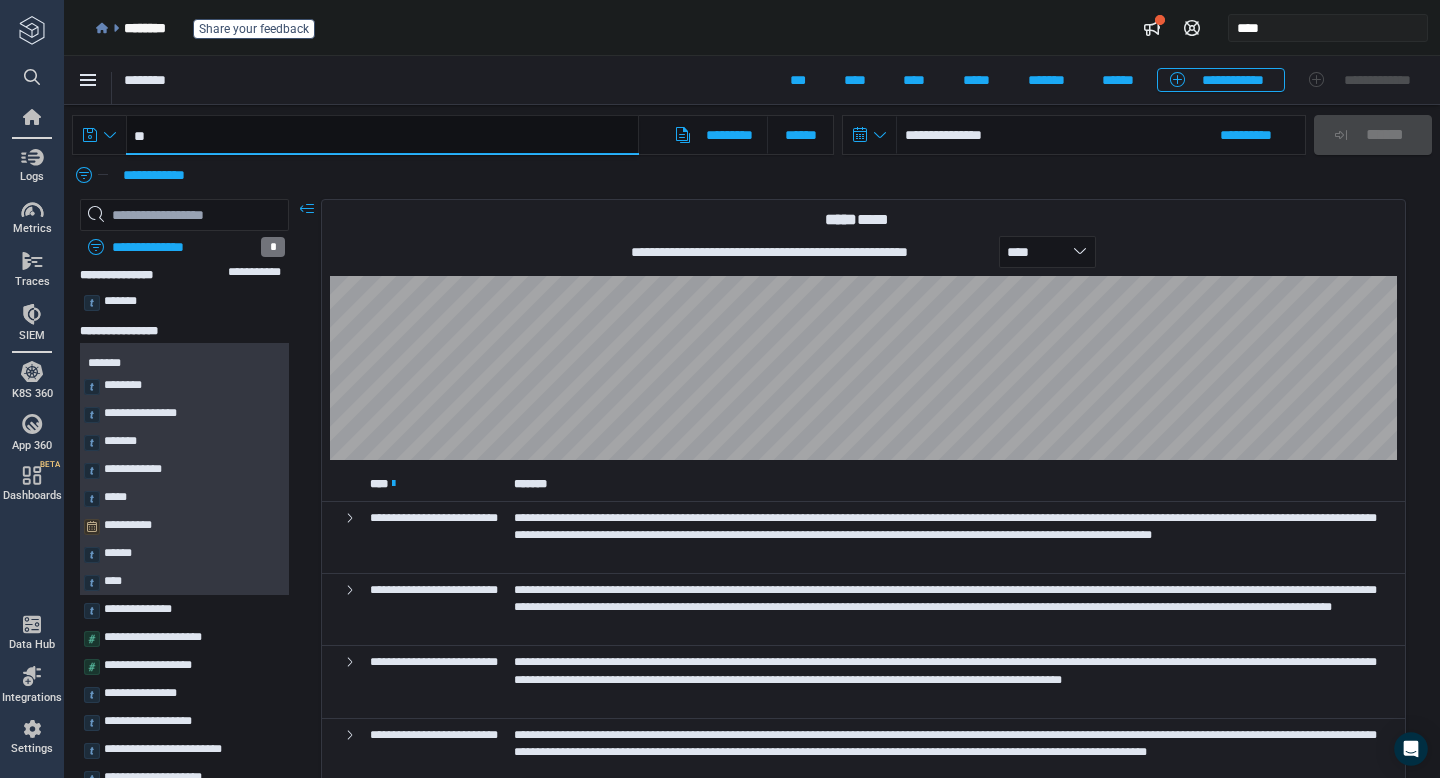 paste on "*********" 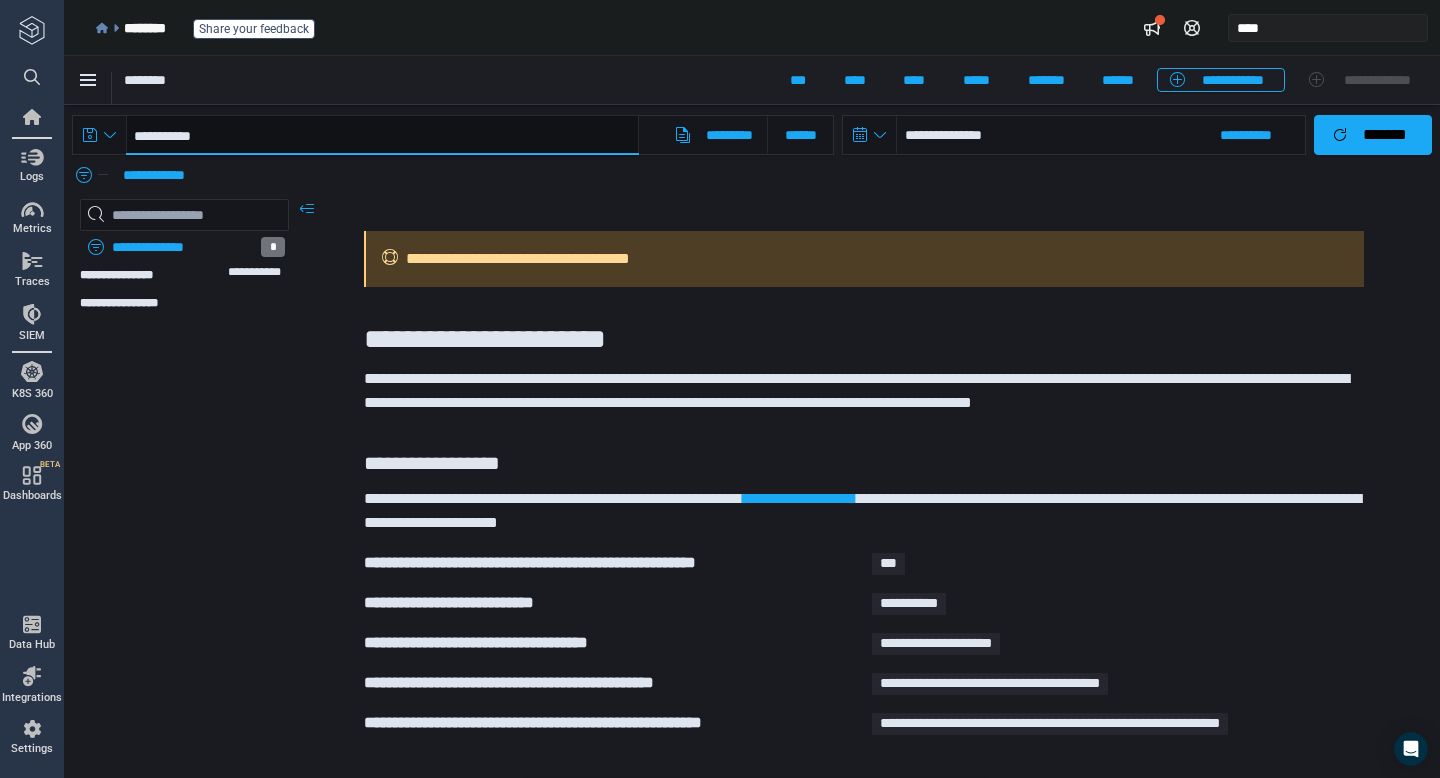 click on "**********" at bounding box center (382, 135) 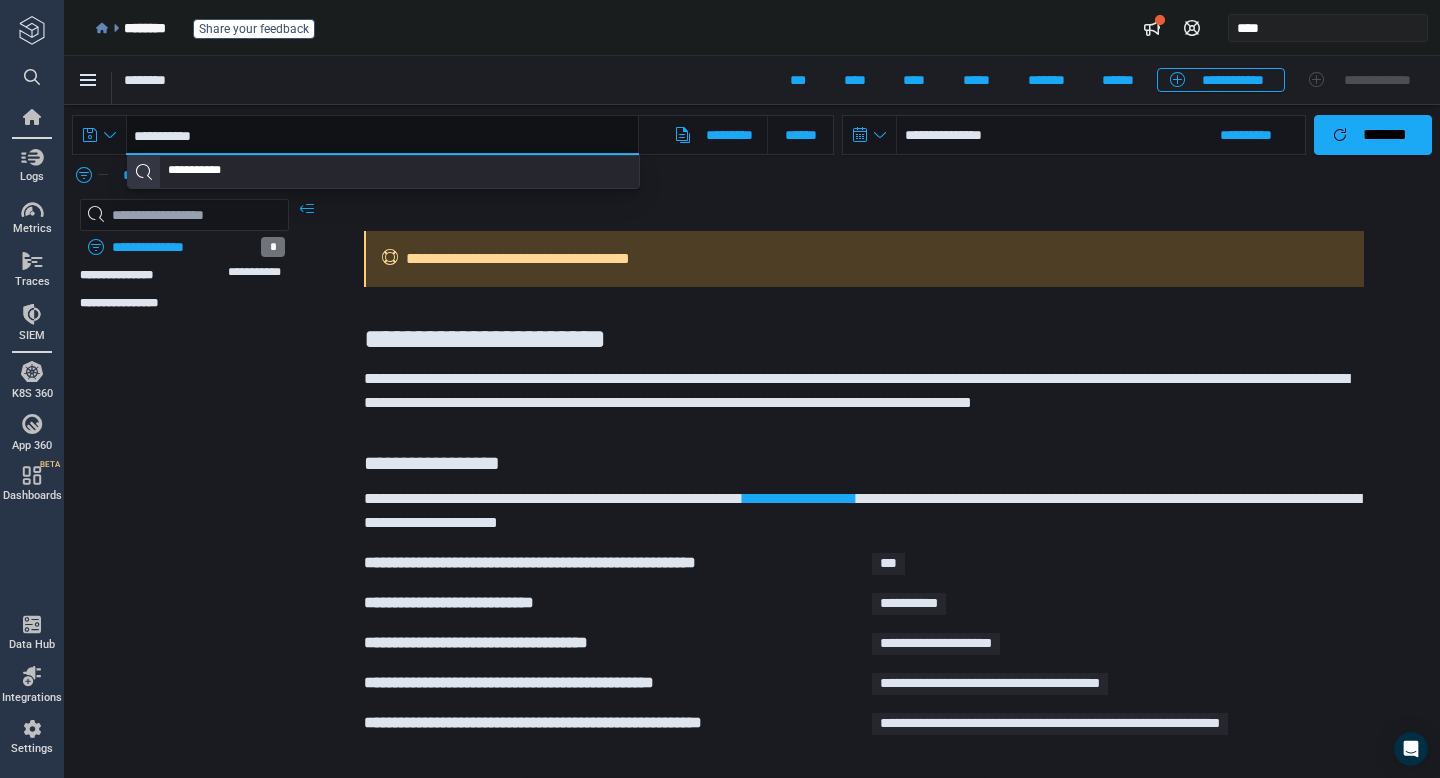 type on "**********" 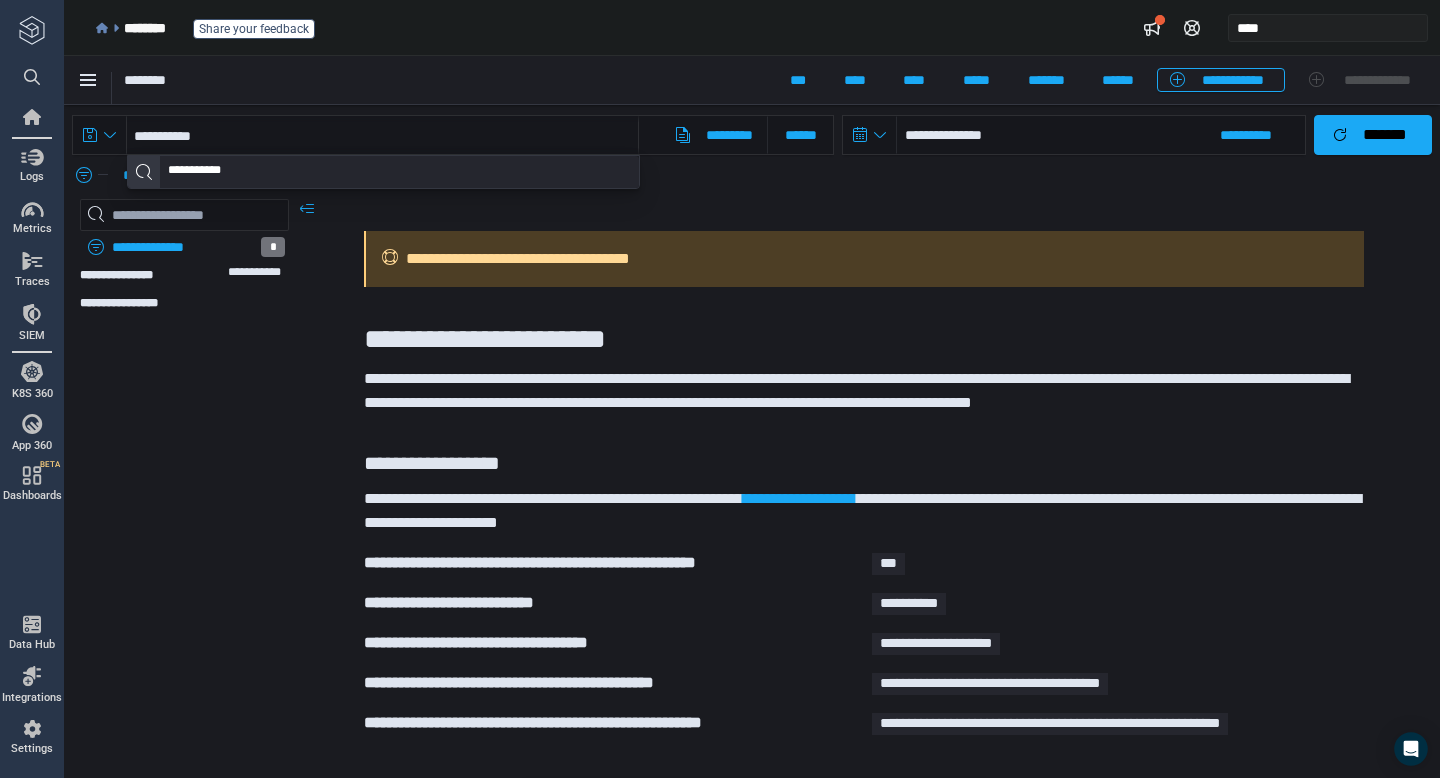 click on "**********" at bounding box center [207, 172] 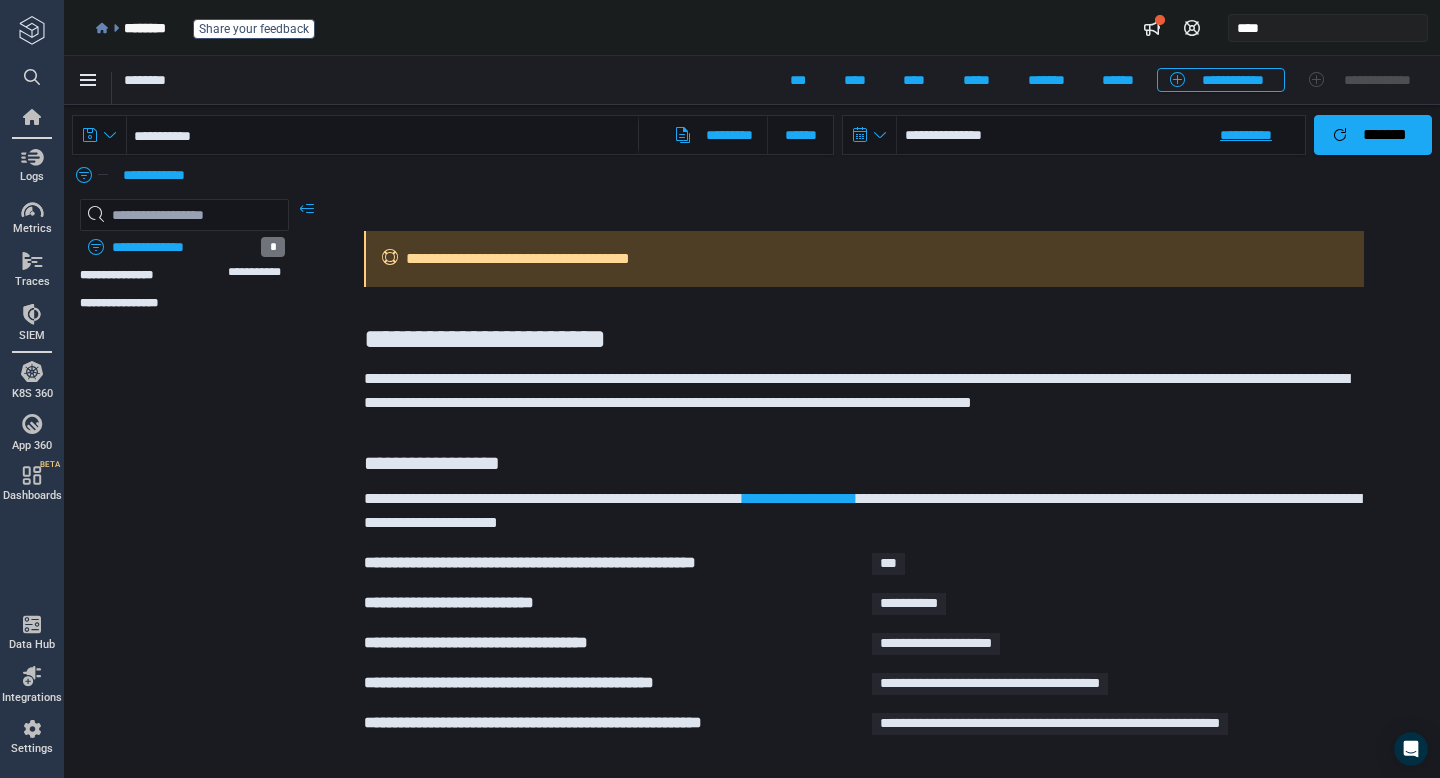 click on "**********" at bounding box center (1101, 135) 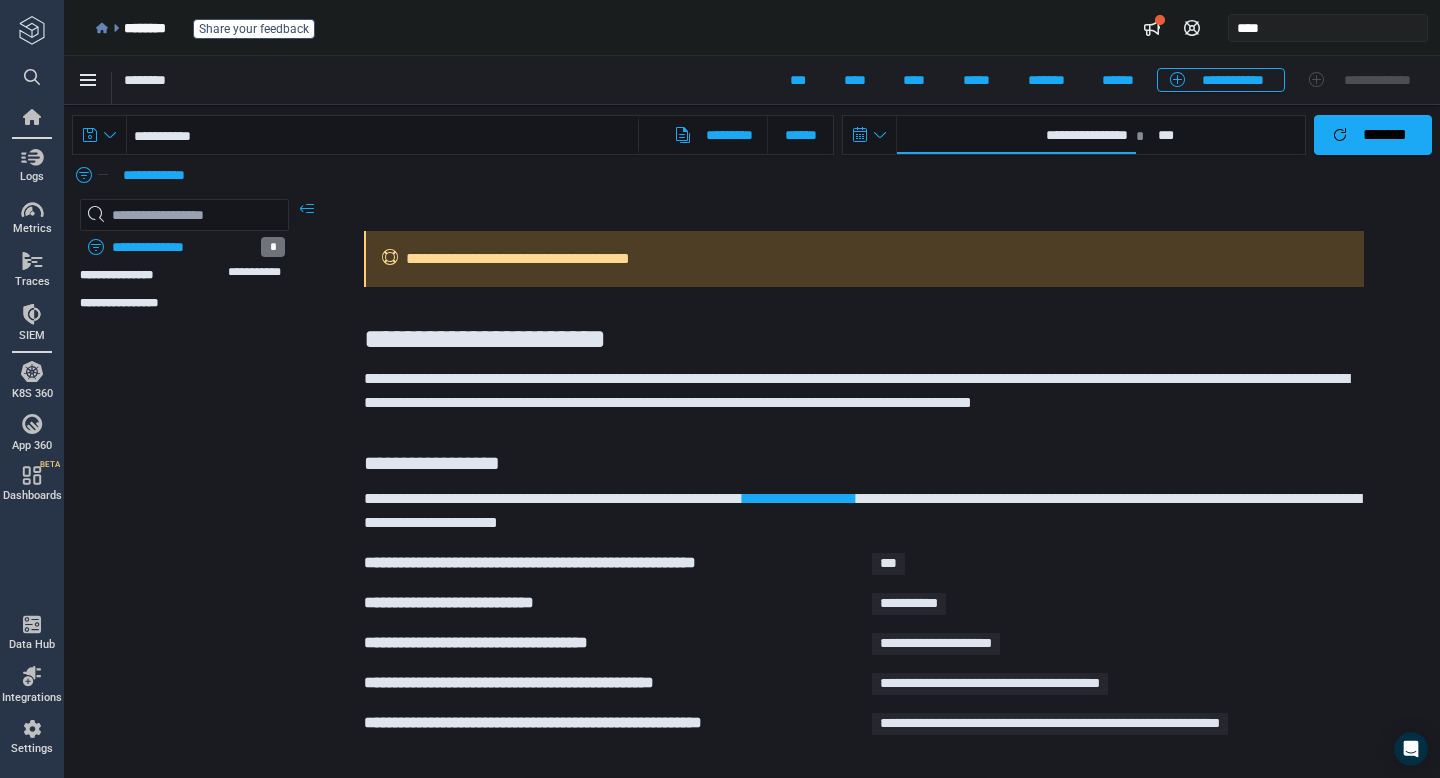 click on "**********" at bounding box center [1016, 135] 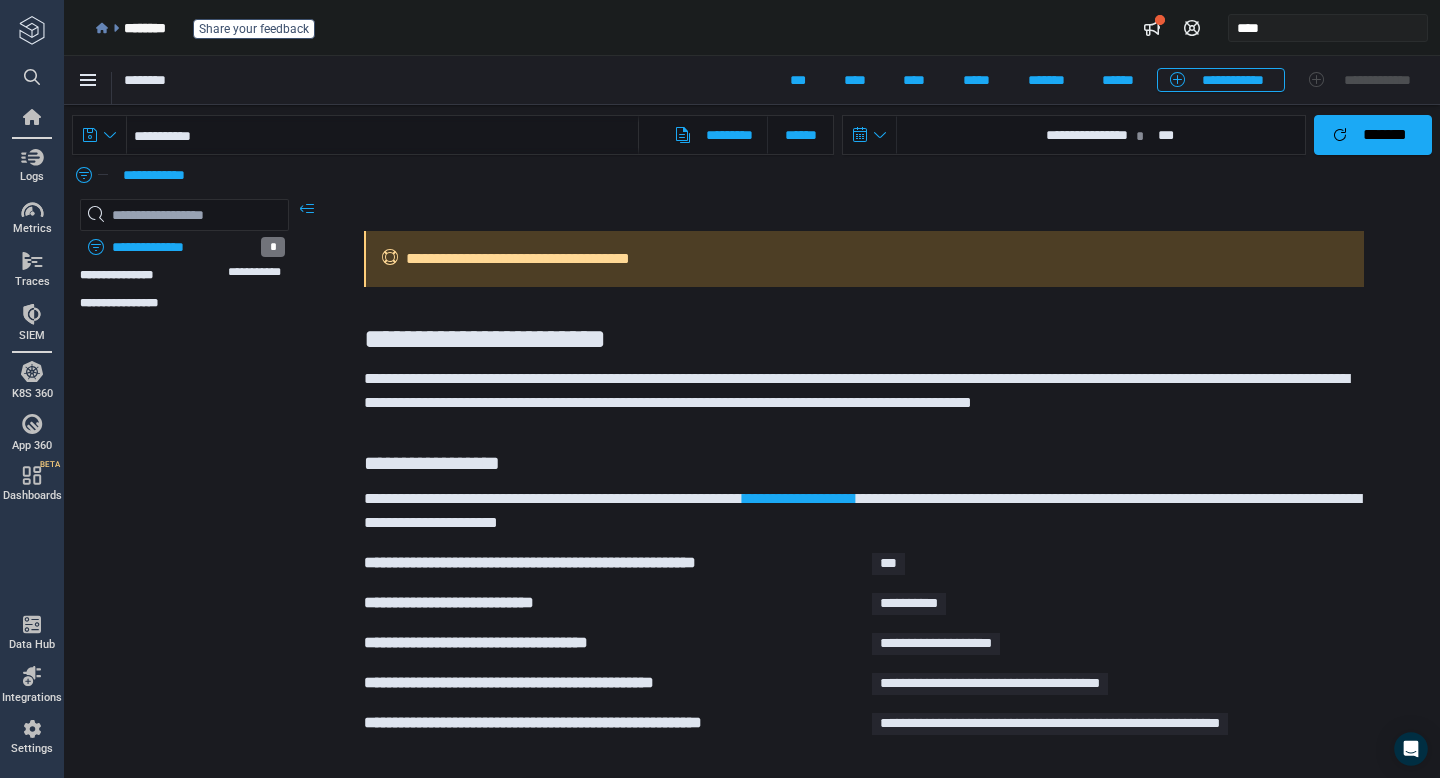 select on "*" 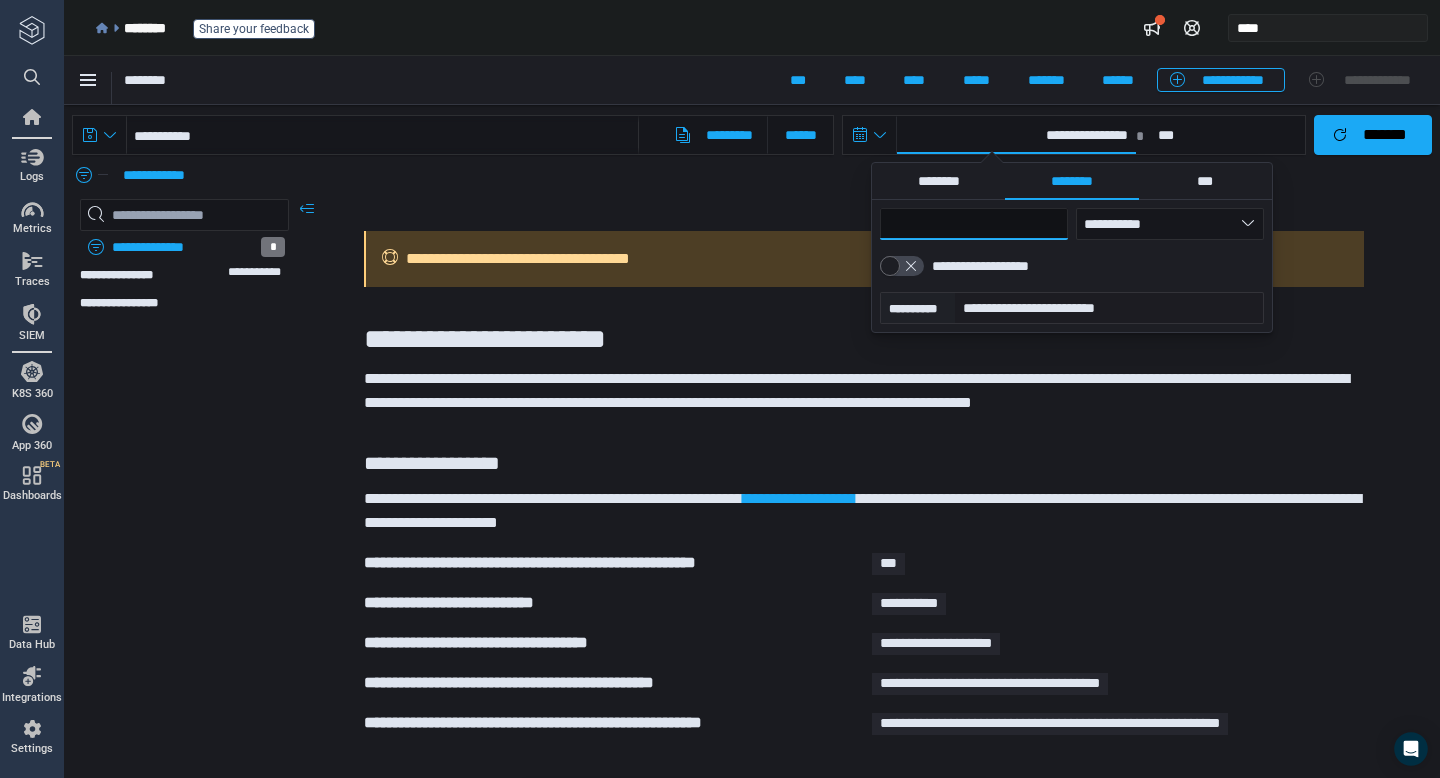 click on "**" at bounding box center (974, 224) 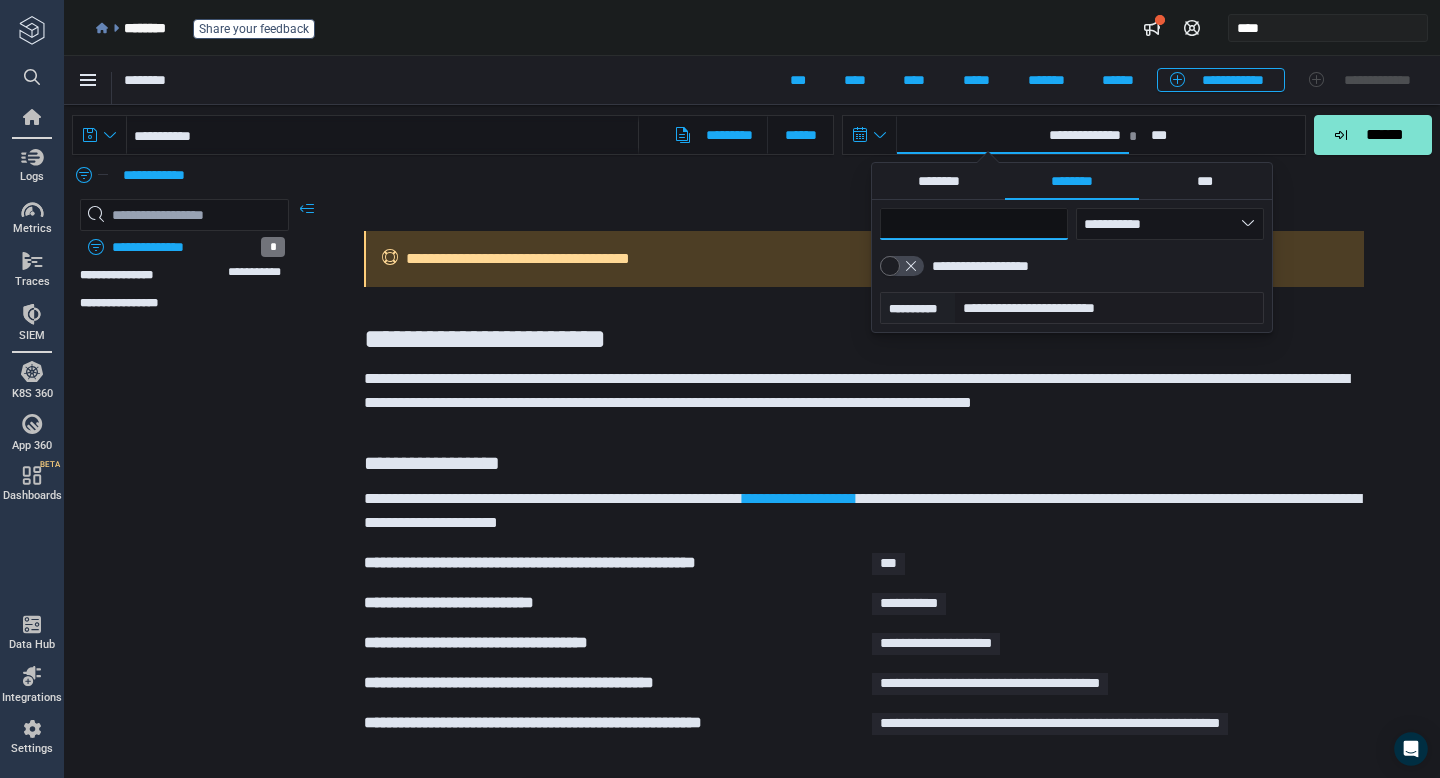 type 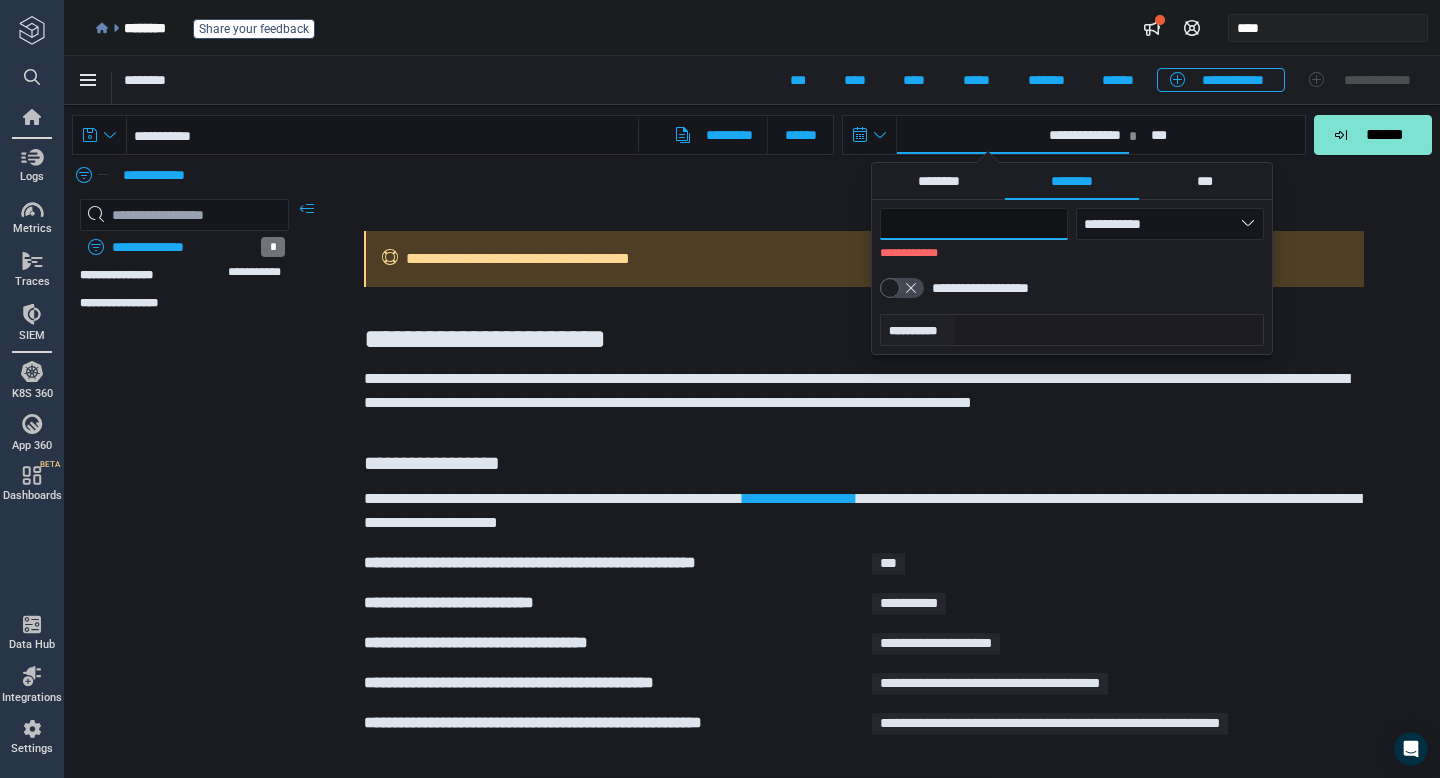 type on "*" 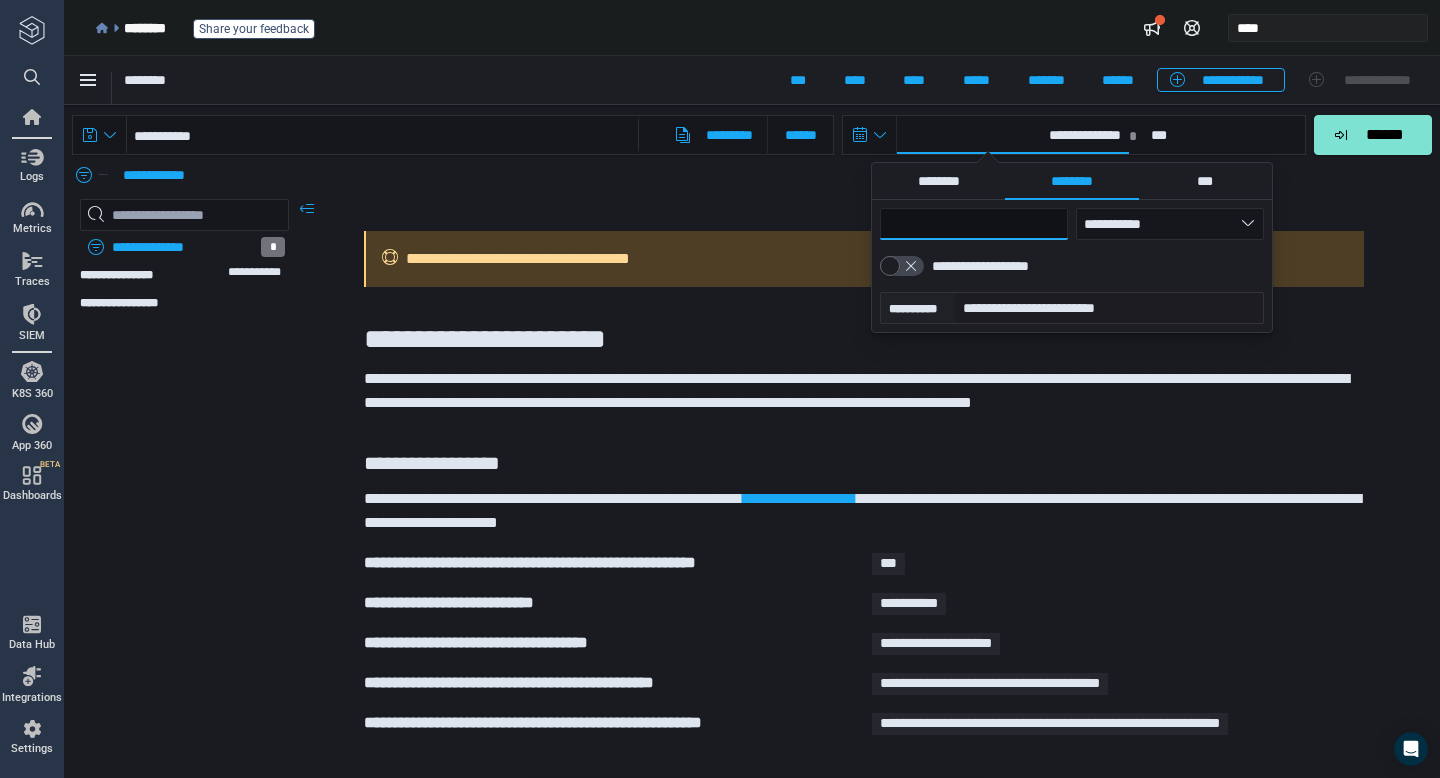 type on "*" 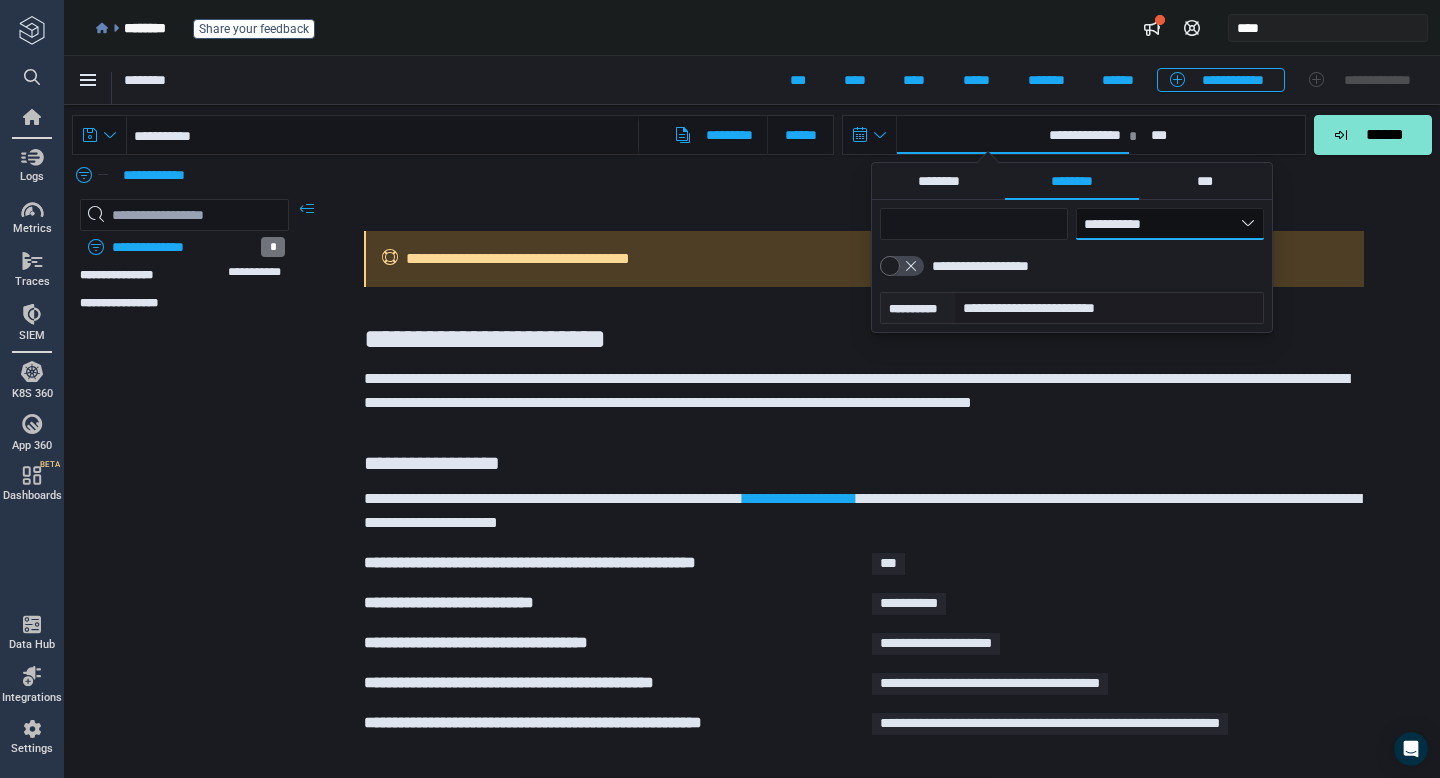 click on "**********" at bounding box center [1170, 224] 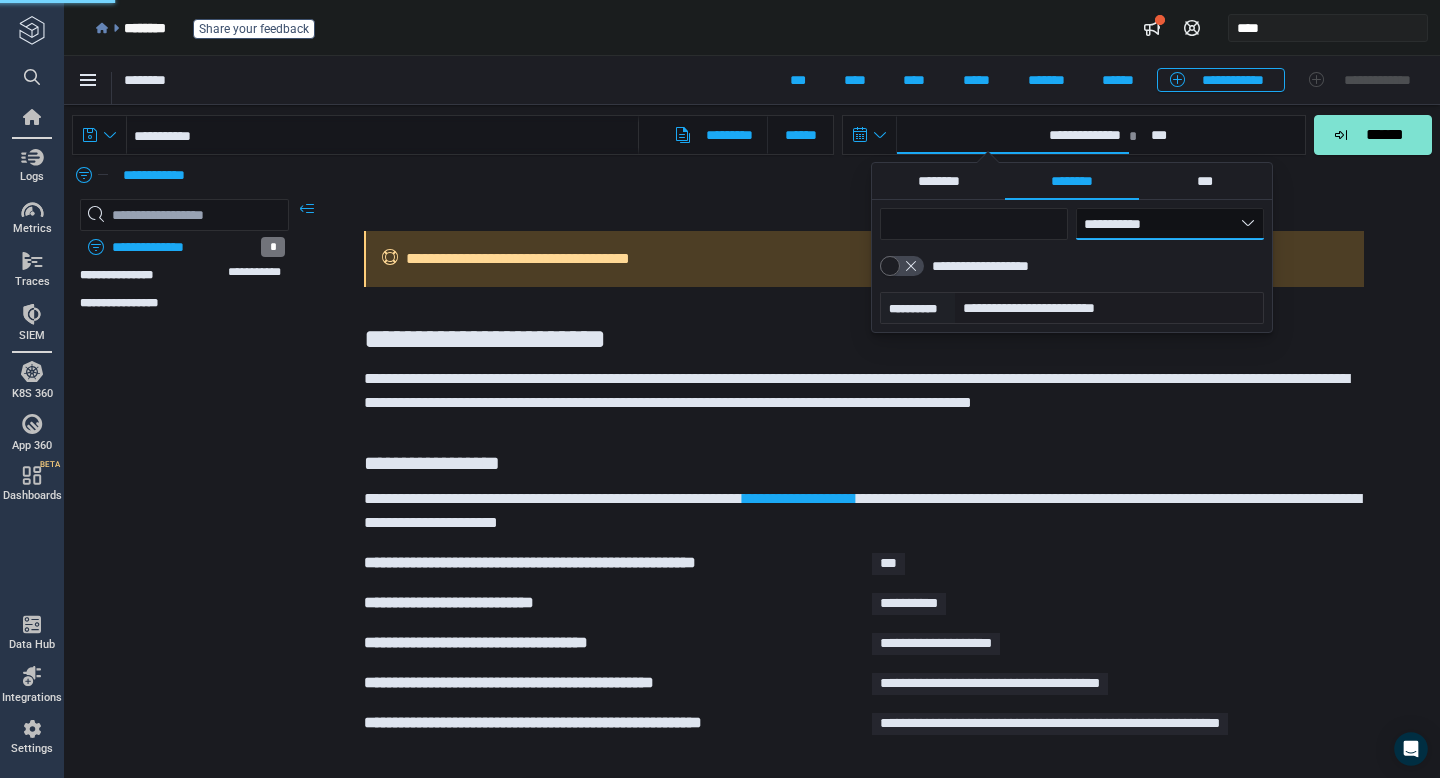 select on "*" 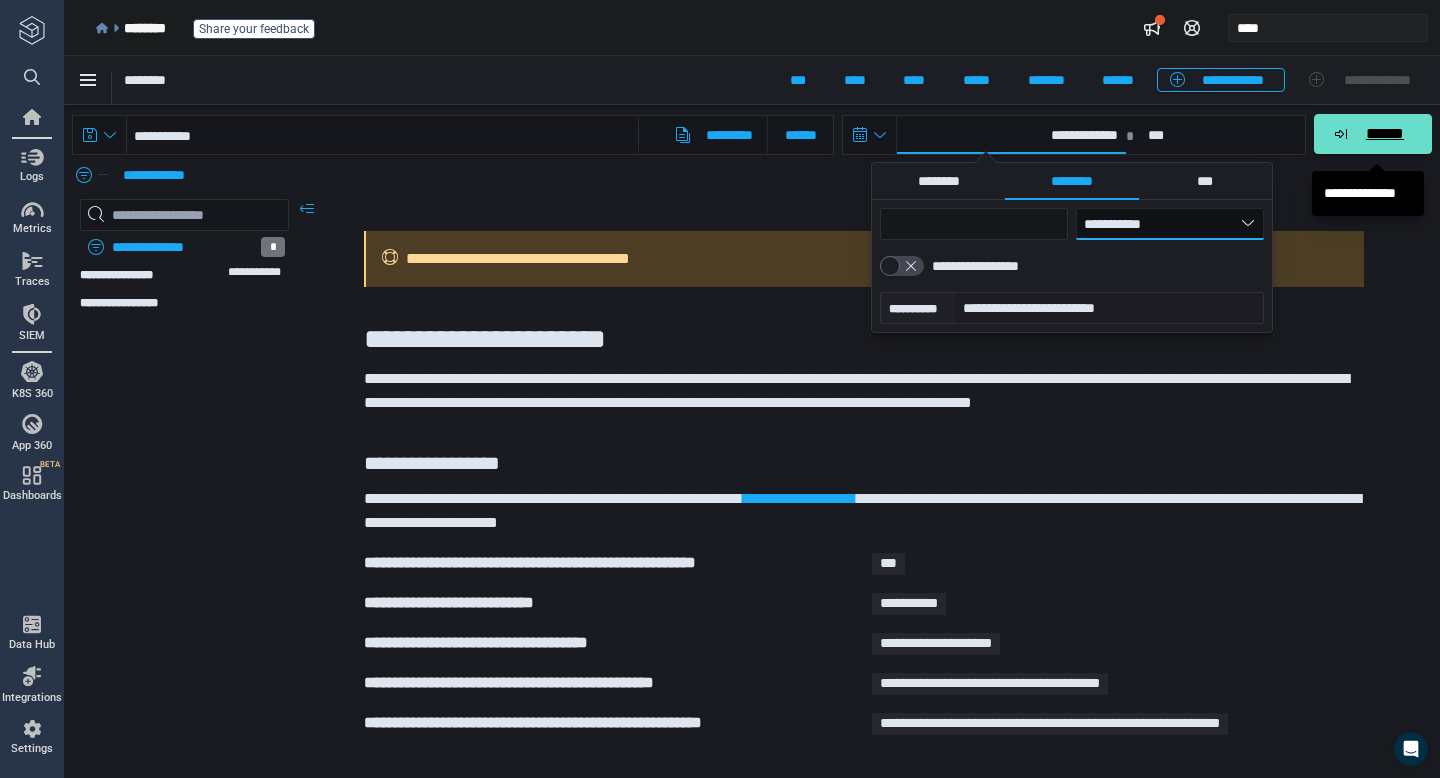 click on "******" at bounding box center [1384, 134] 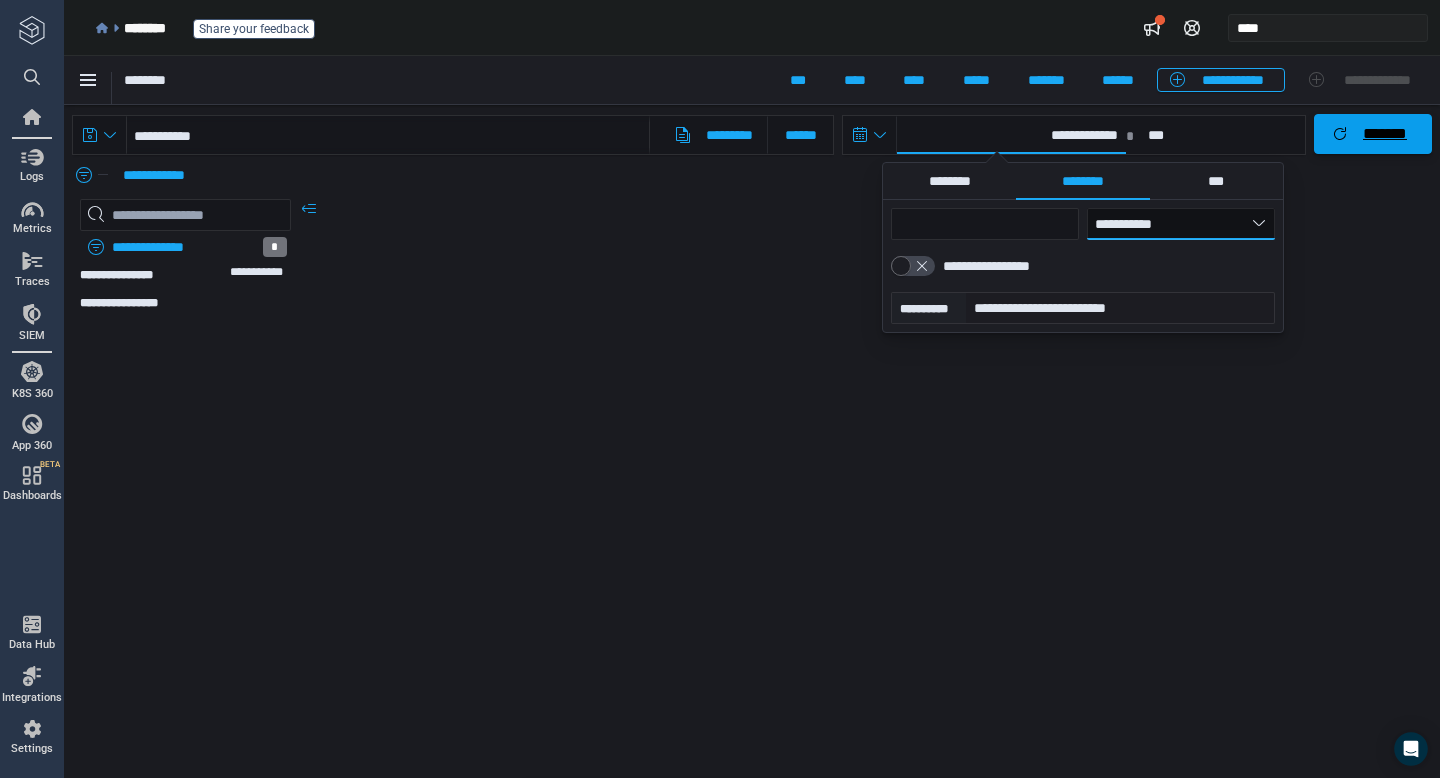 type on "**********" 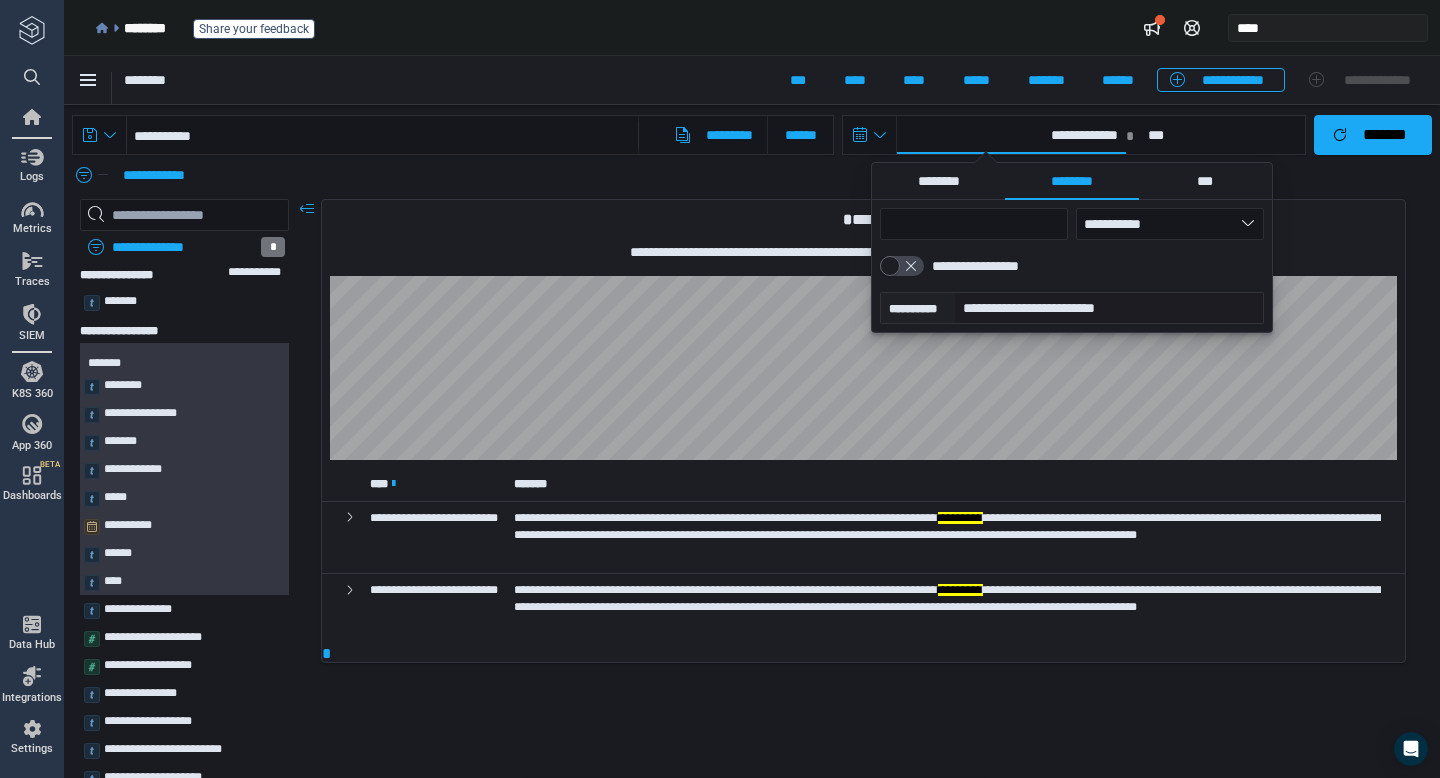 click 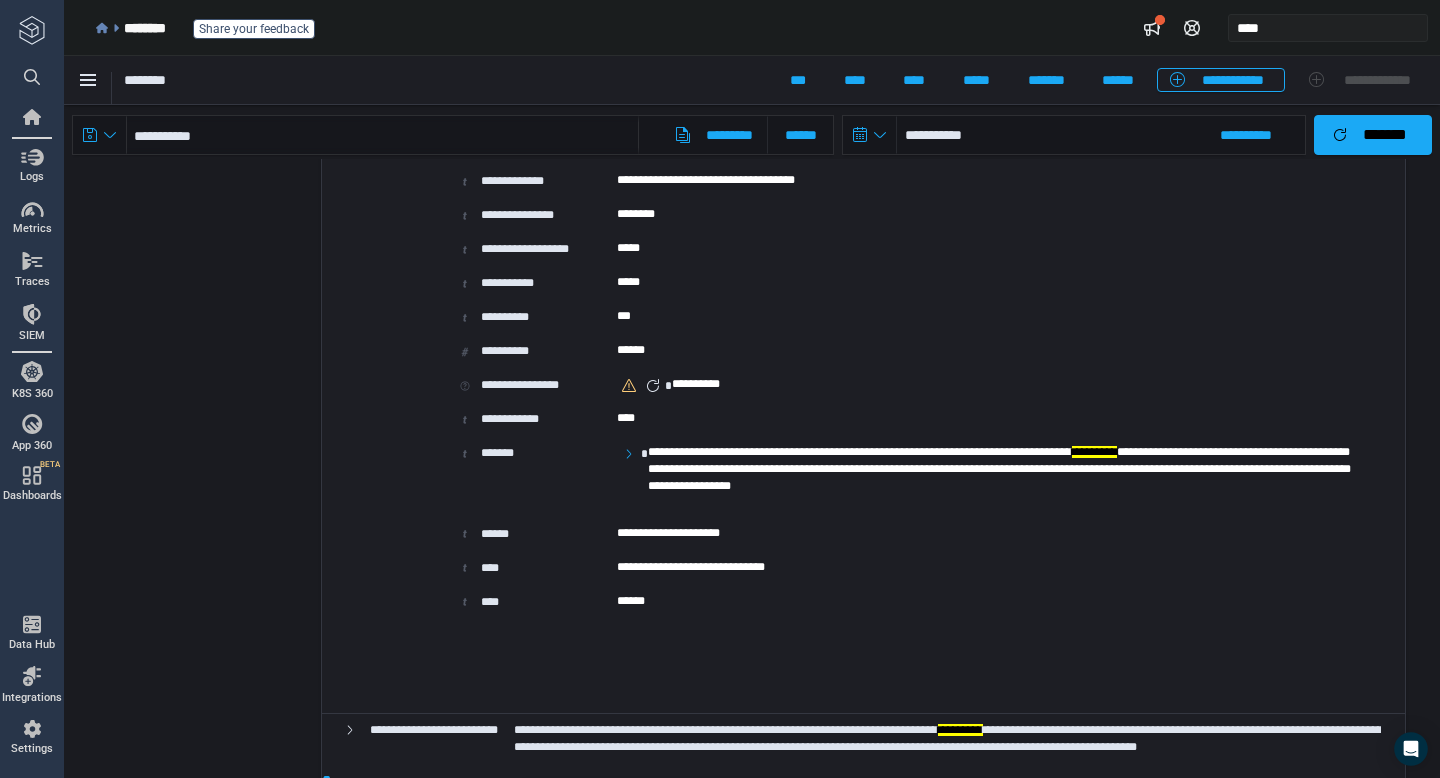 scroll, scrollTop: 996, scrollLeft: 0, axis: vertical 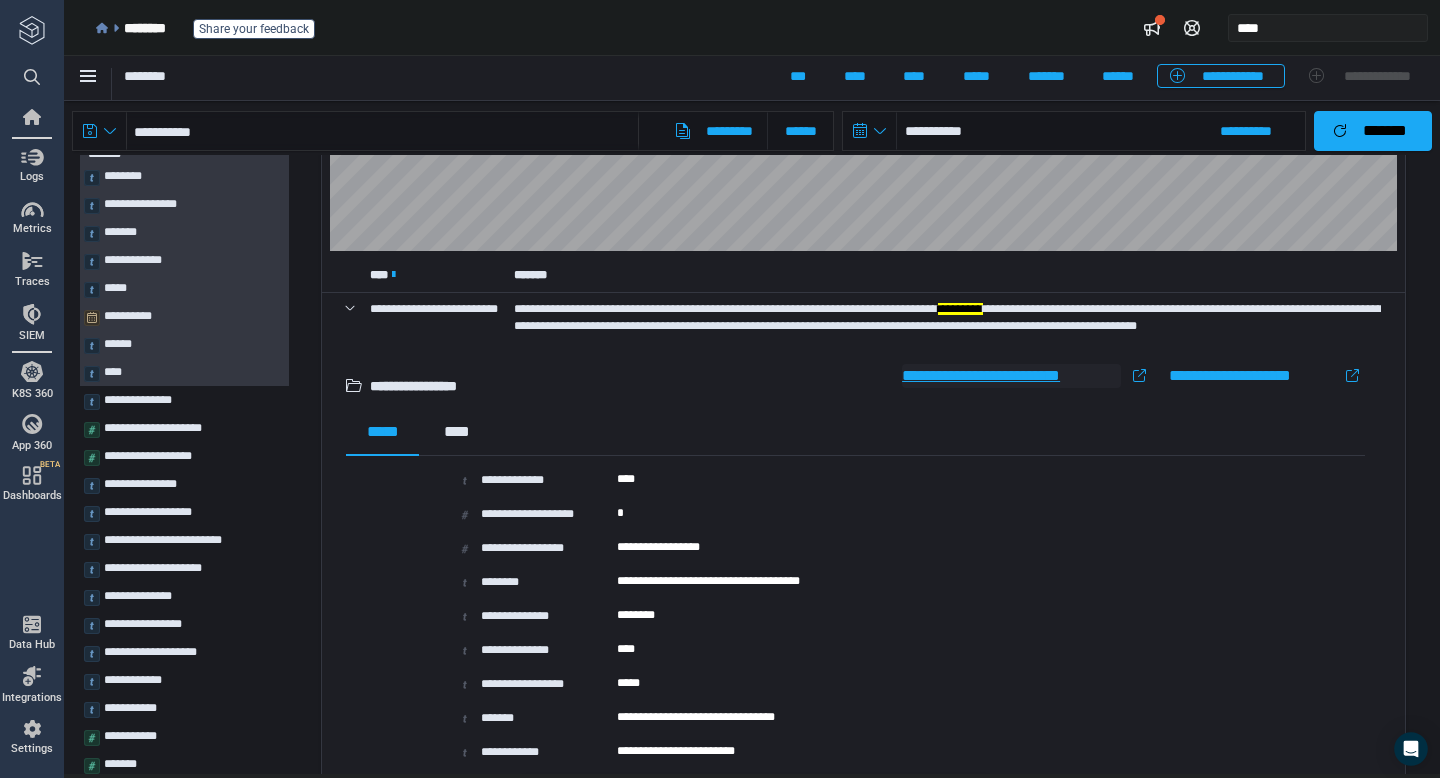 click on "**********" at bounding box center [1011, 376] 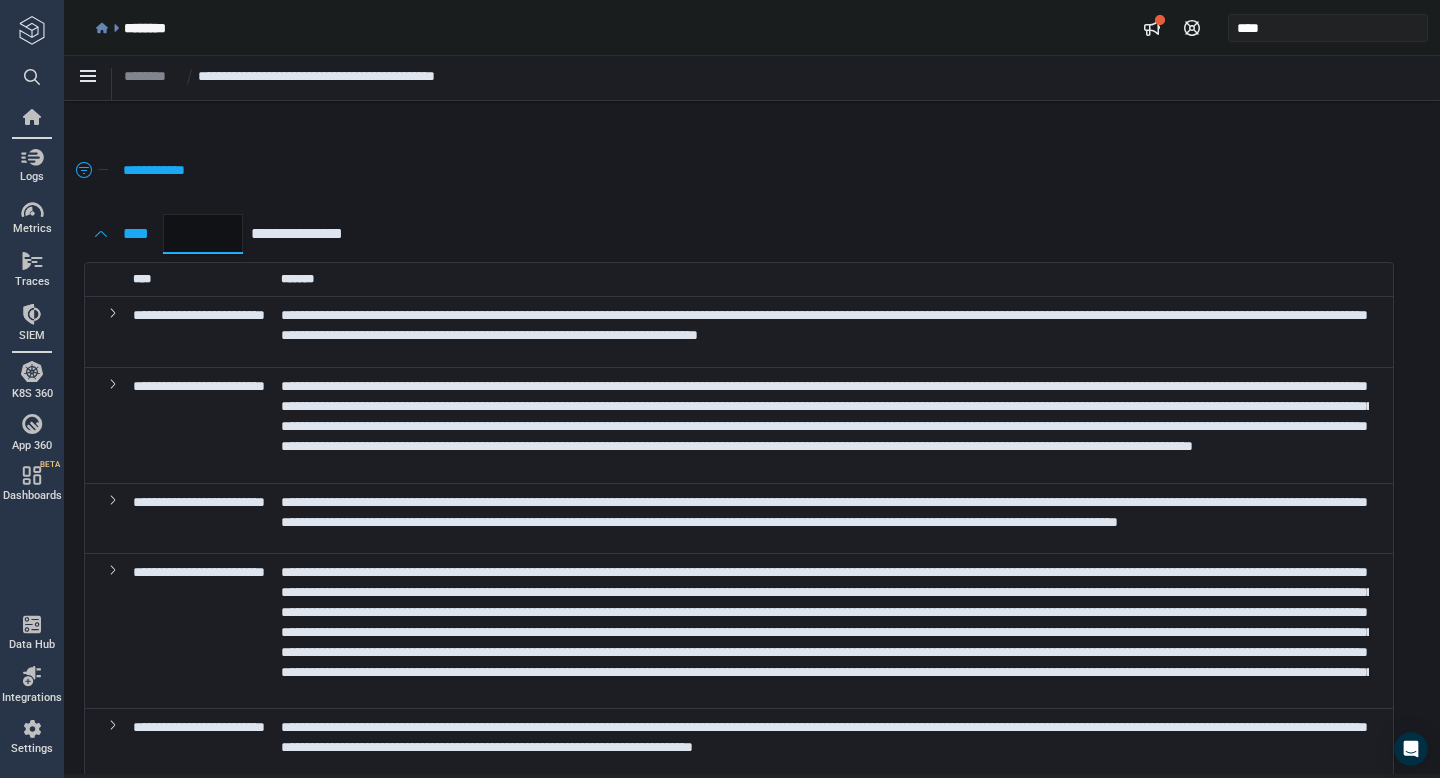 click on "*" at bounding box center [203, 234] 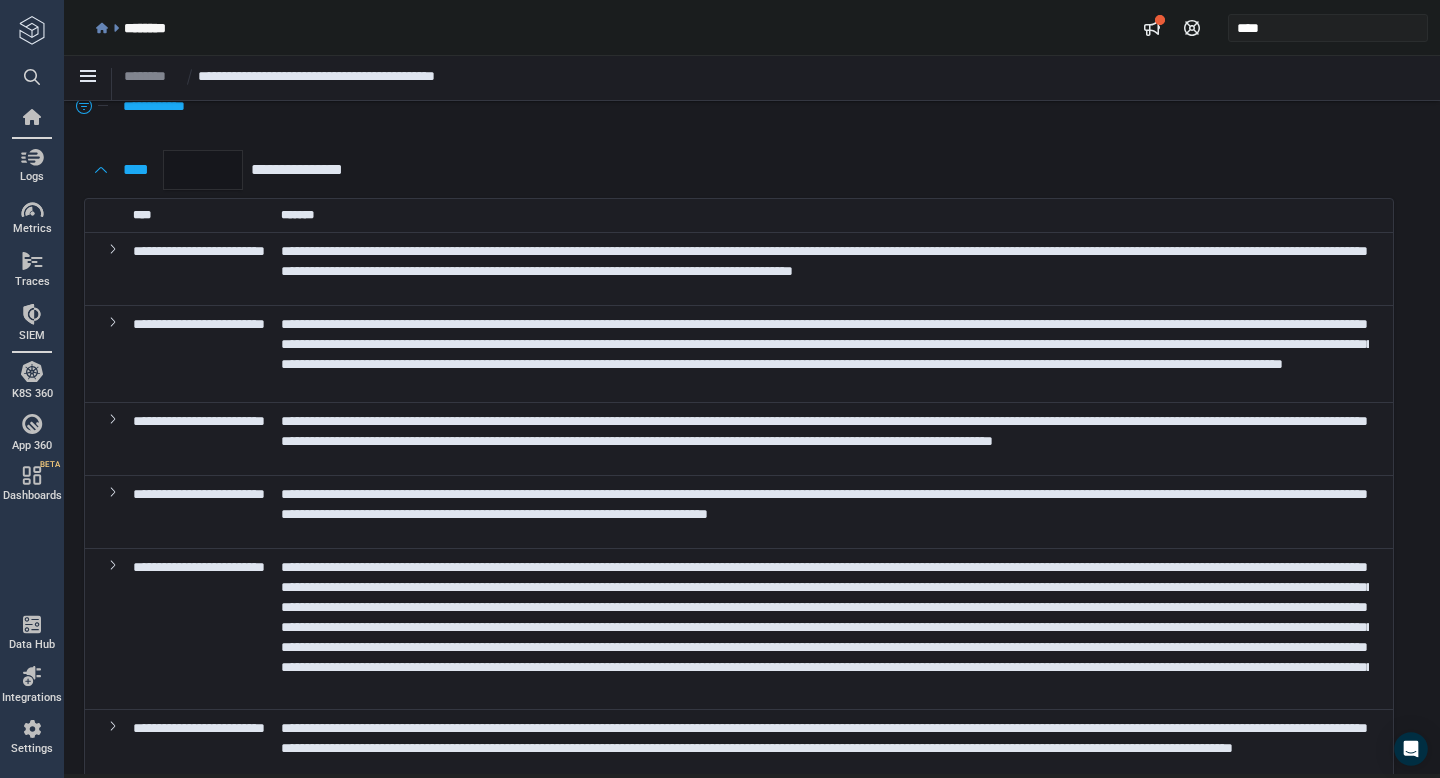 scroll, scrollTop: 0, scrollLeft: 0, axis: both 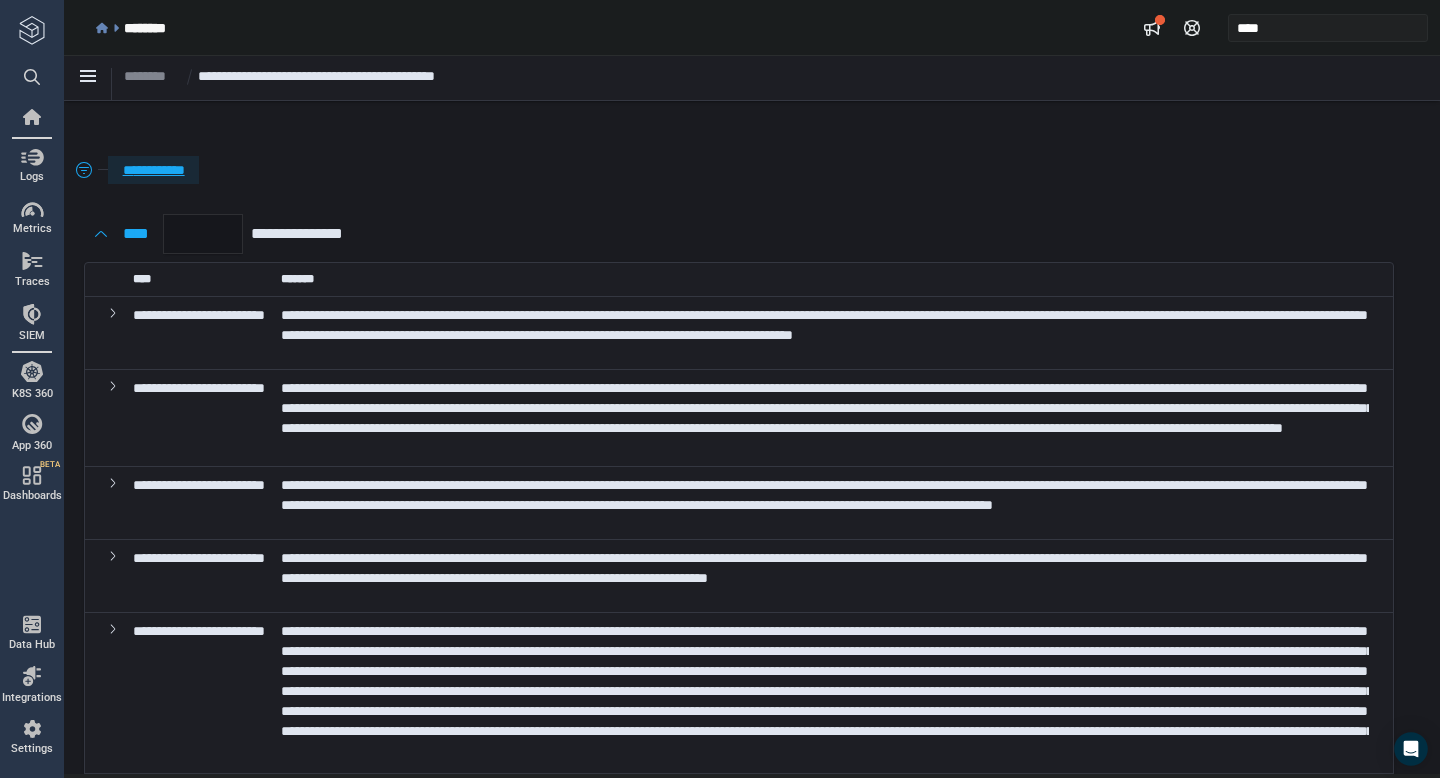 click on "**********" at bounding box center [153, 170] 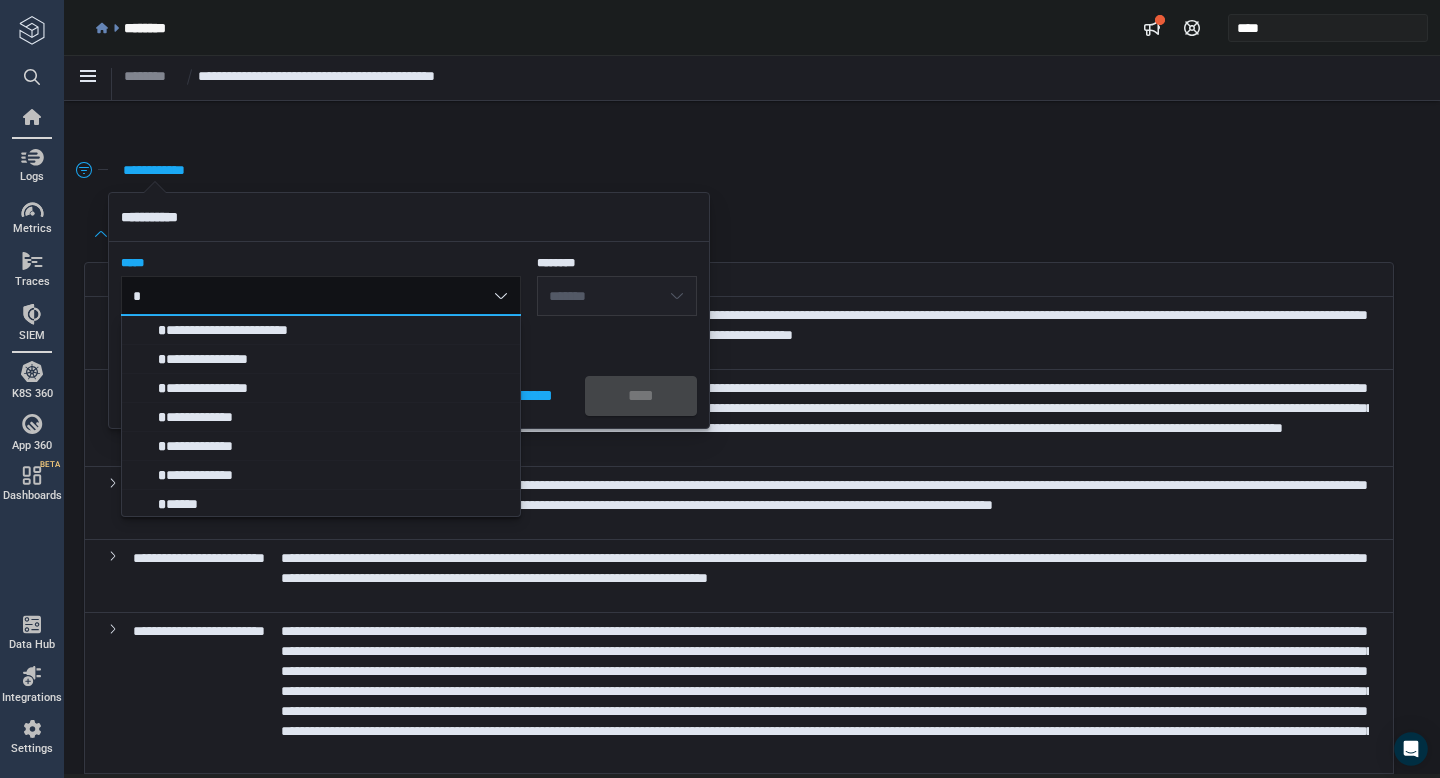 type on "**" 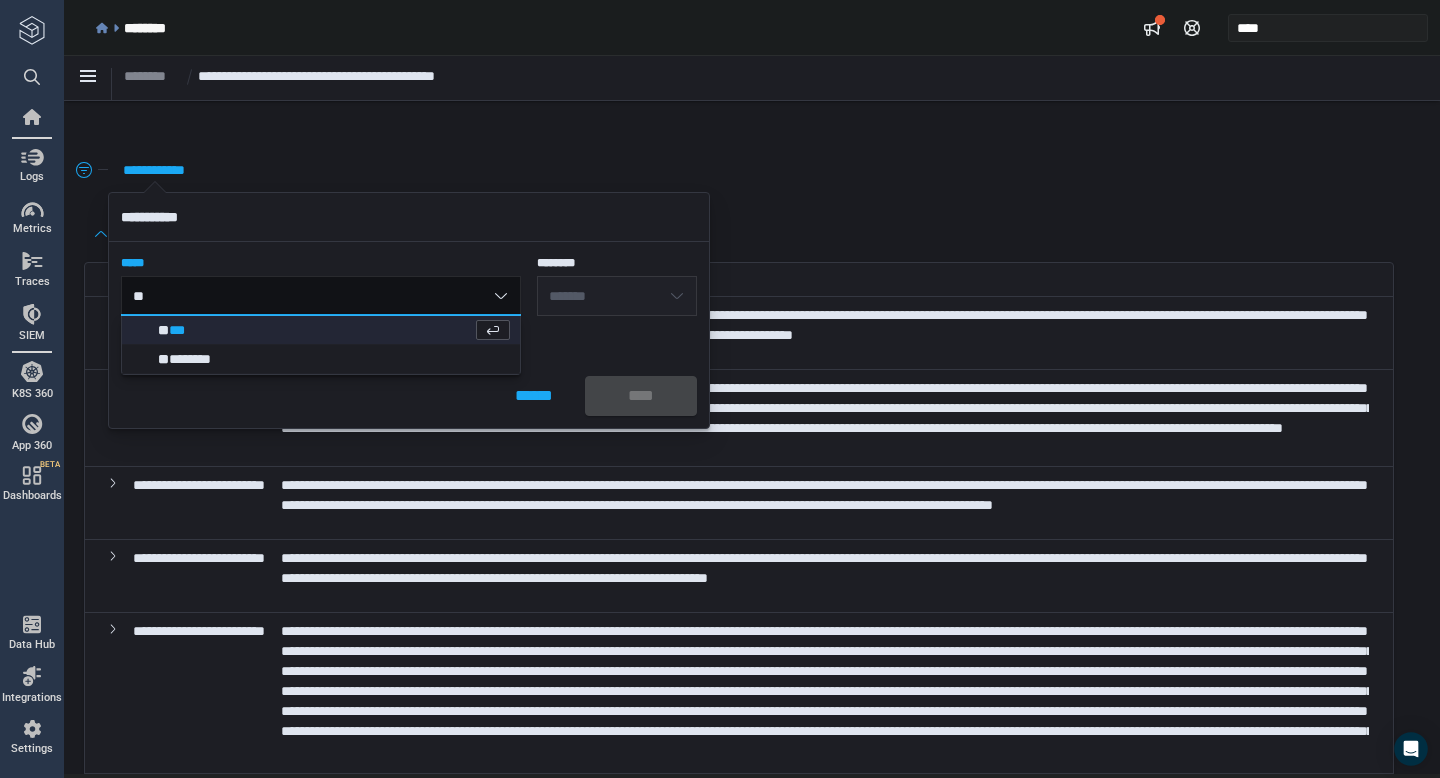 type 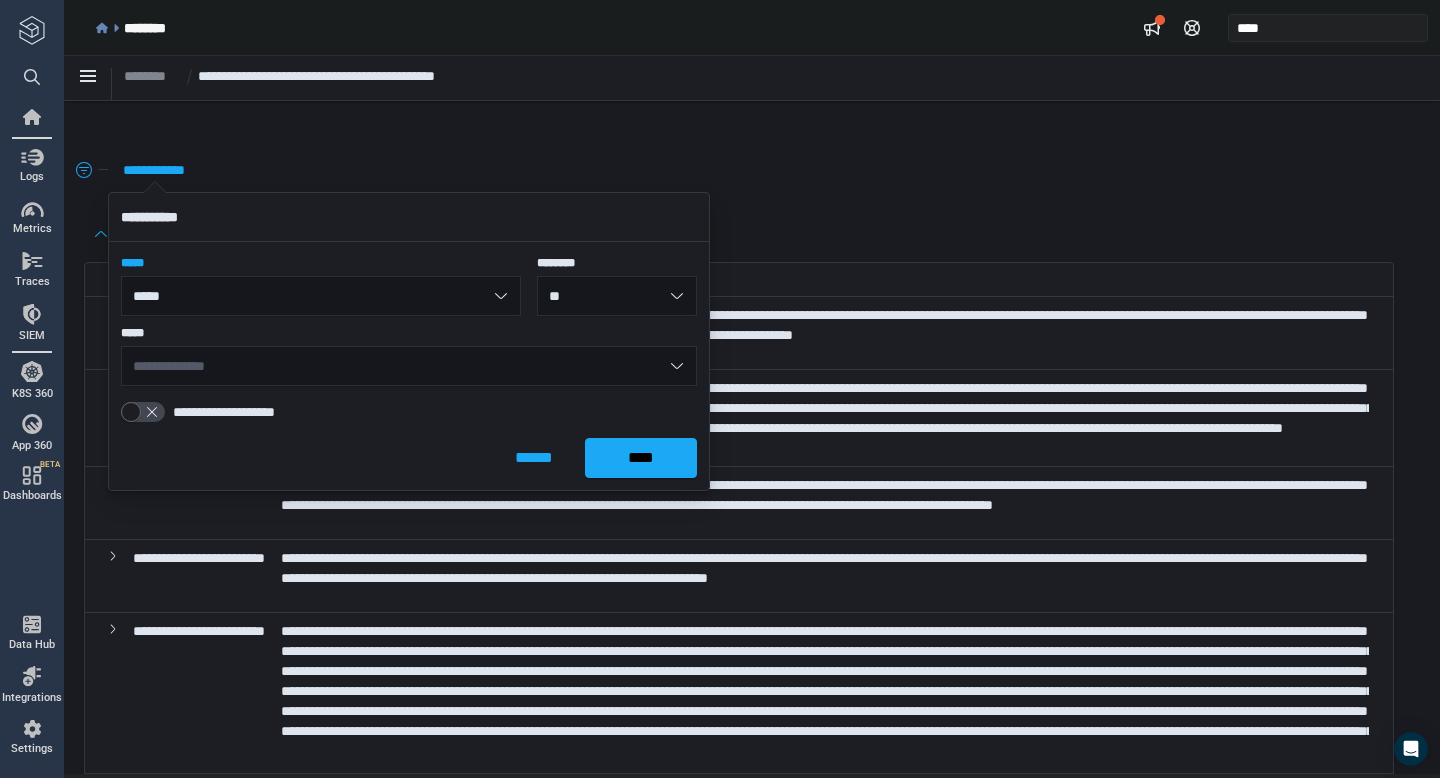 click on "**" at bounding box center [617, 296] 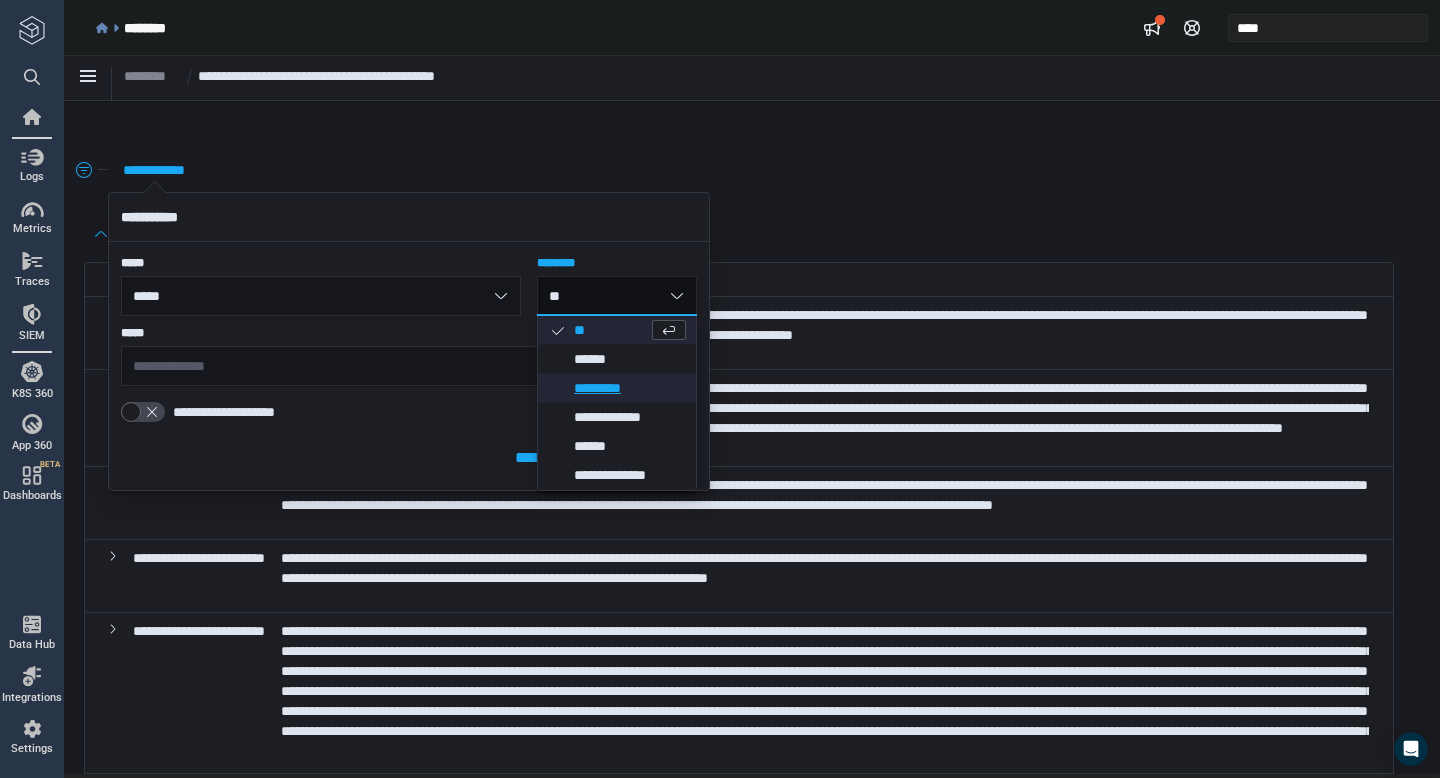 click on "*********" at bounding box center [630, 388] 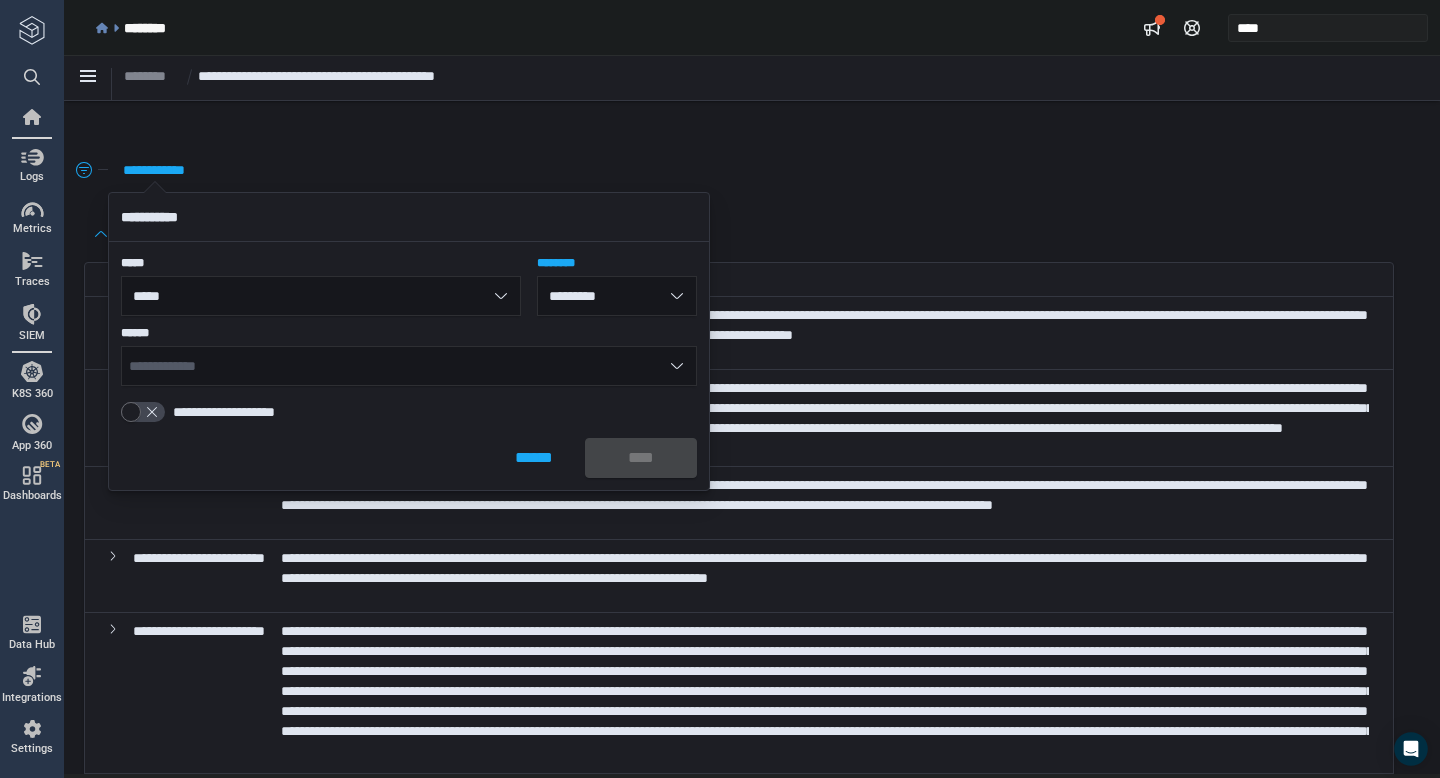 click on "**********" at bounding box center [409, 366] 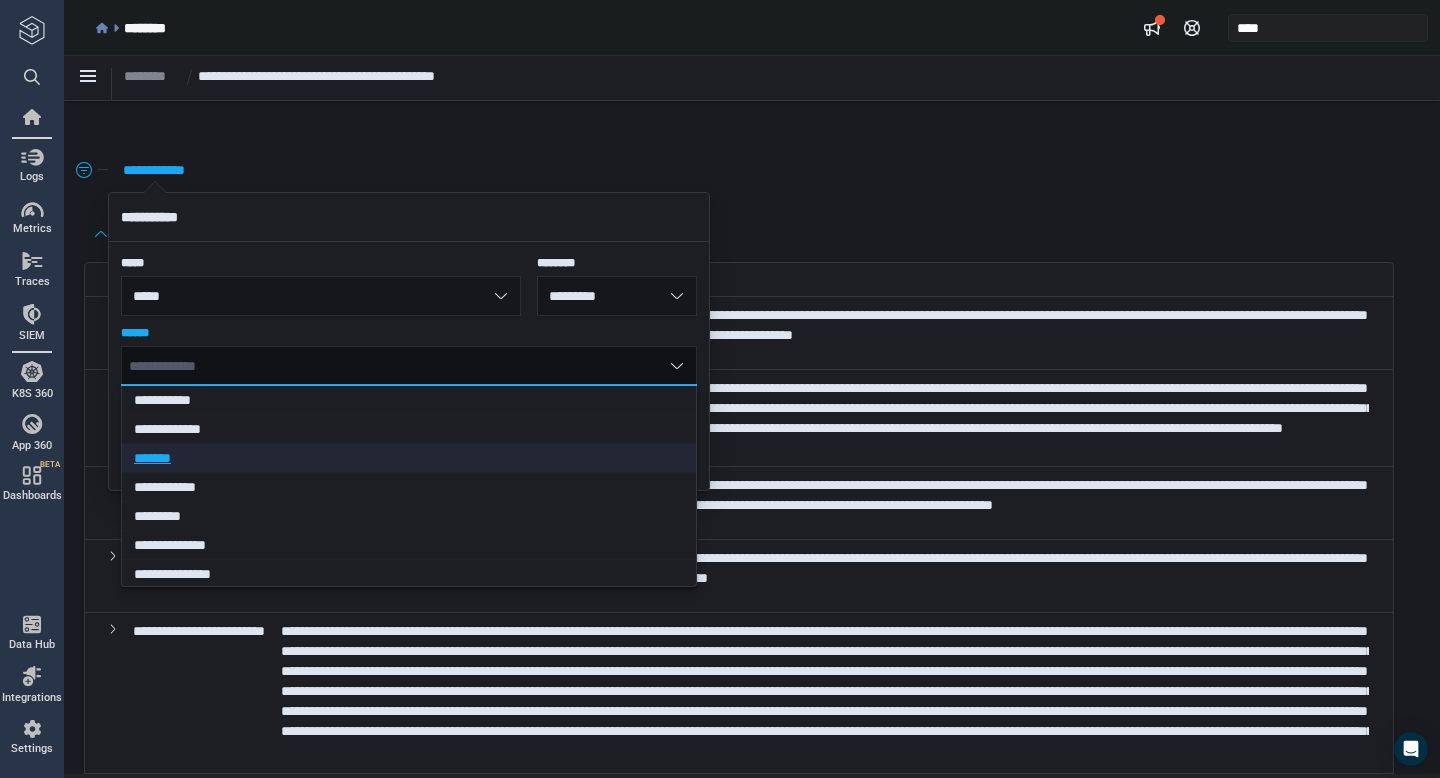 click on "*******" at bounding box center [402, 458] 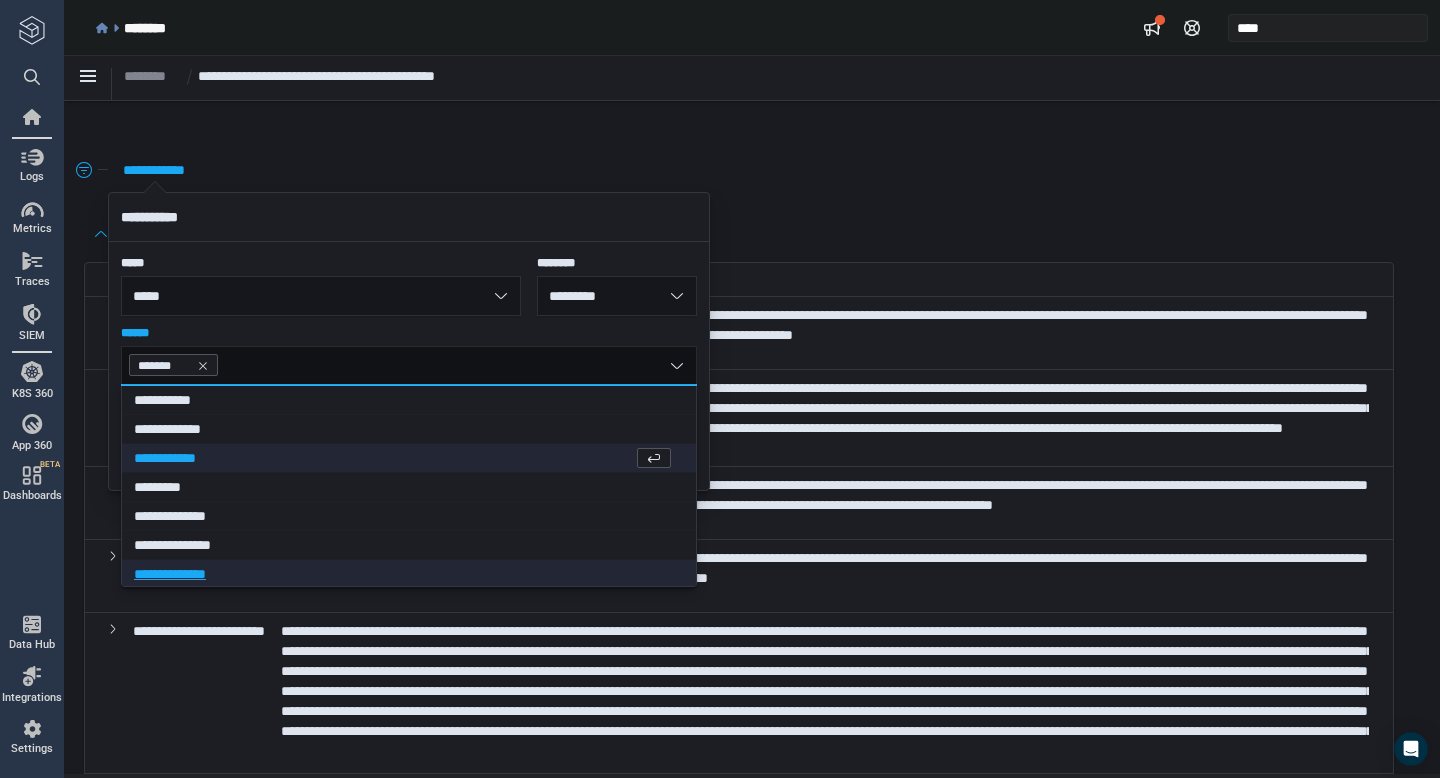 click on "**********" at bounding box center (402, 574) 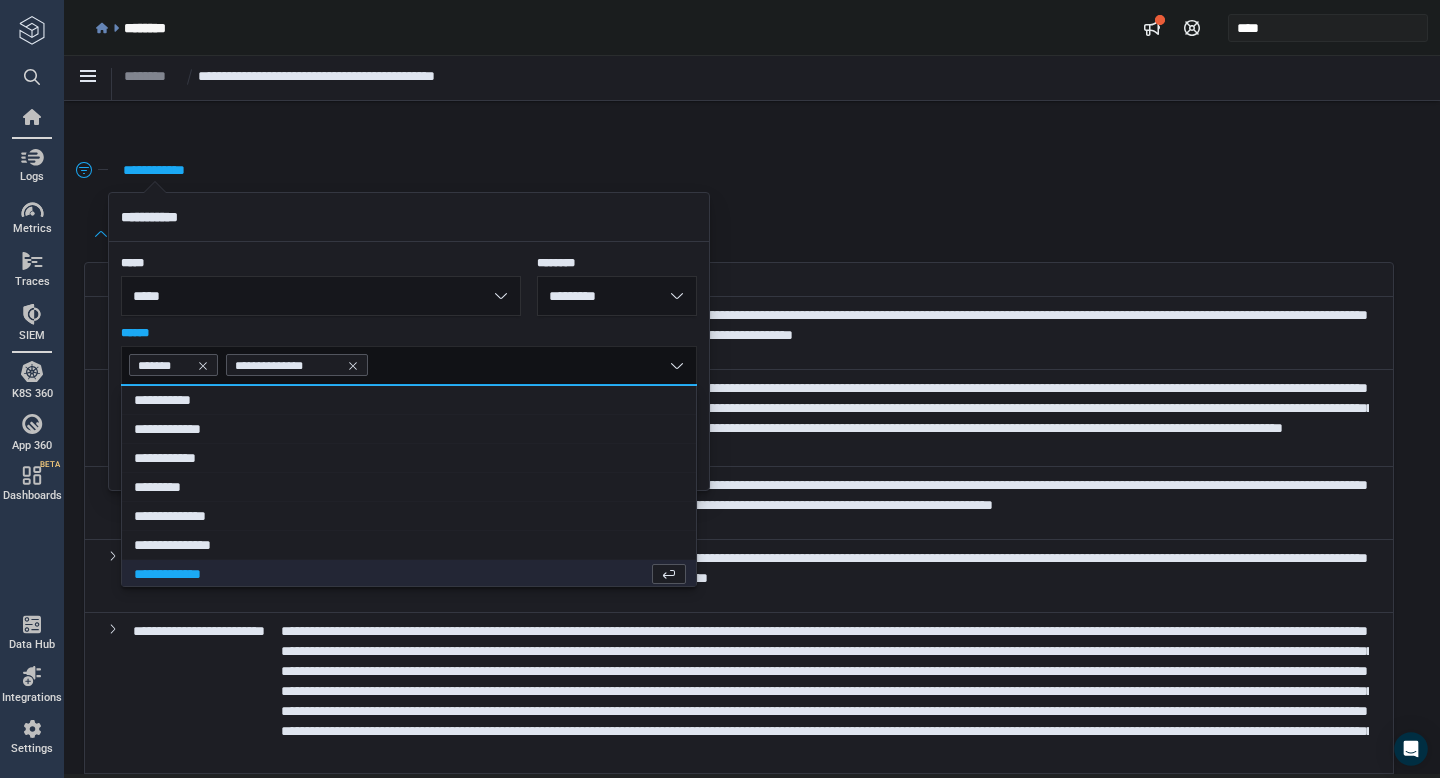 click on "******" at bounding box center [409, 333] 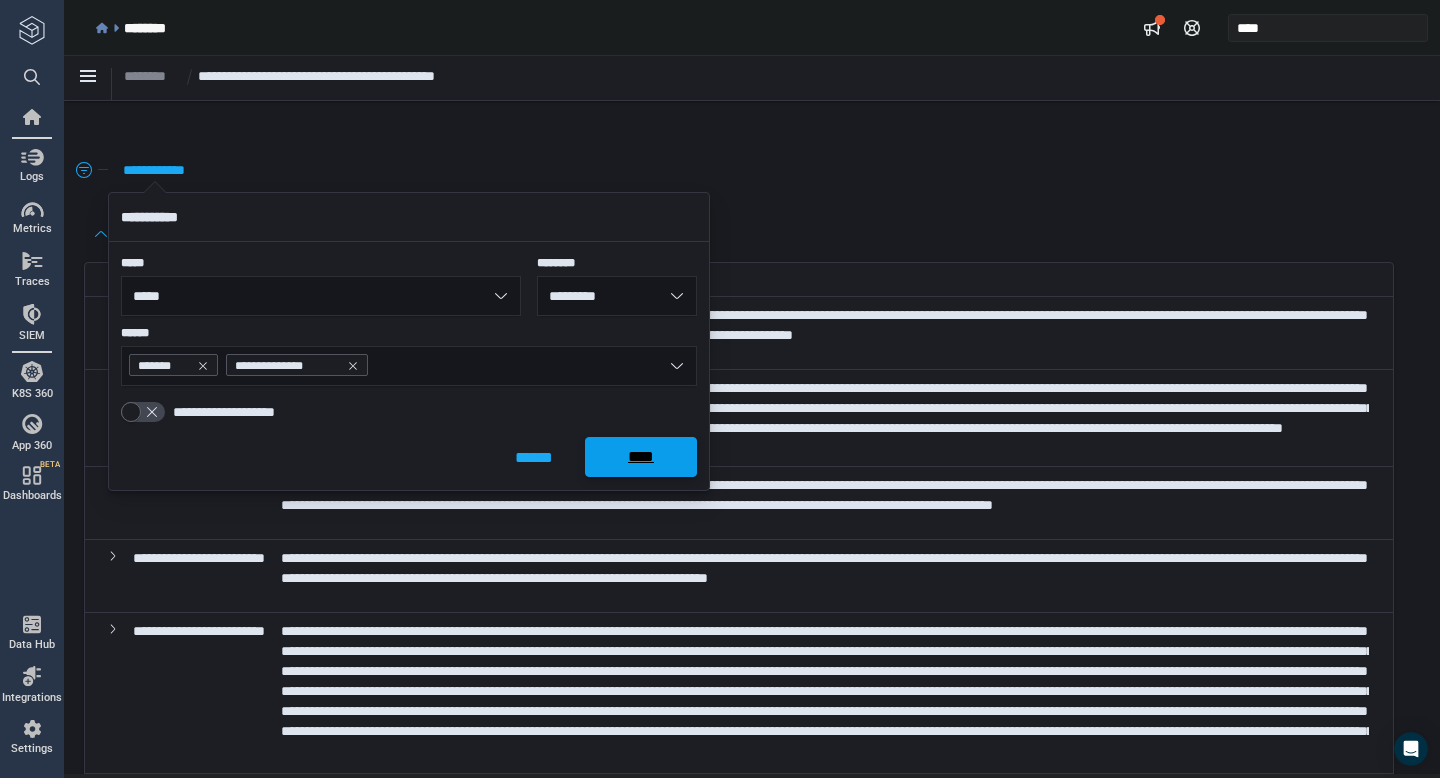 click on "****" at bounding box center [641, 457] 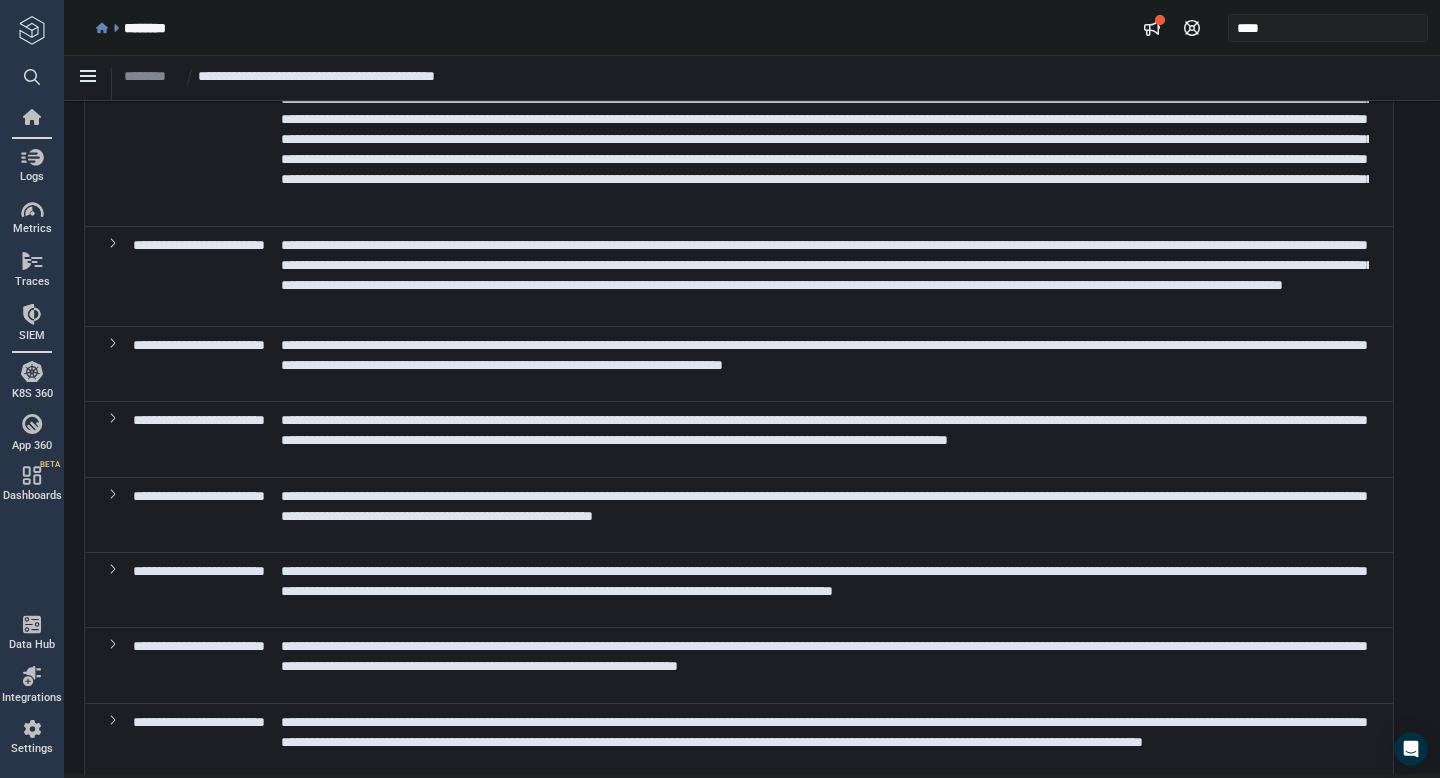 scroll, scrollTop: 3265, scrollLeft: 0, axis: vertical 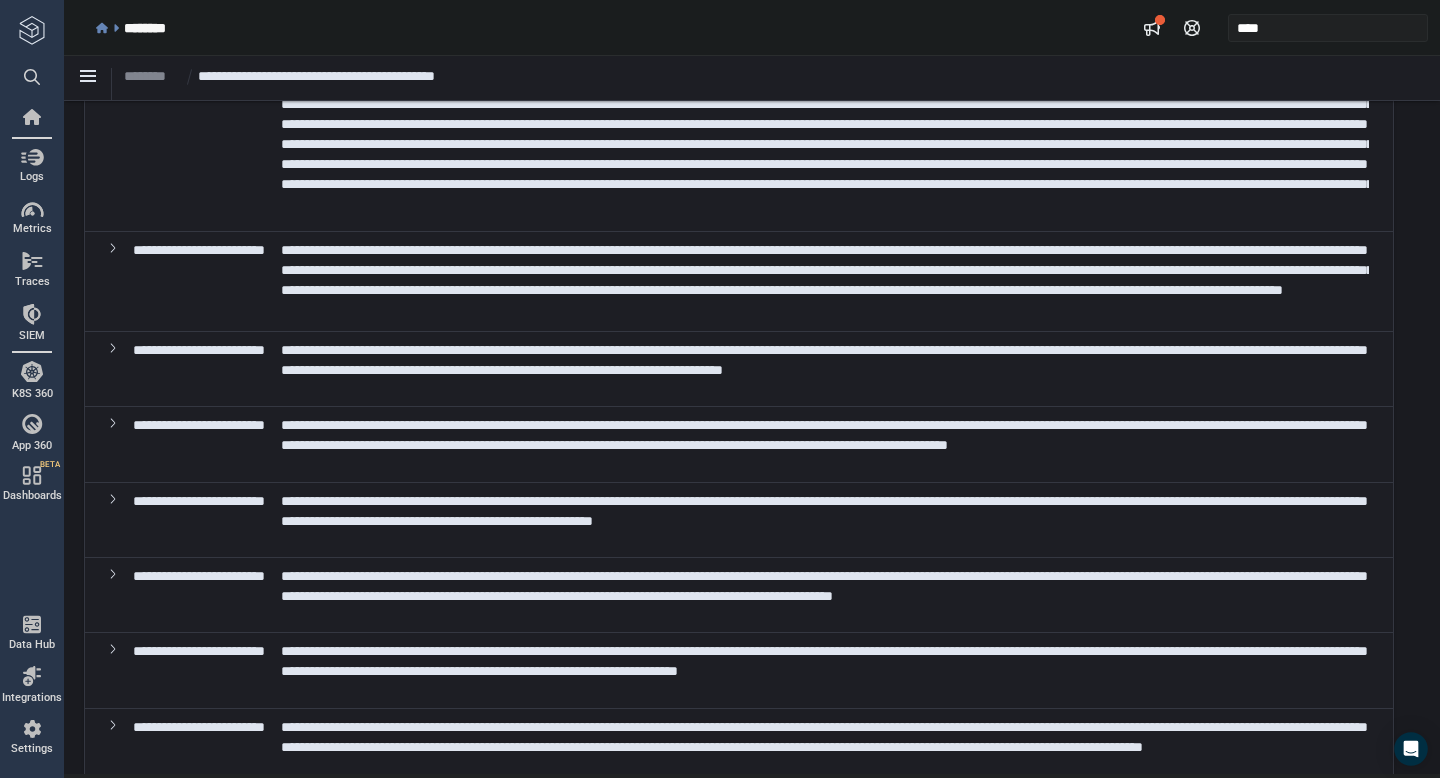 click at bounding box center (113, 81) 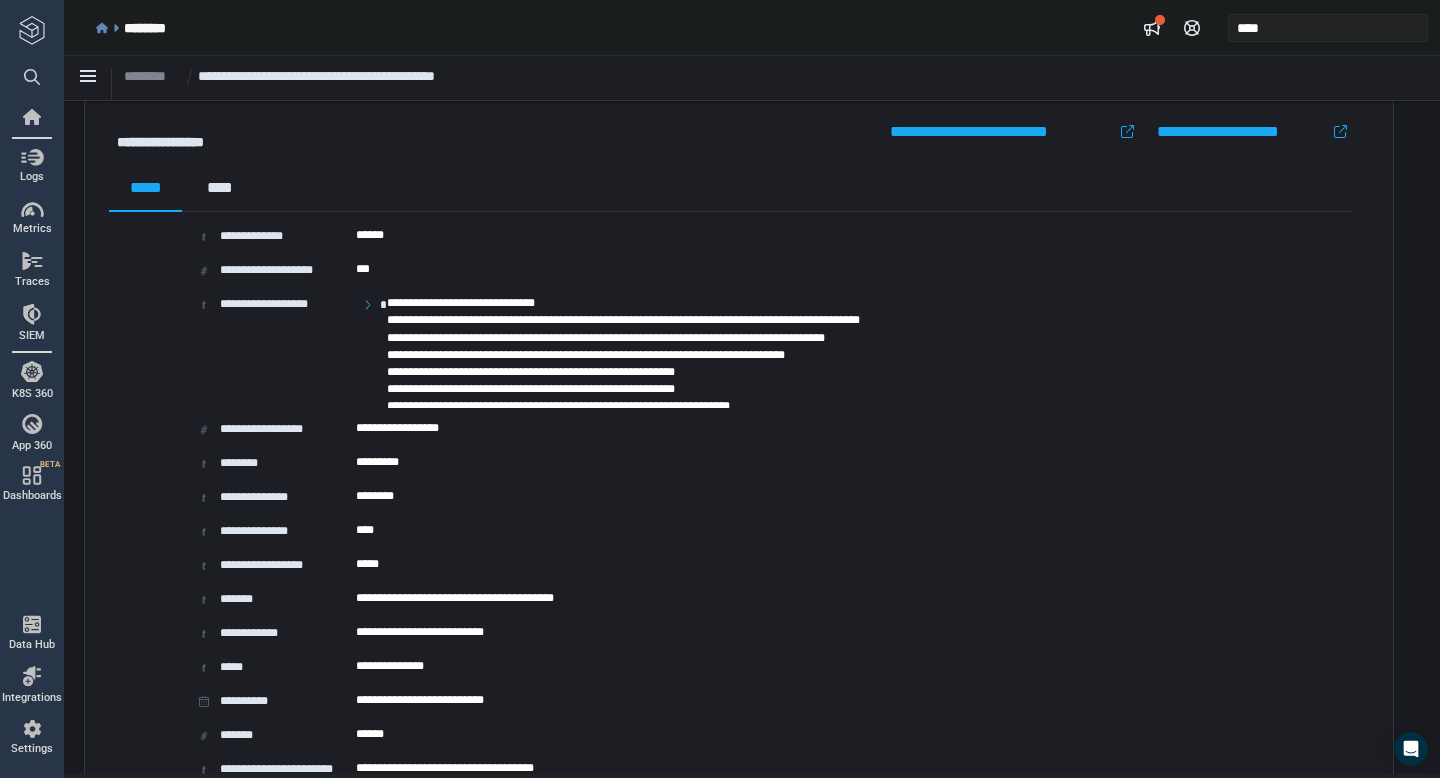 click at bounding box center [827, 247] 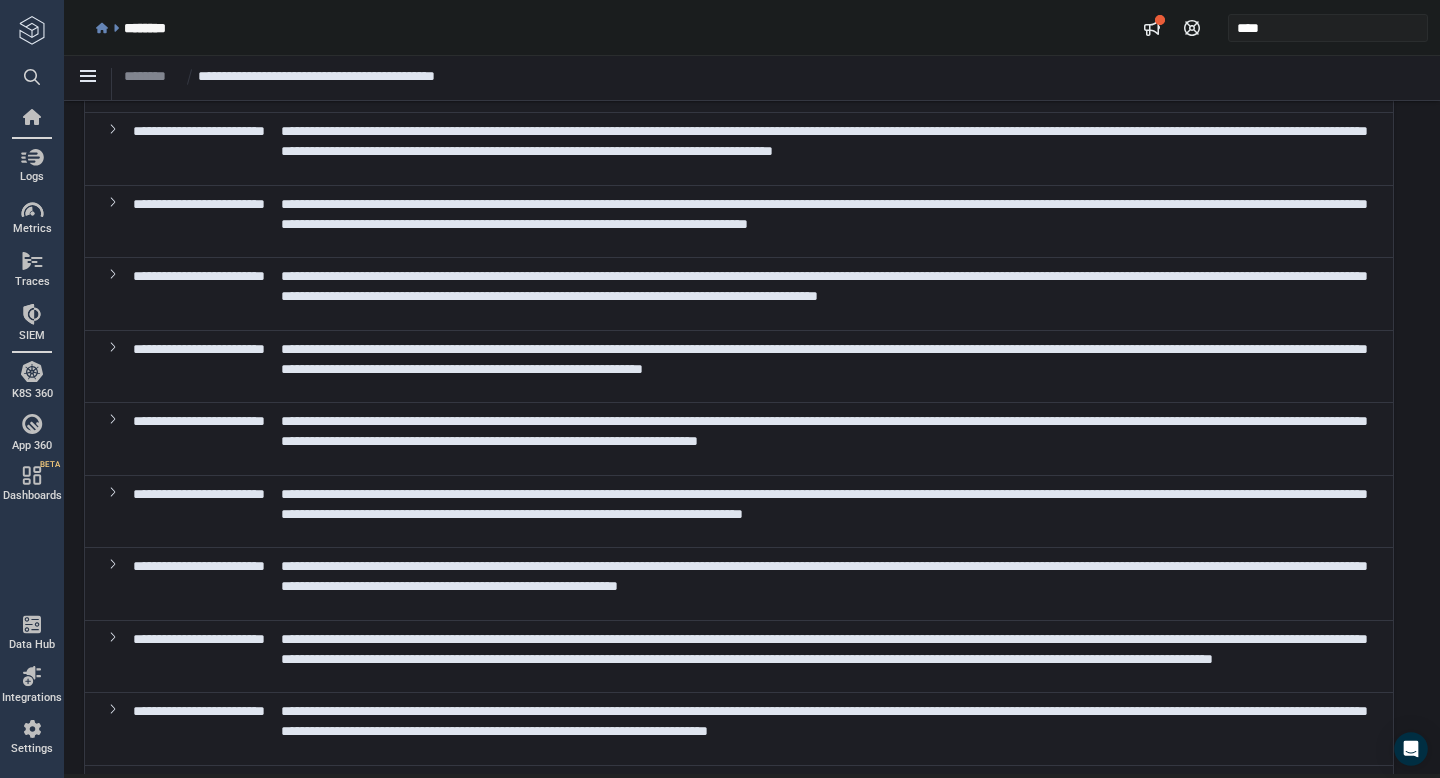 scroll, scrollTop: 0, scrollLeft: 0, axis: both 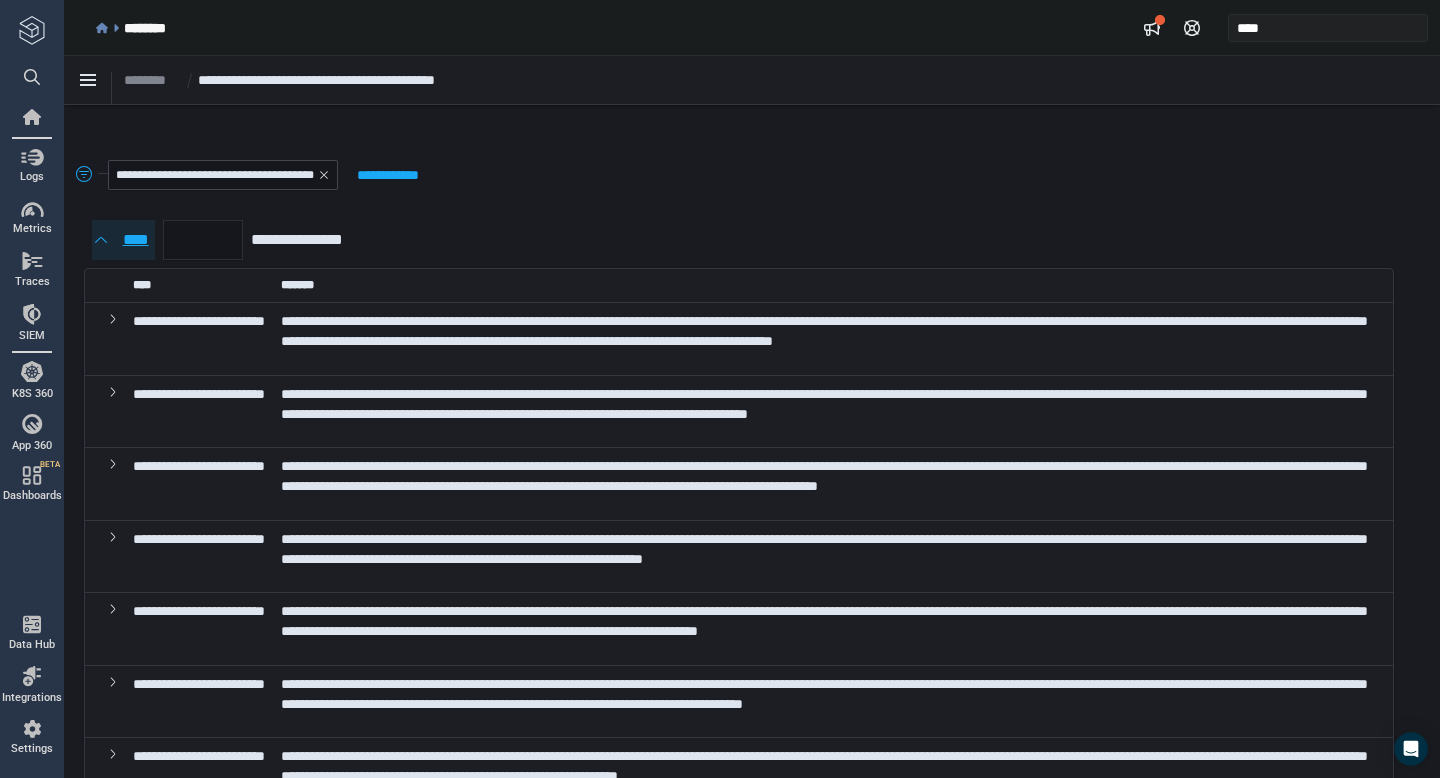 click on "****" at bounding box center (135, 240) 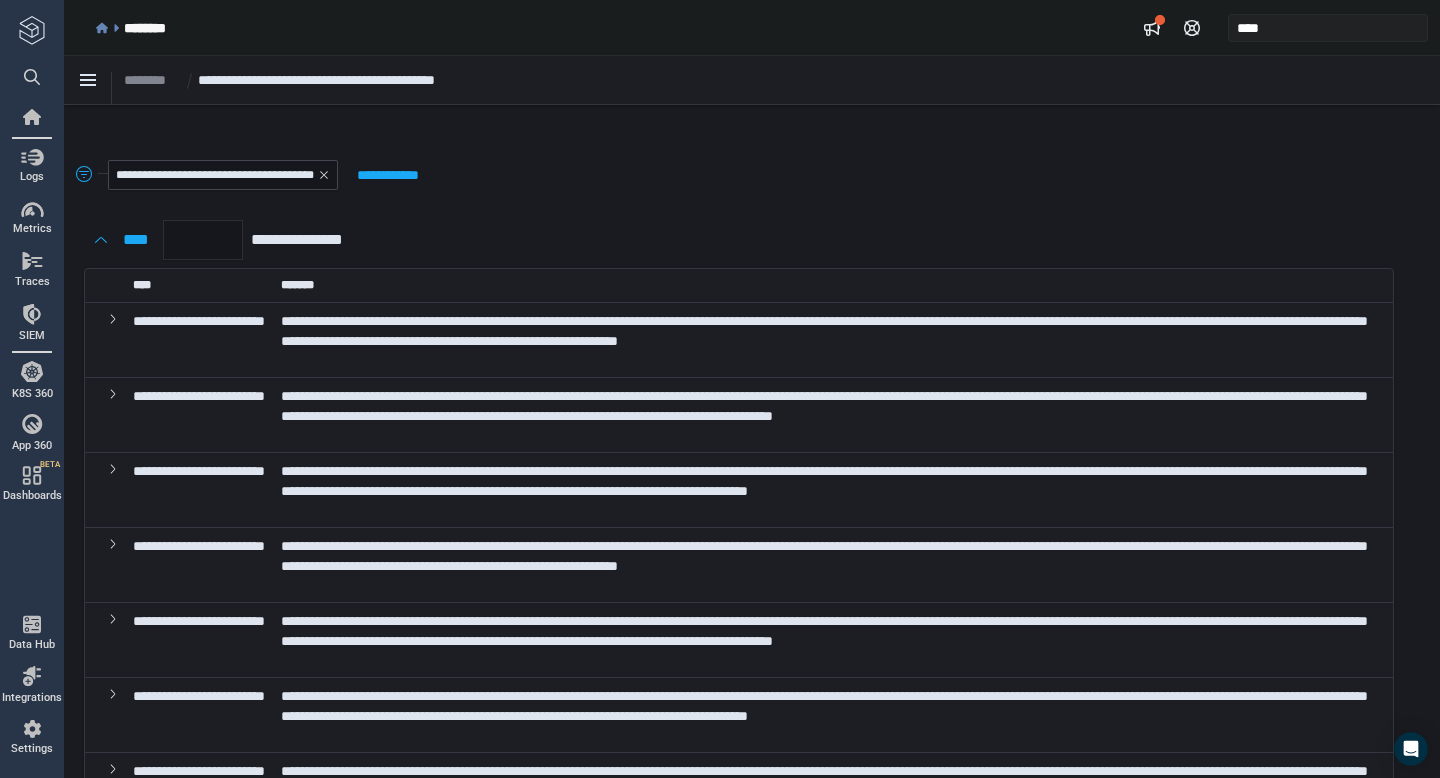 click on "**********" at bounding box center [376, 80] 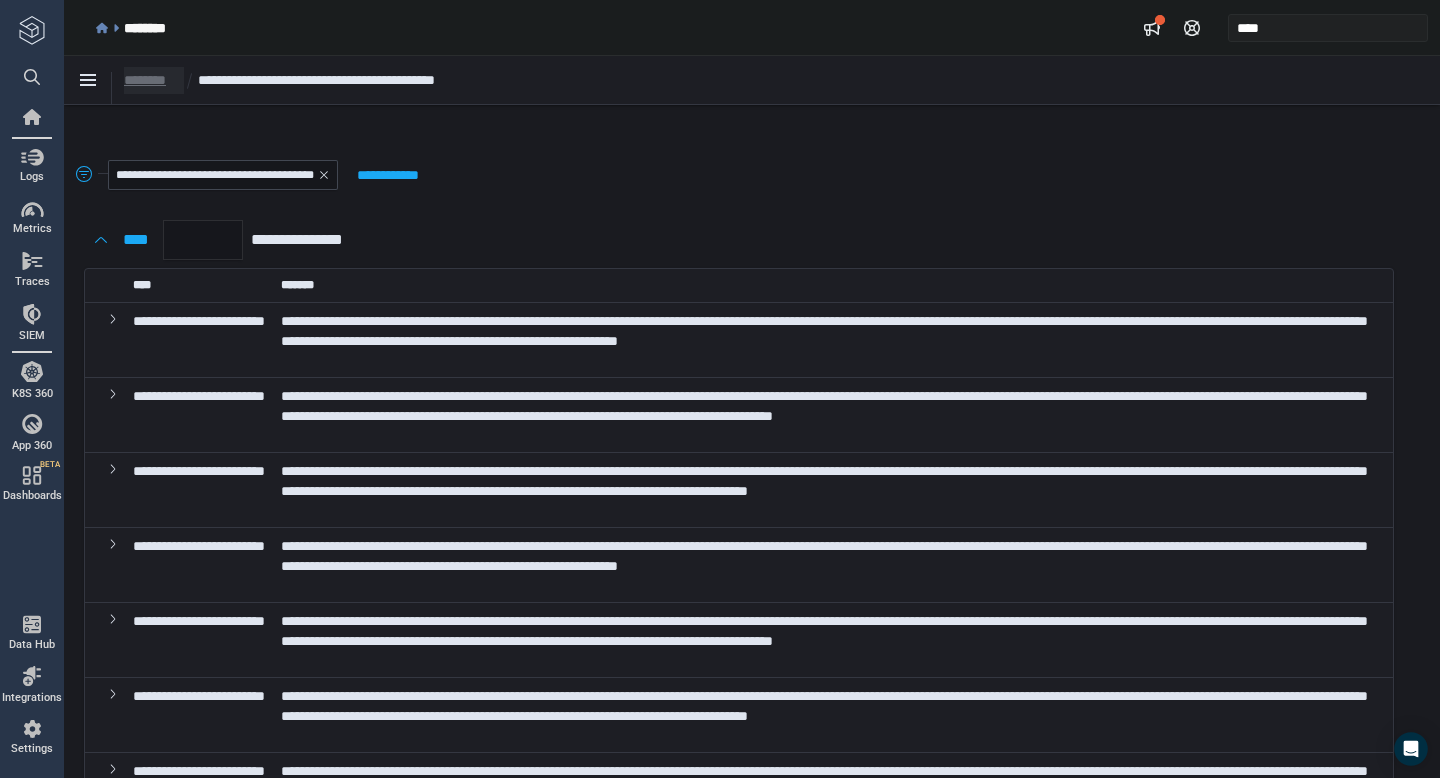click on "********" at bounding box center (152, 80) 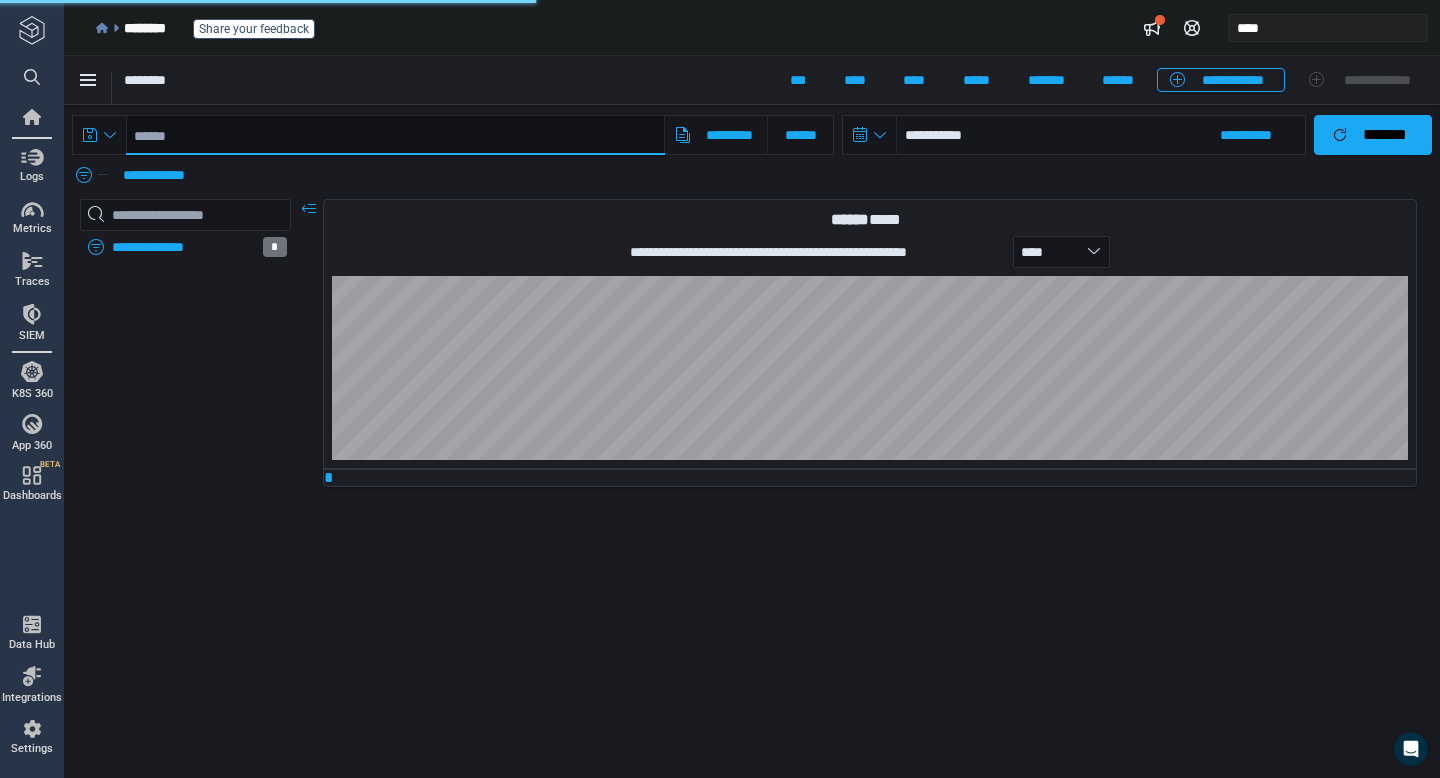 click at bounding box center [395, 135] 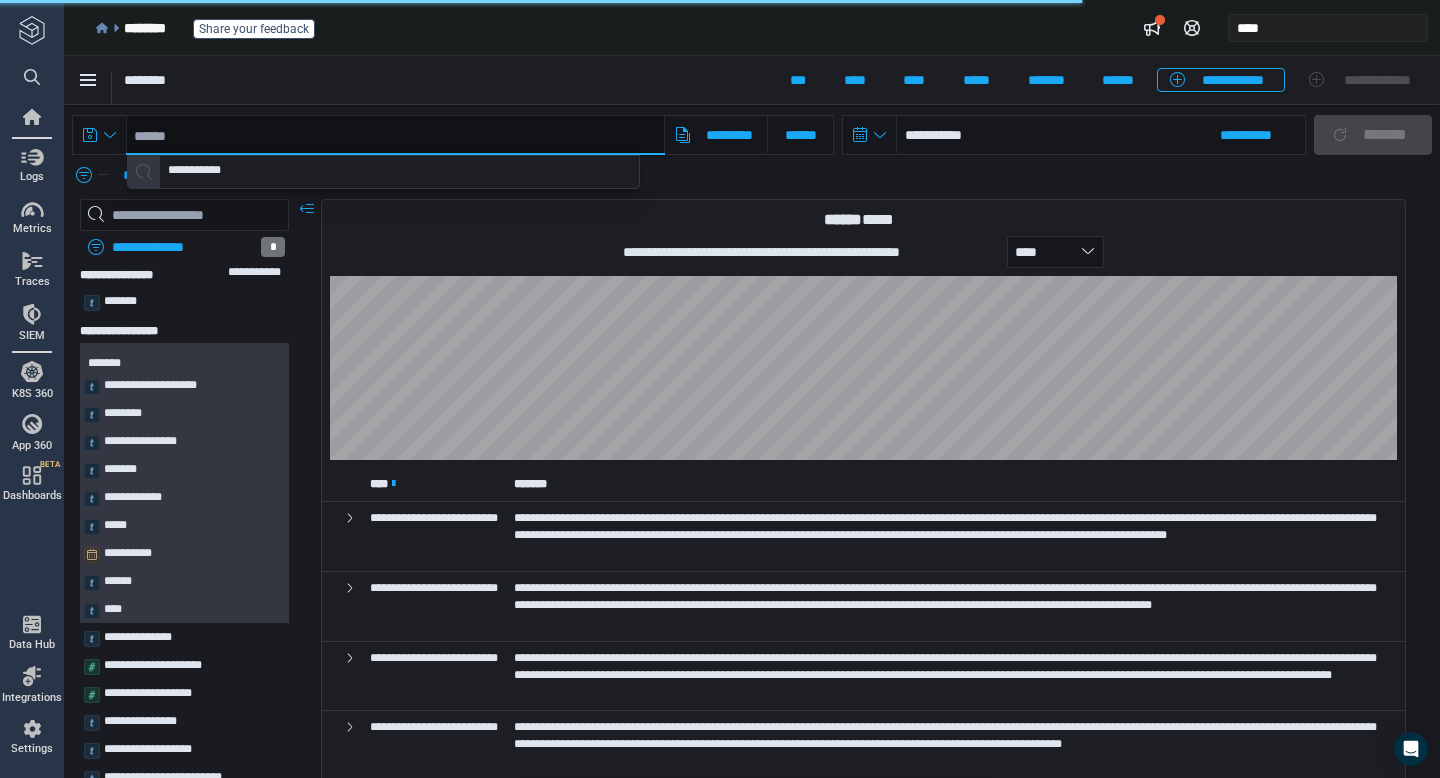 click at bounding box center (395, 135) 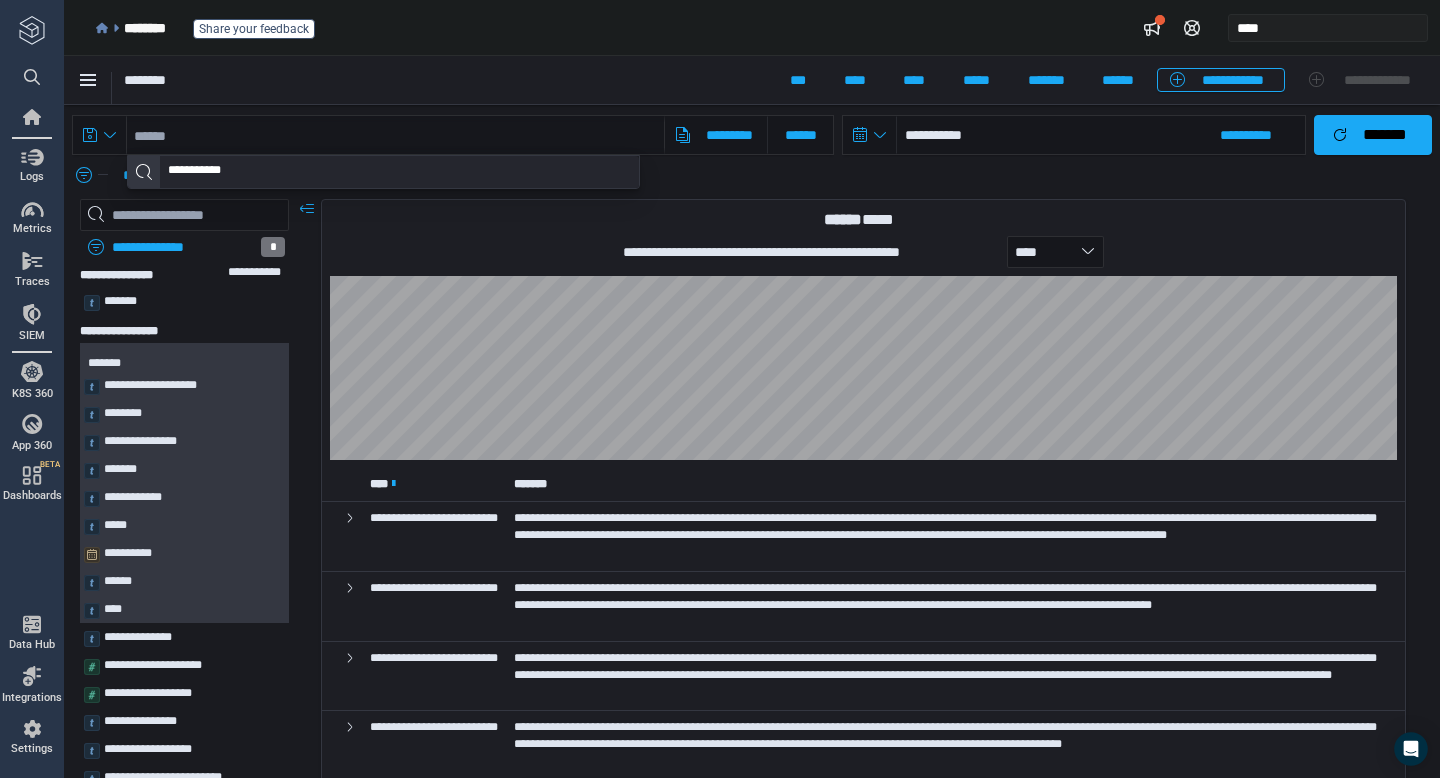 click on "**********" at bounding box center (207, 172) 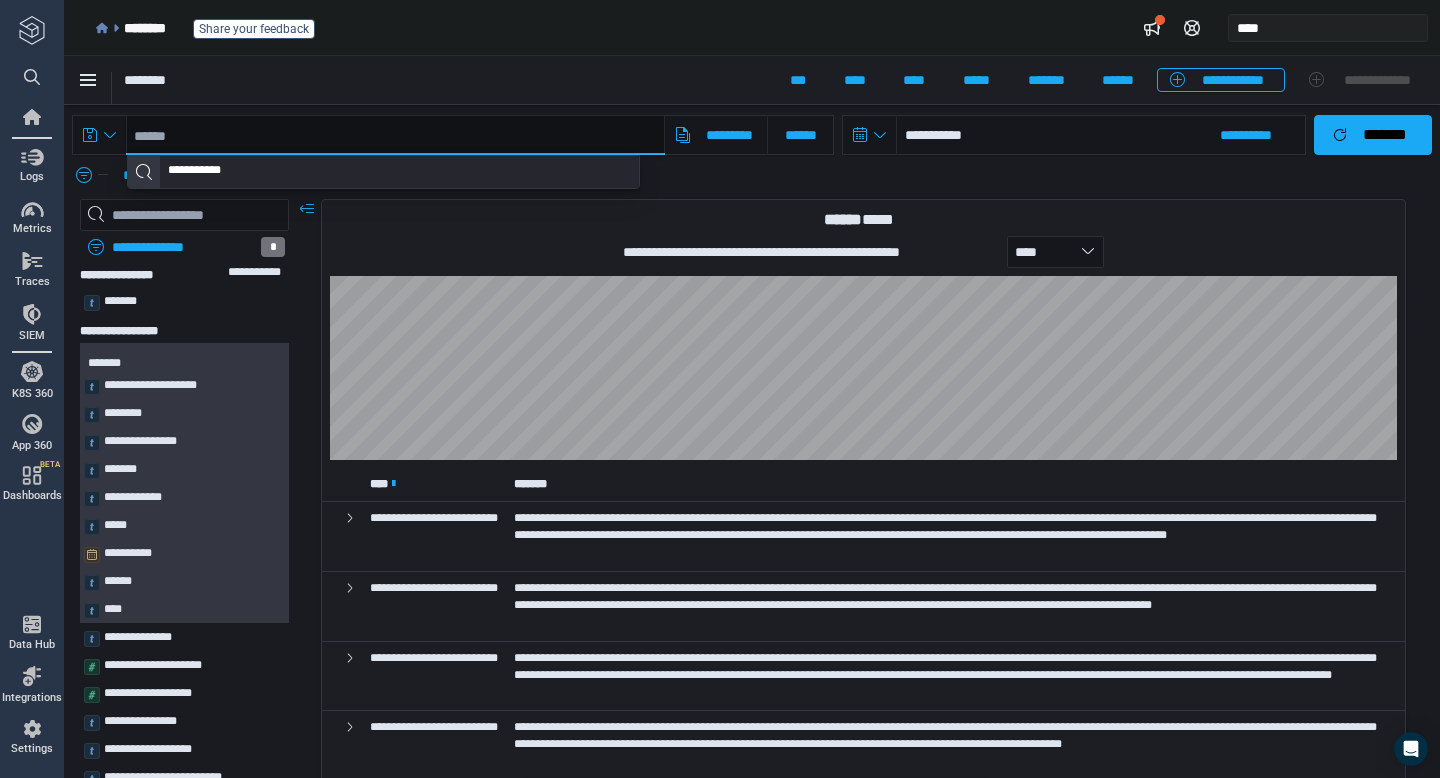 type on "**********" 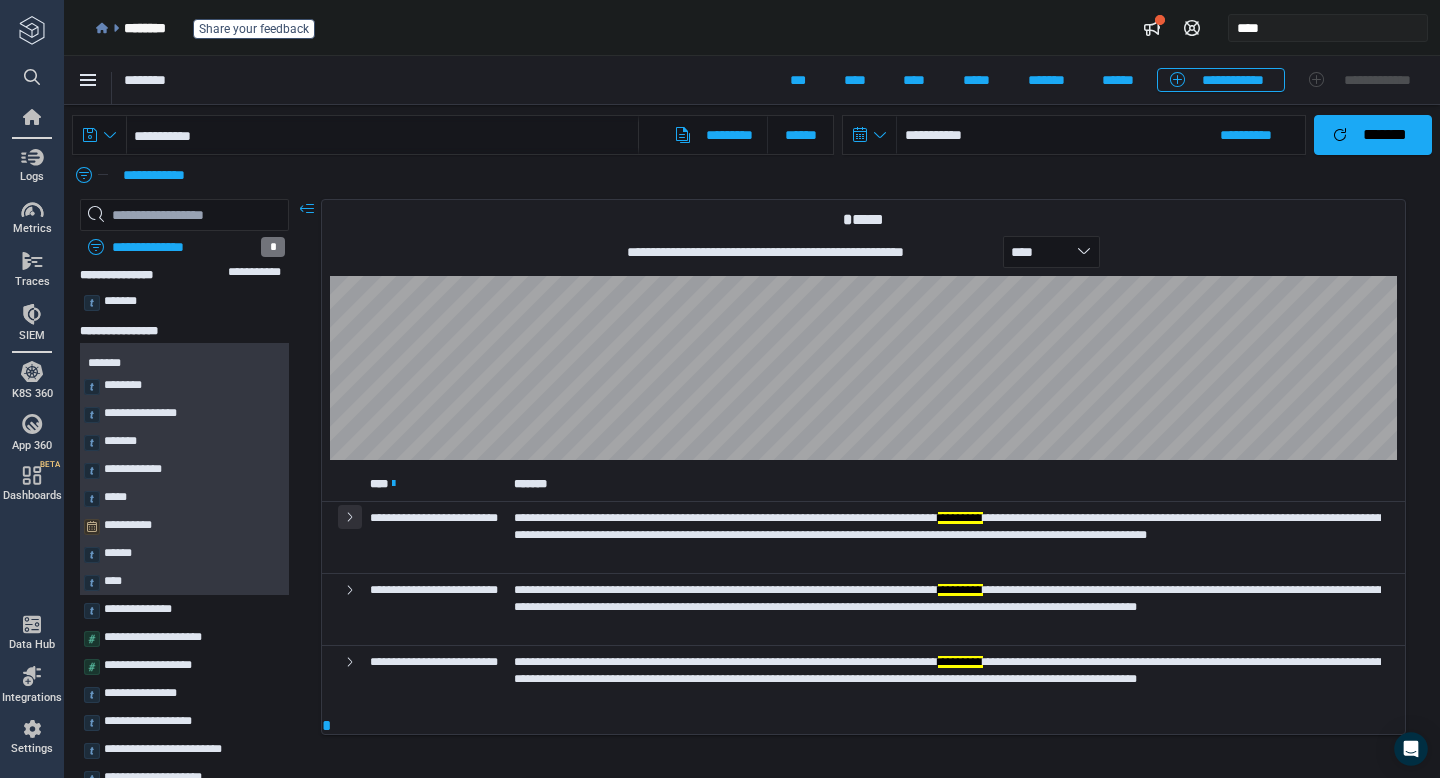 click 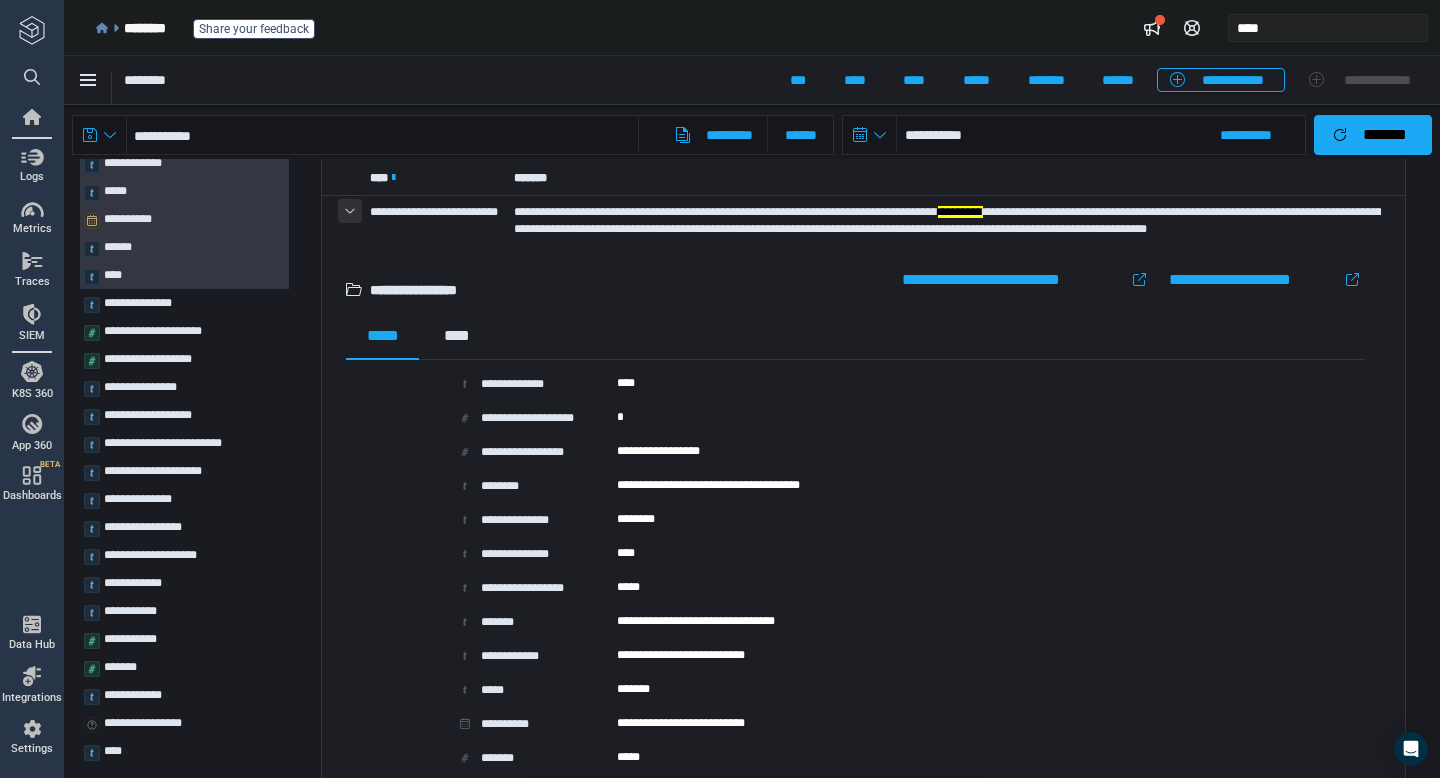 scroll, scrollTop: 264, scrollLeft: 0, axis: vertical 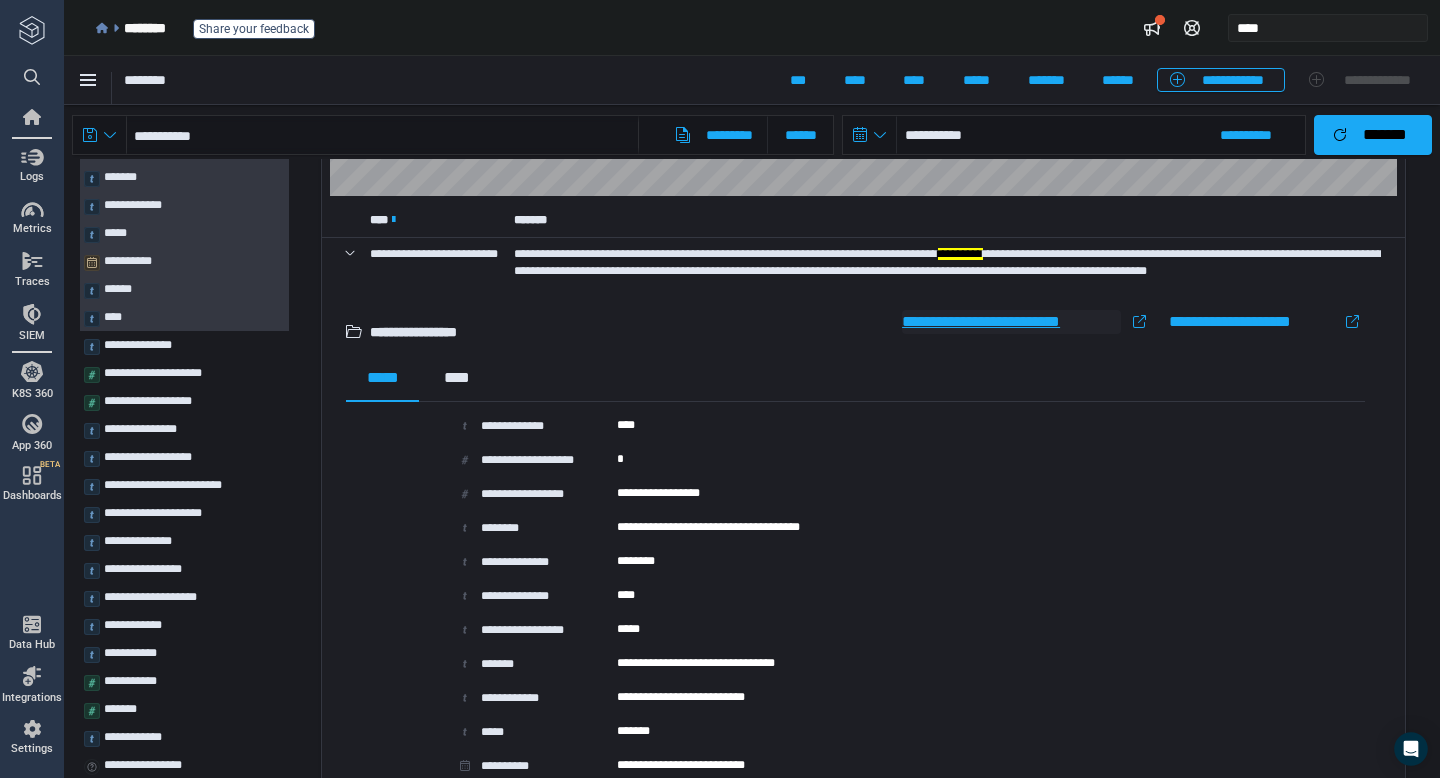 click on "**********" at bounding box center (1011, 322) 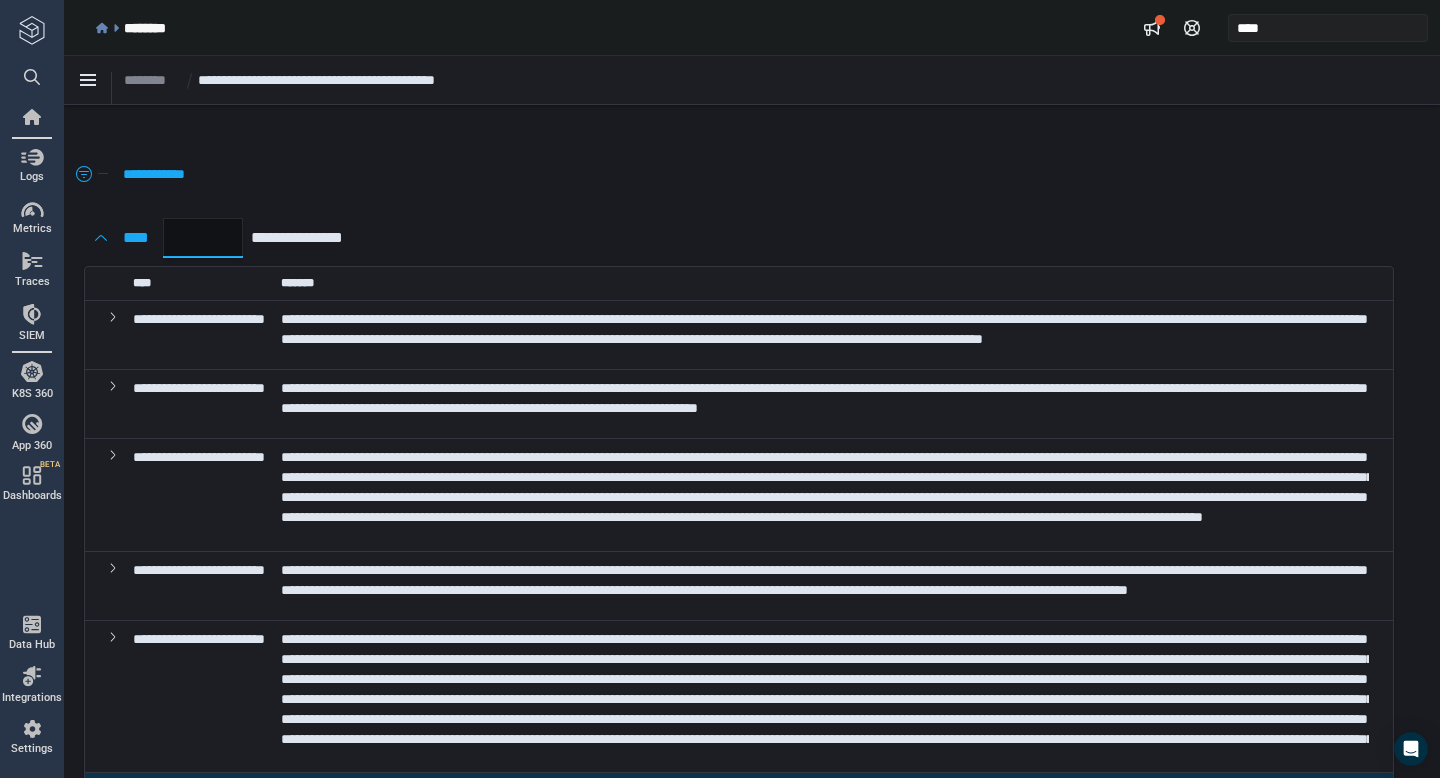 click on "*" at bounding box center (203, 238) 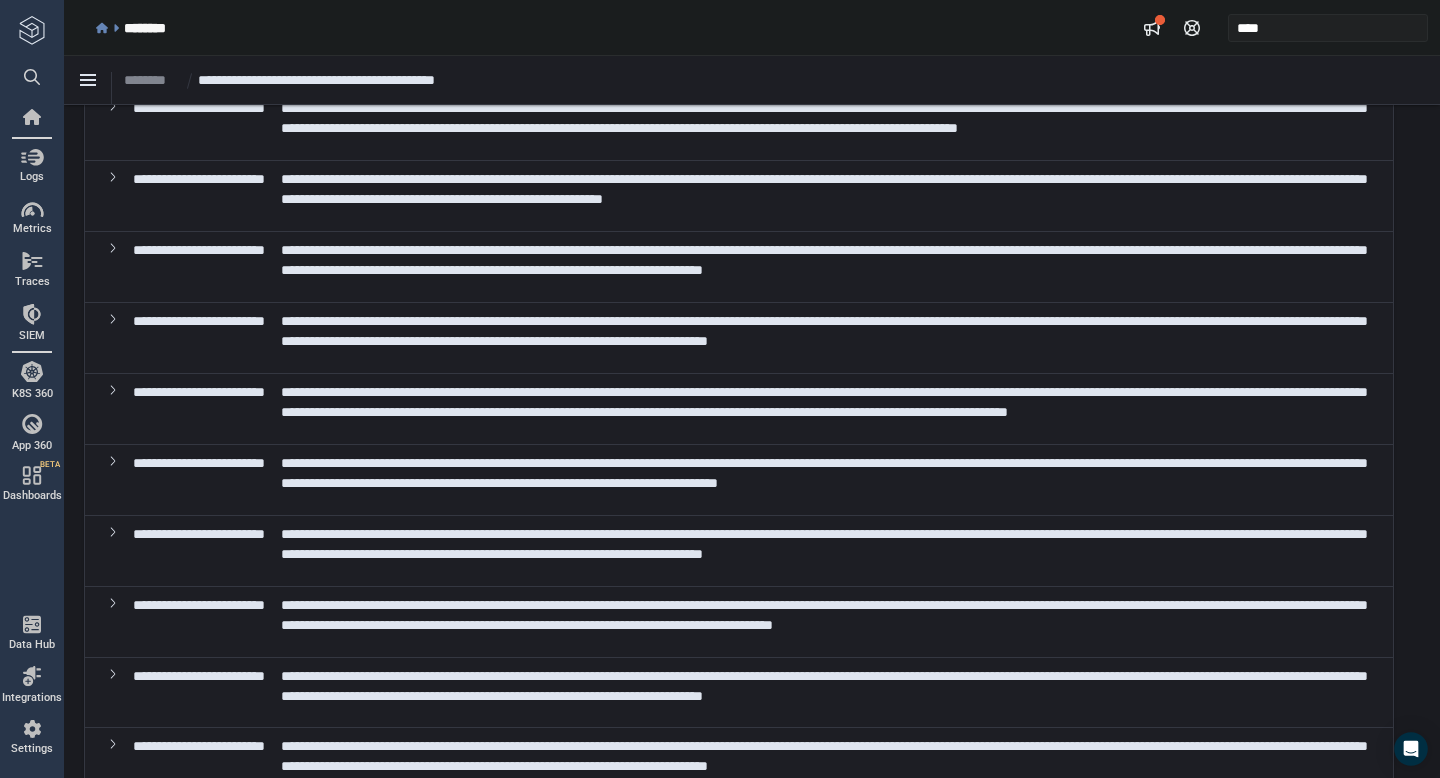 scroll, scrollTop: 0, scrollLeft: 0, axis: both 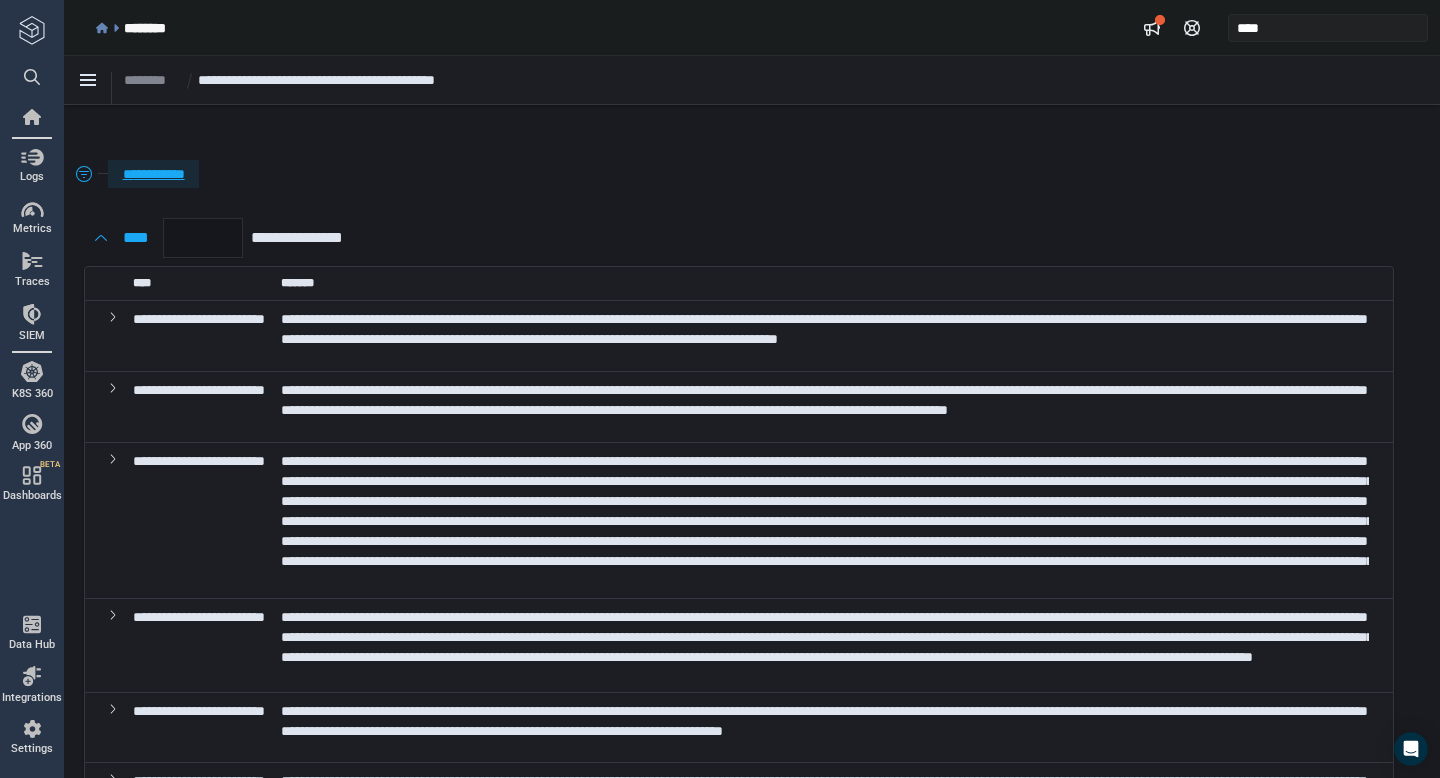 click on "**********" at bounding box center [153, 174] 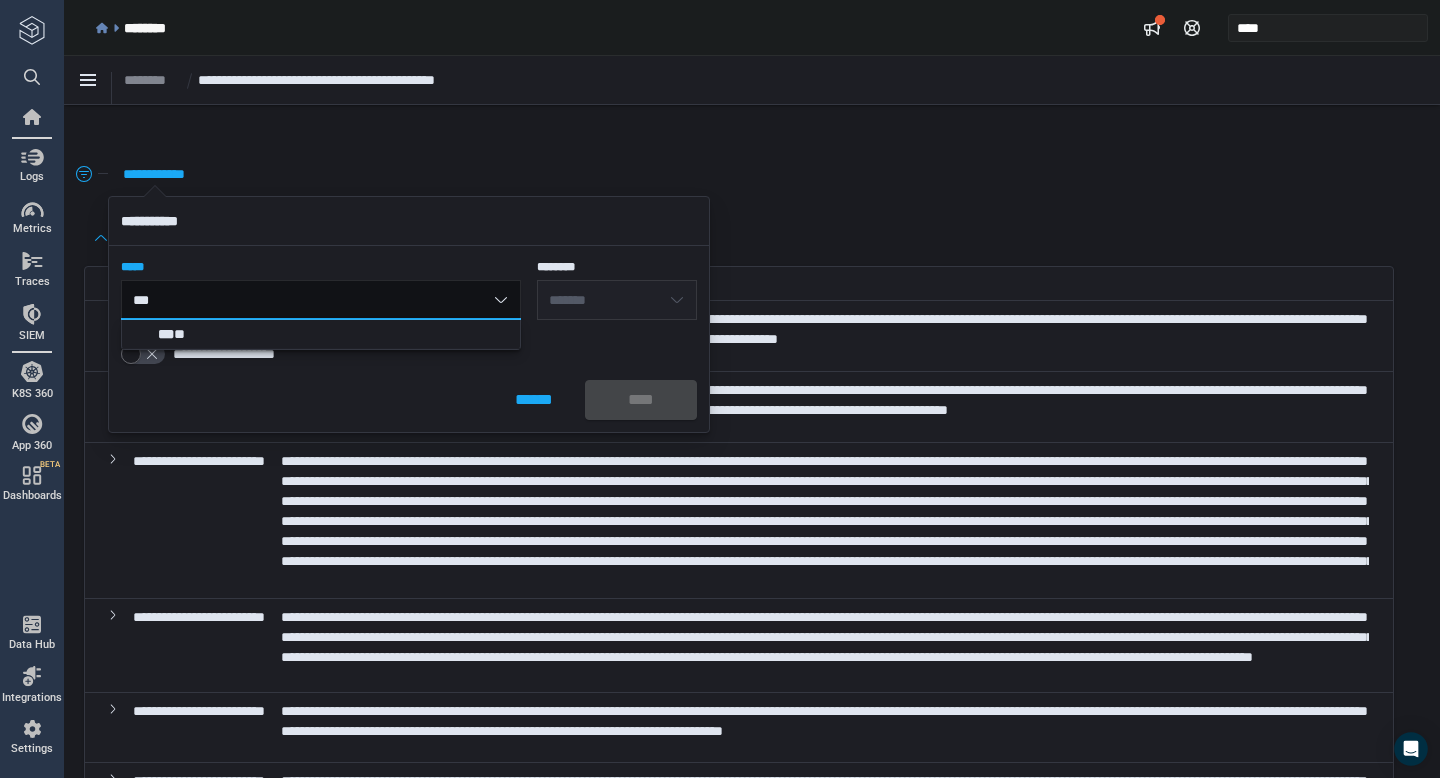 type on "****" 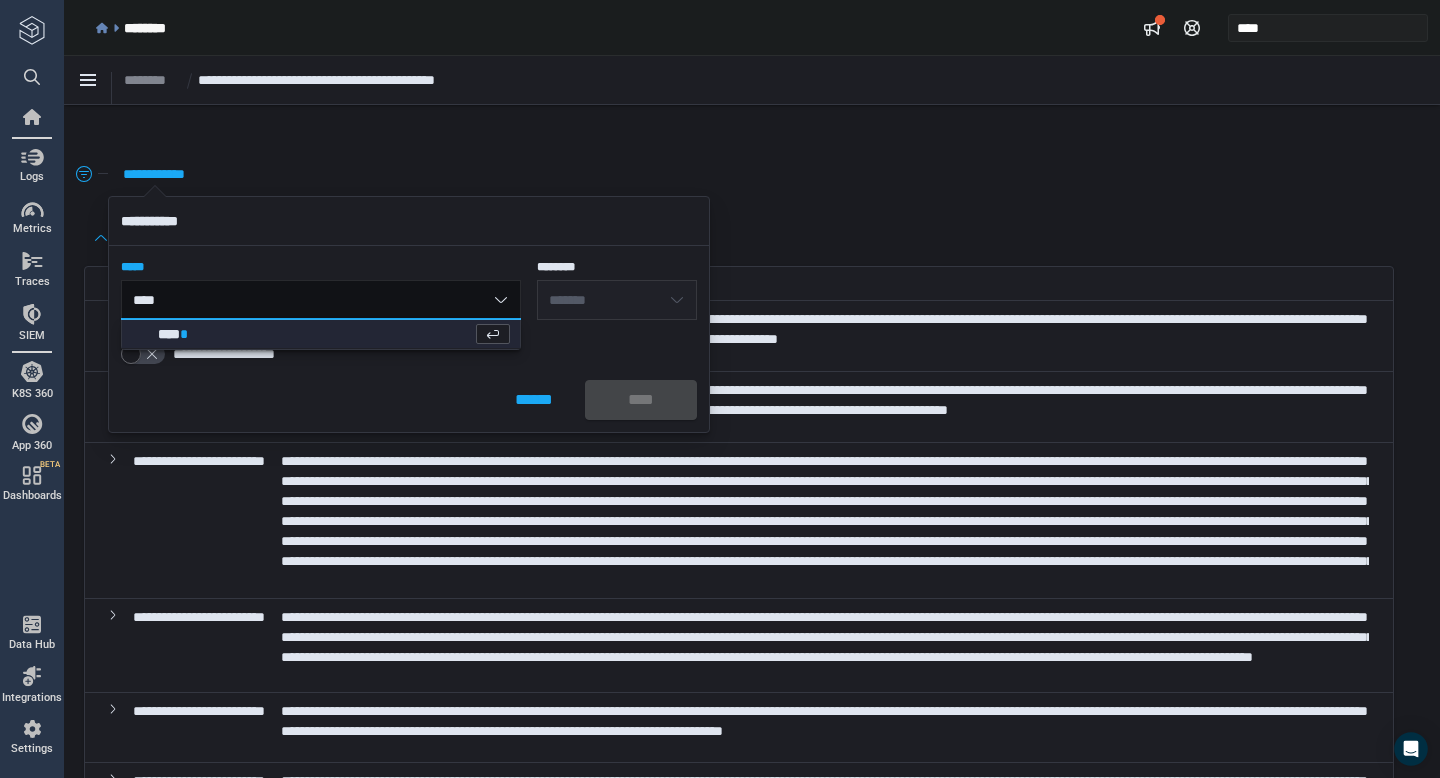 type 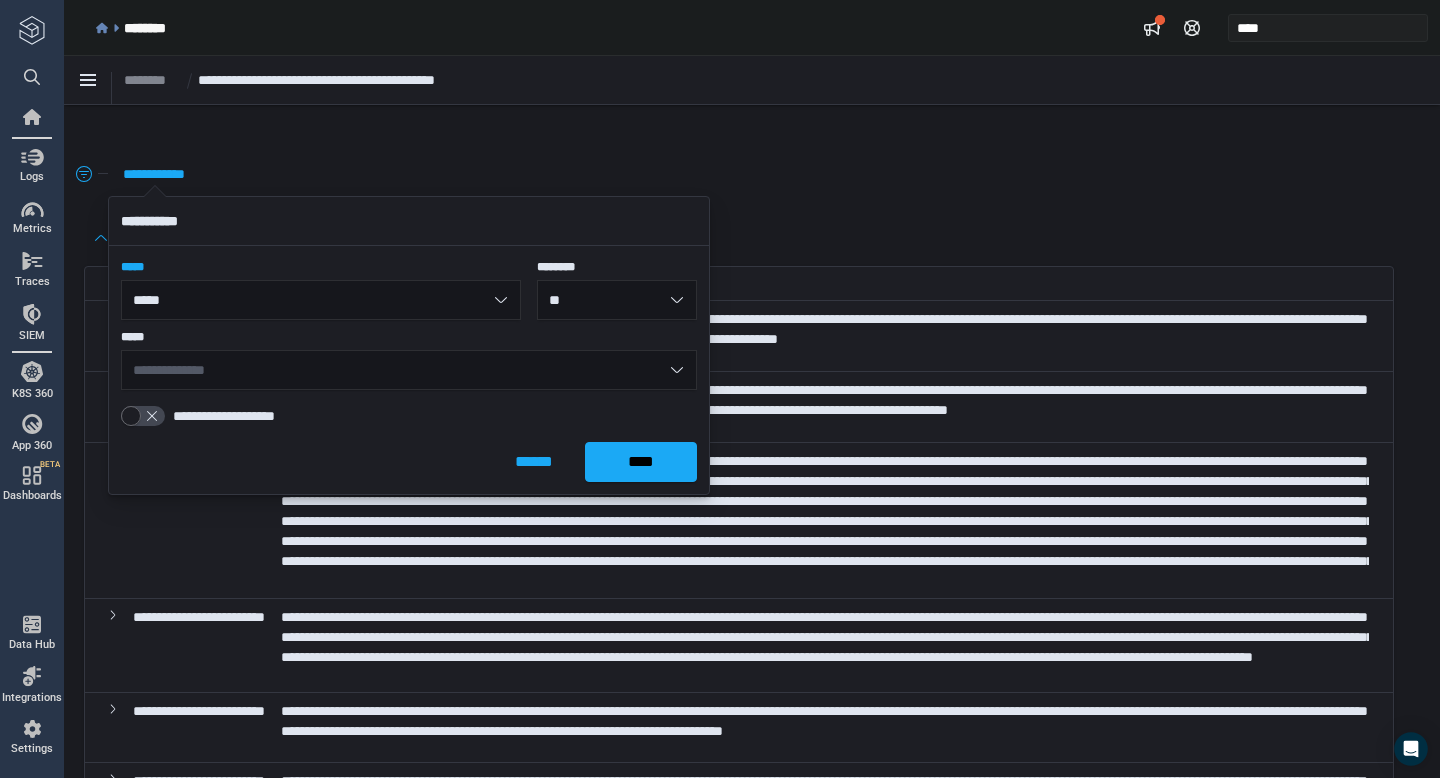 click on "**" at bounding box center (617, 300) 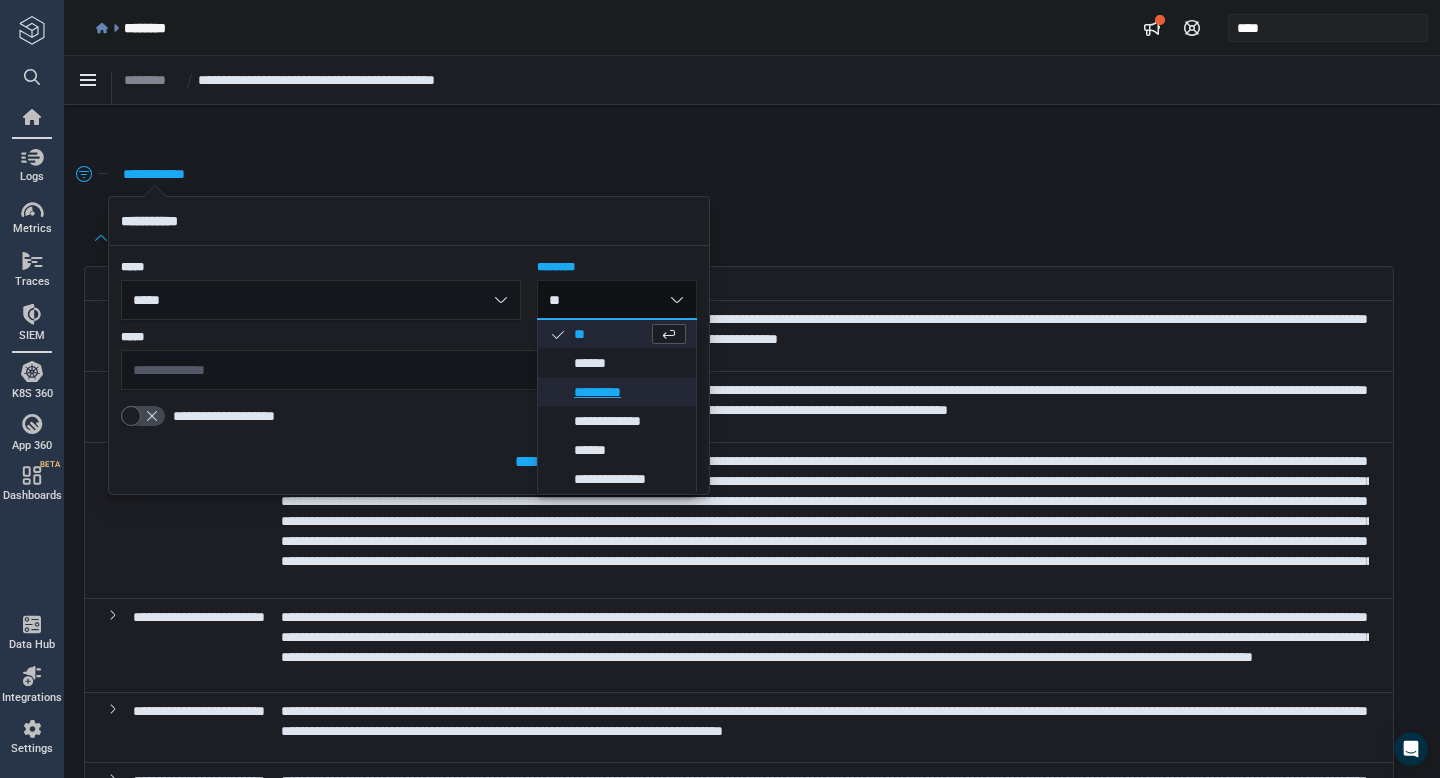click on "*********" at bounding box center (630, 392) 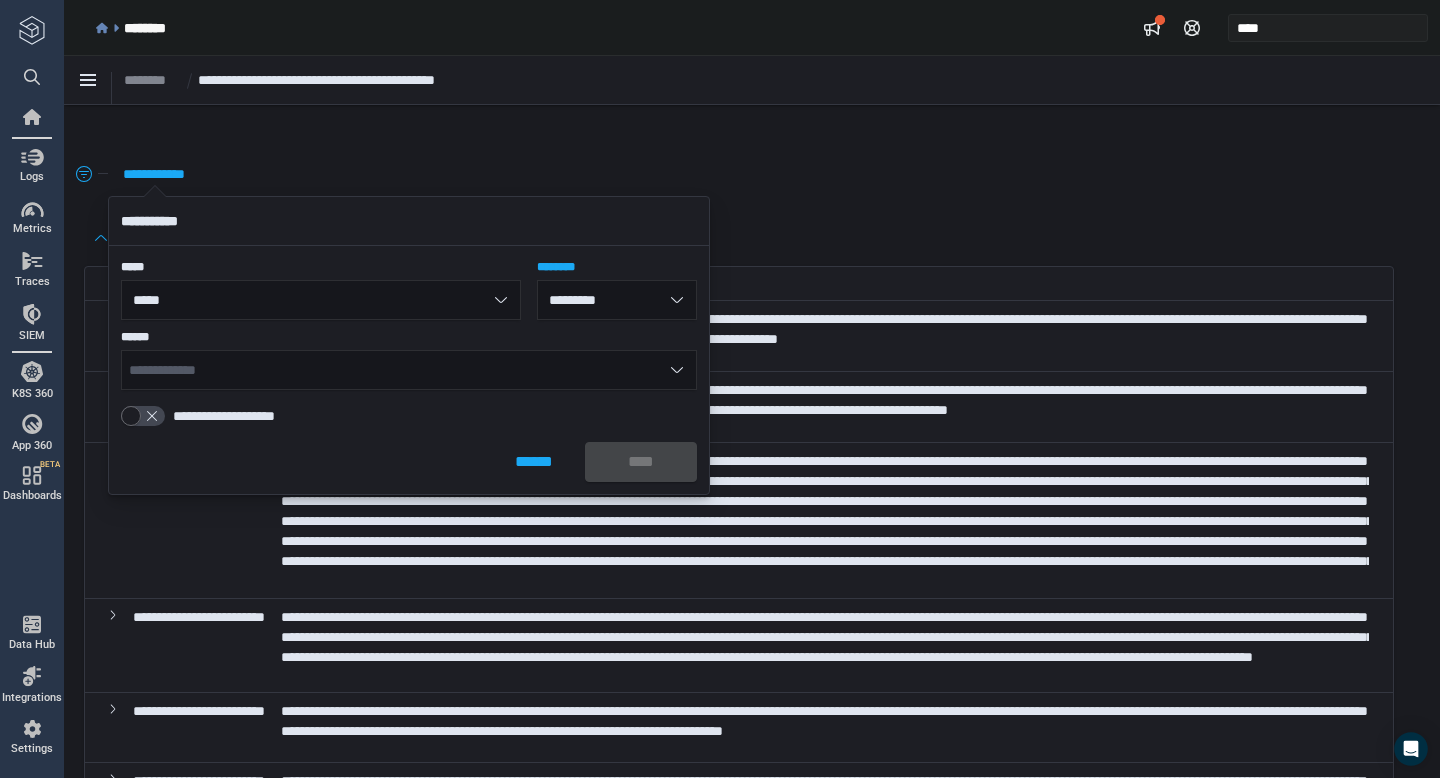 click on "**********" at bounding box center (409, 370) 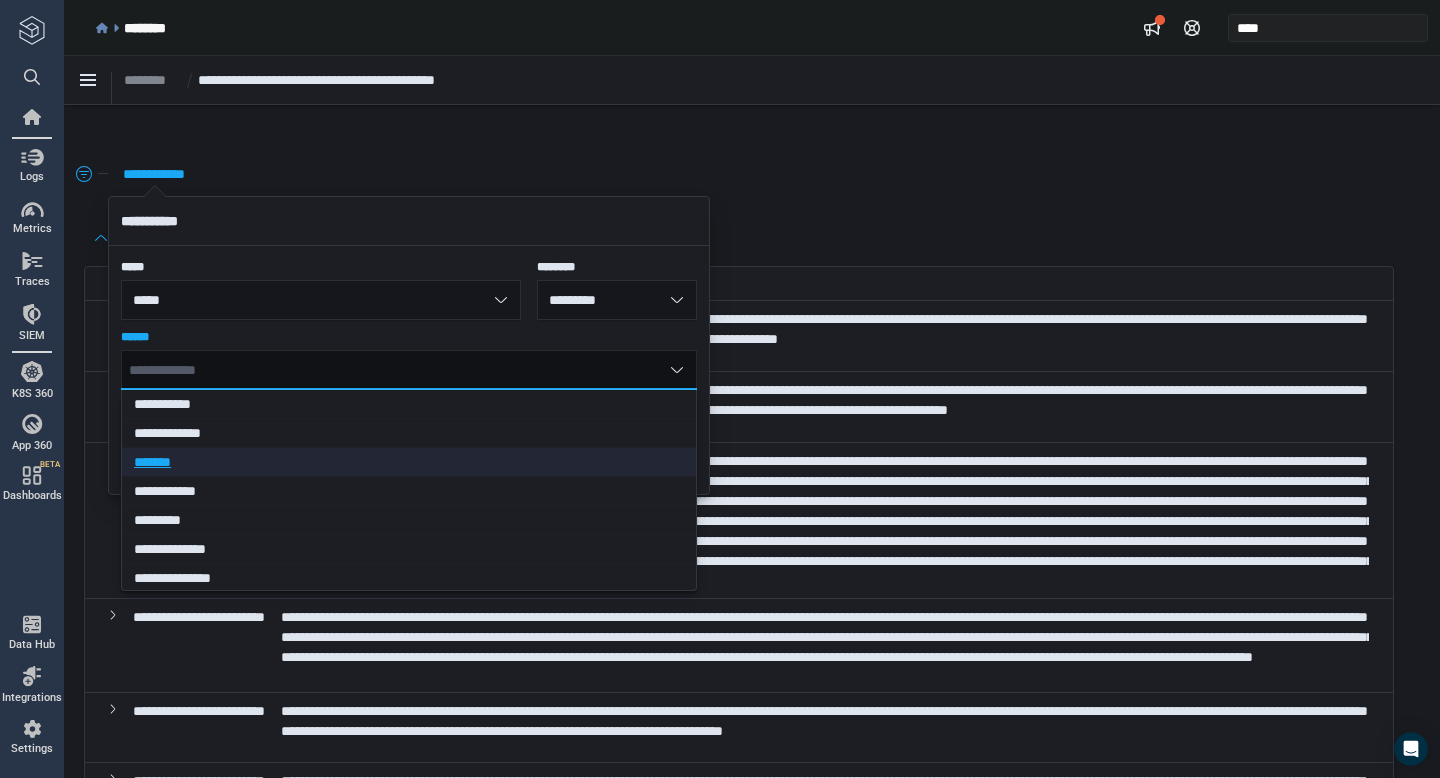 click on "*******" at bounding box center [402, 462] 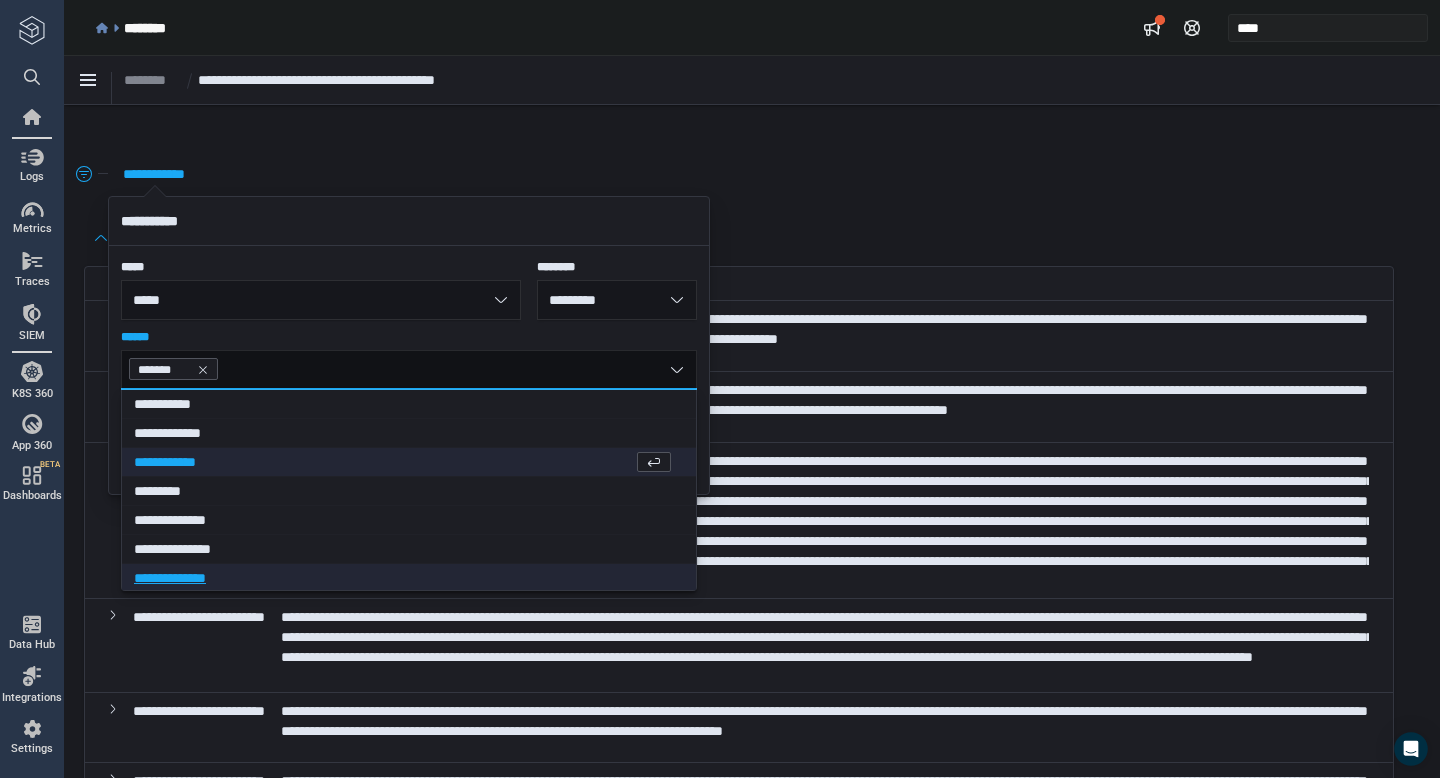 click on "**********" at bounding box center [410, 578] 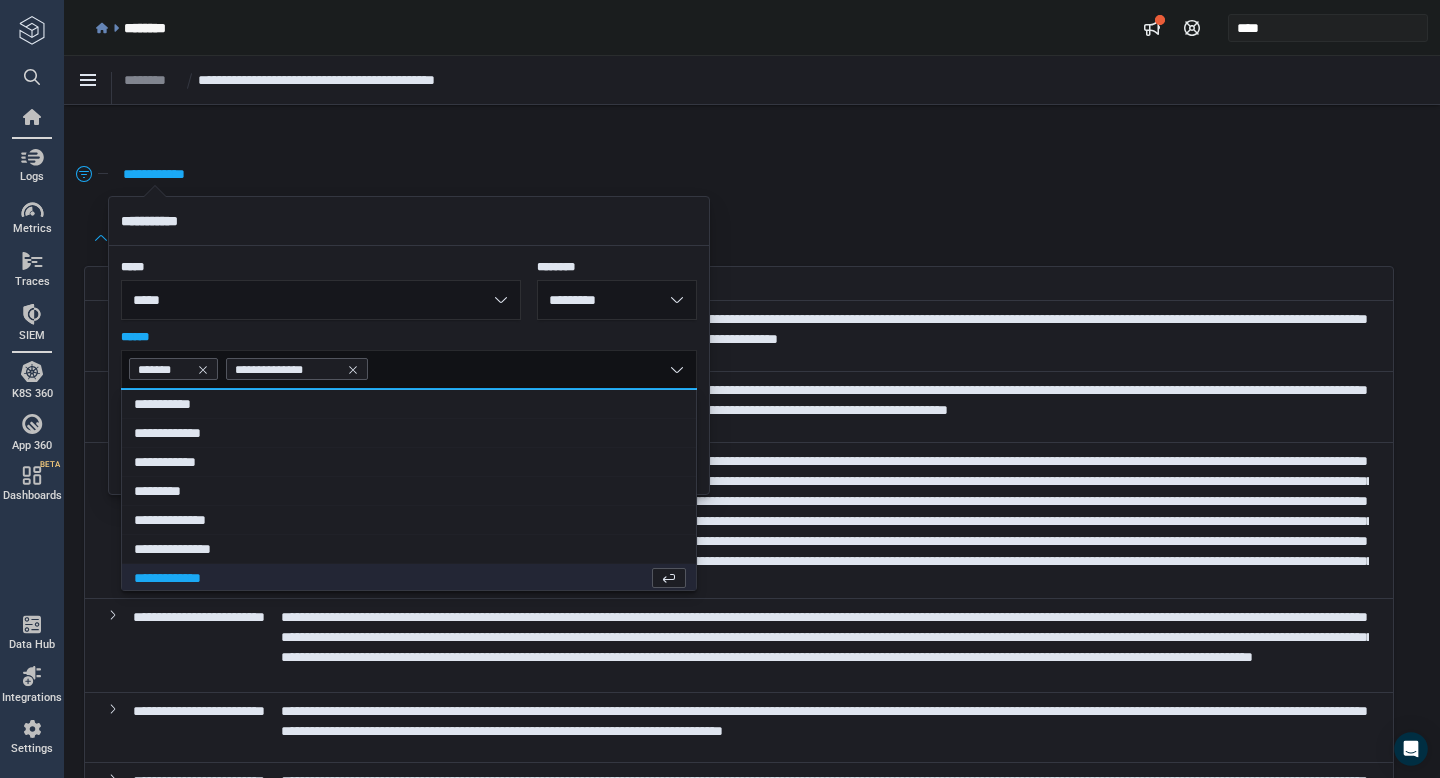 click on "******" at bounding box center (409, 337) 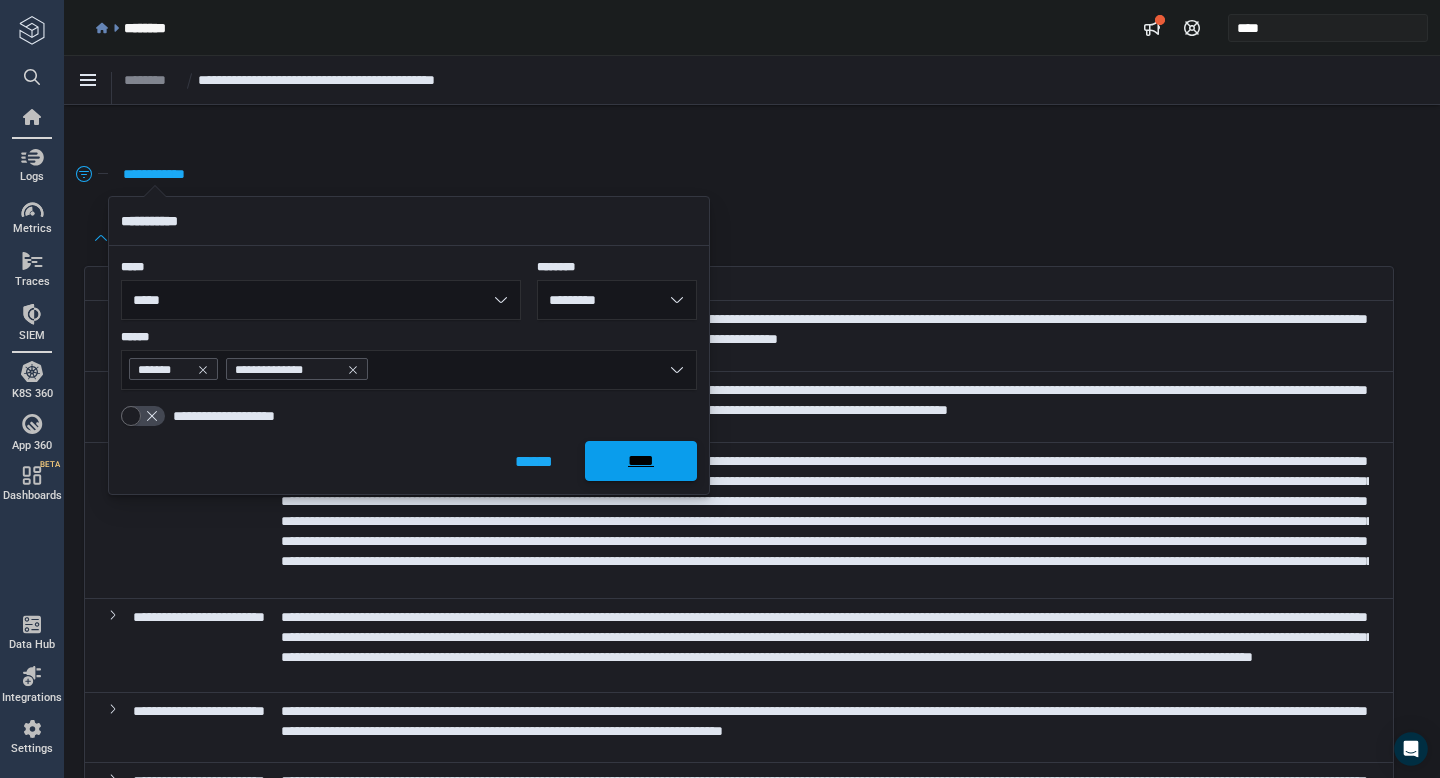 click on "****" at bounding box center (641, 461) 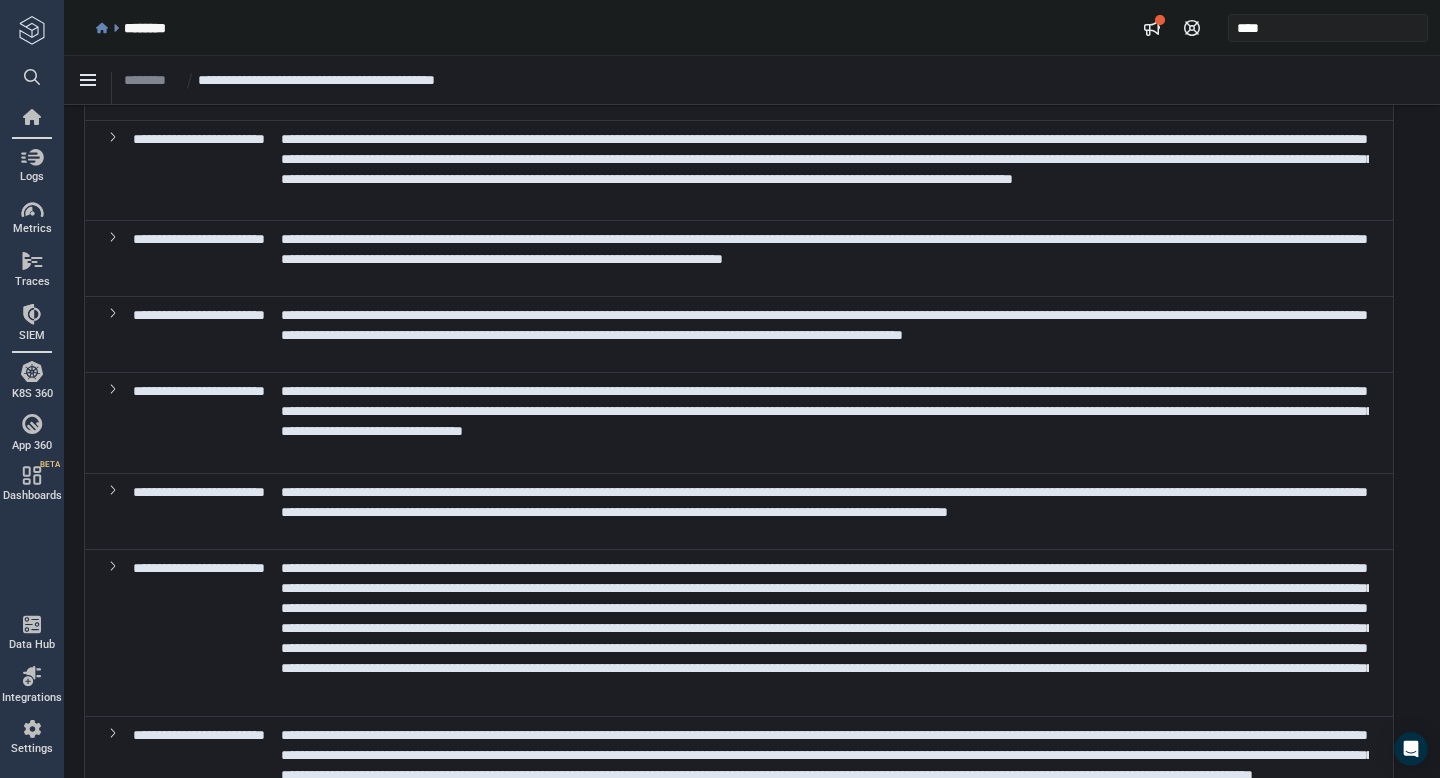 scroll, scrollTop: 1567, scrollLeft: 0, axis: vertical 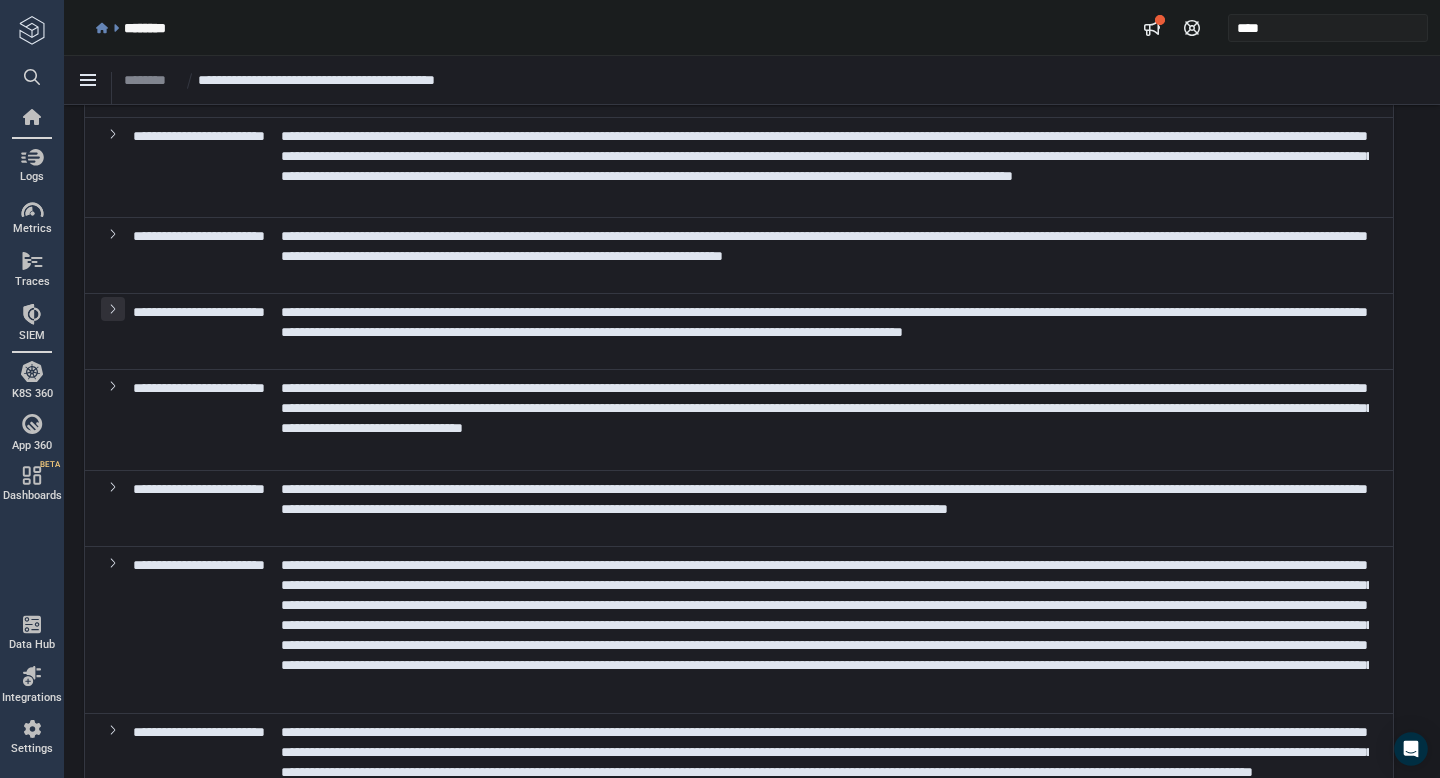 click 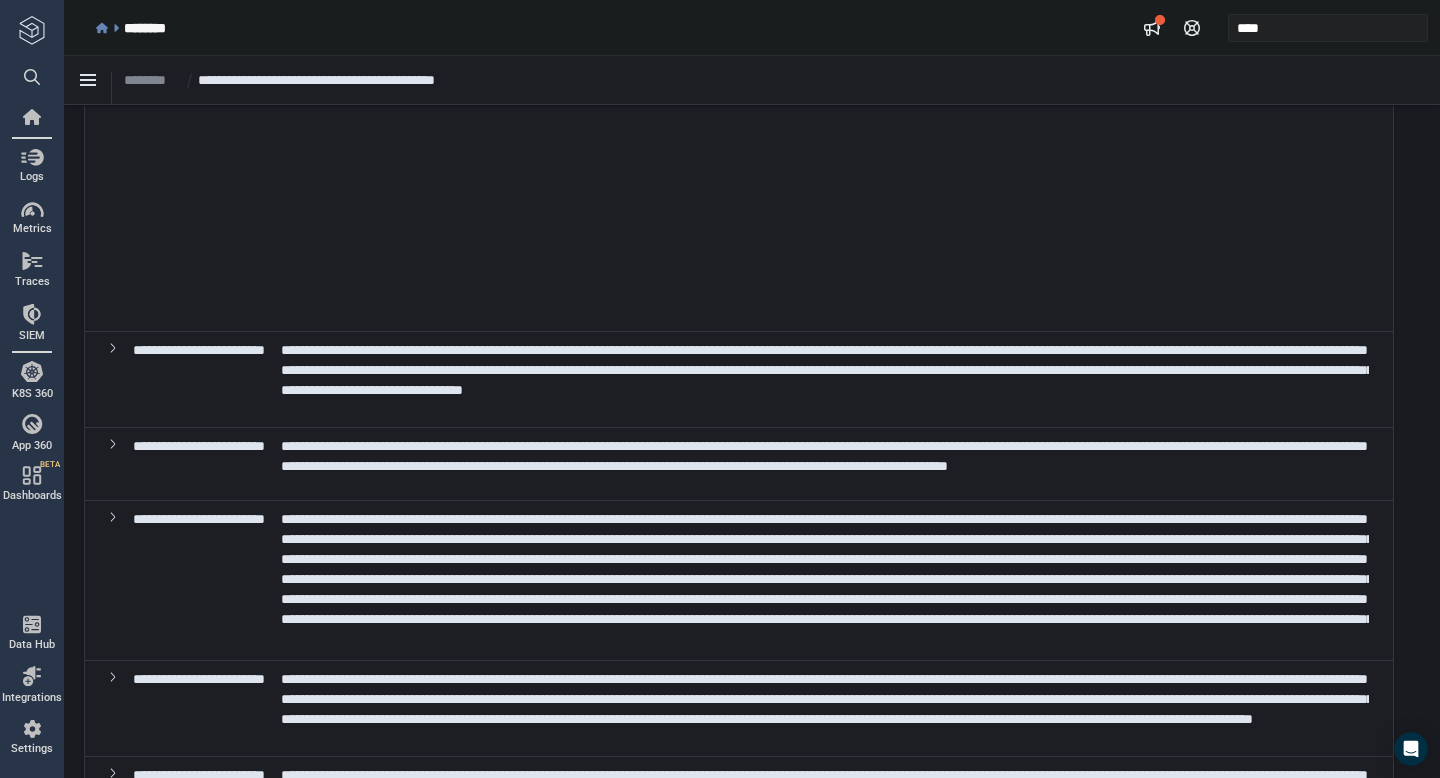 scroll, scrollTop: 2789, scrollLeft: 0, axis: vertical 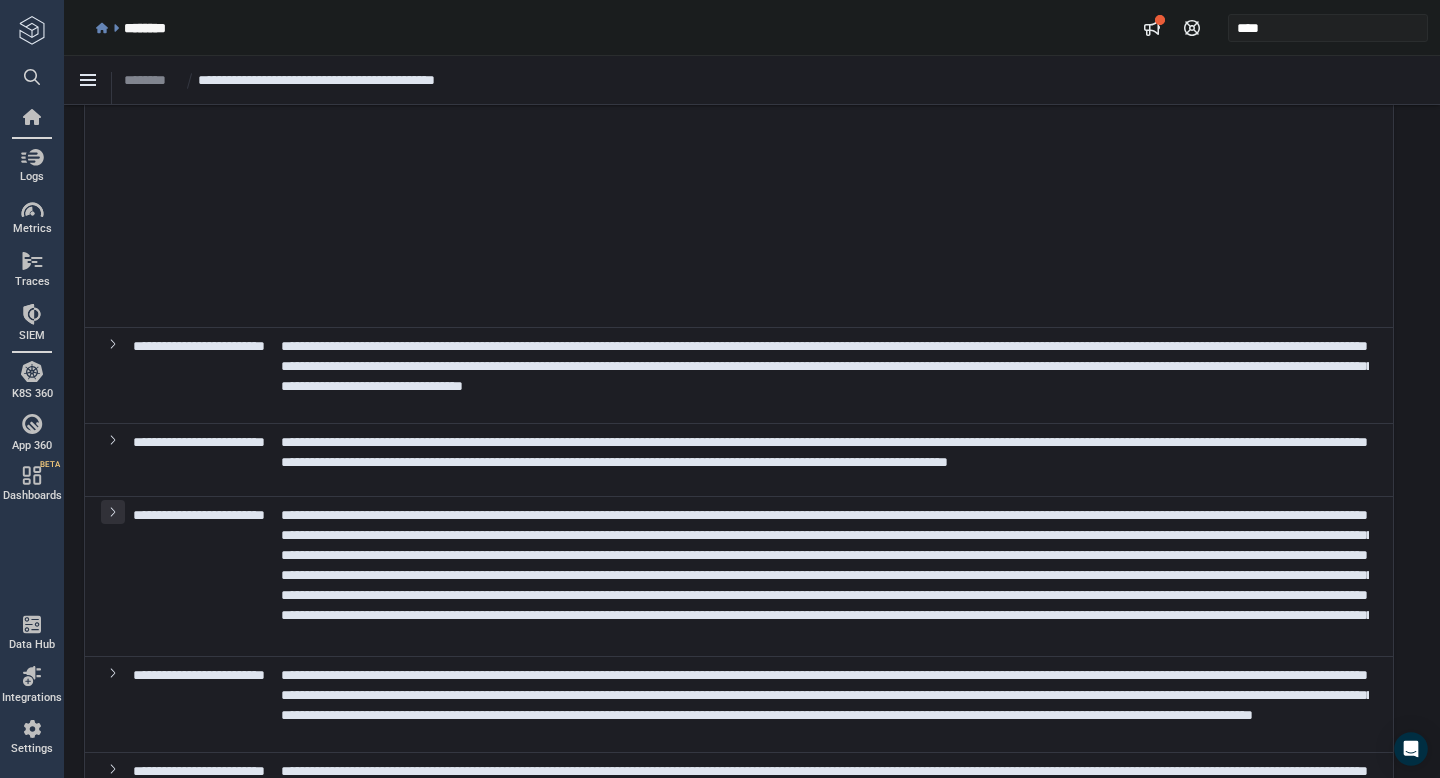 click 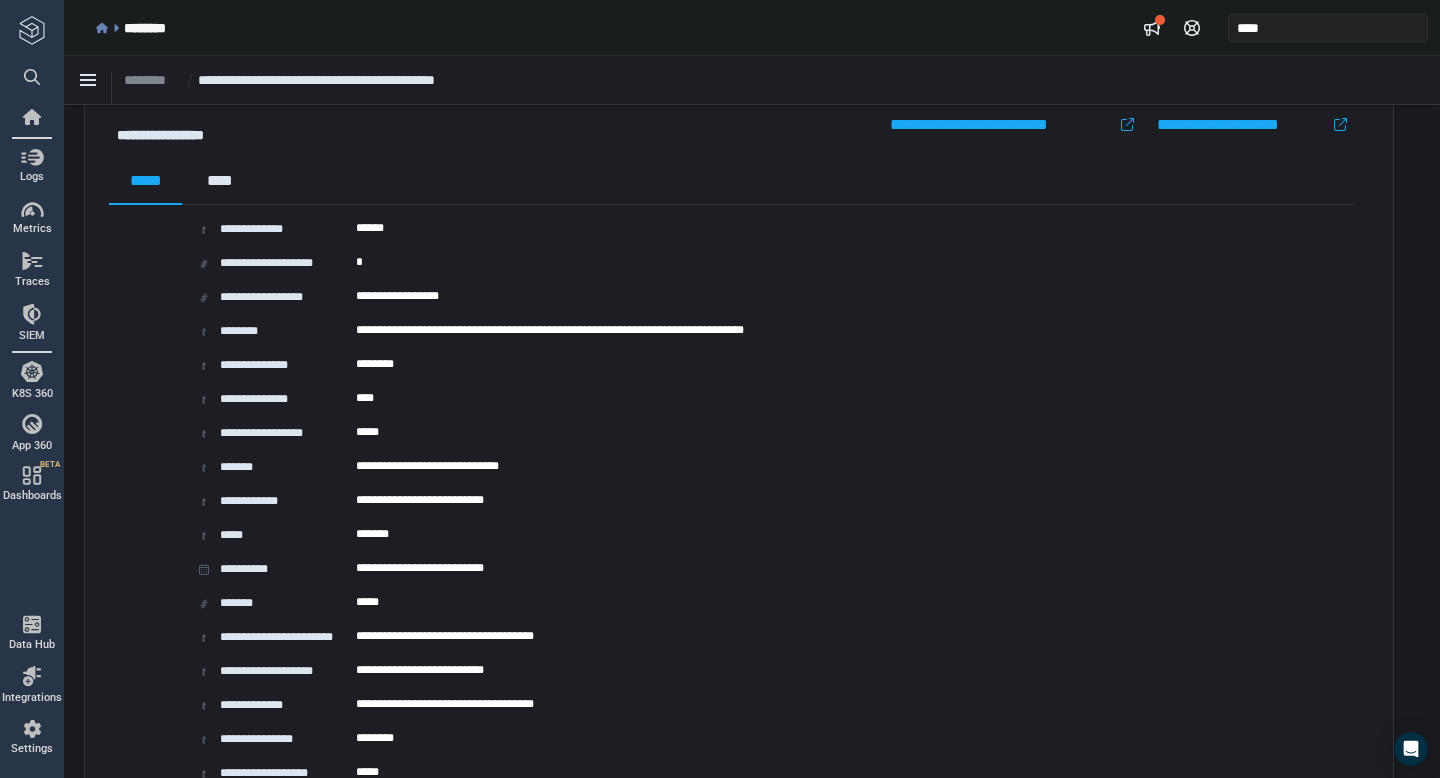 scroll, scrollTop: 1716, scrollLeft: 0, axis: vertical 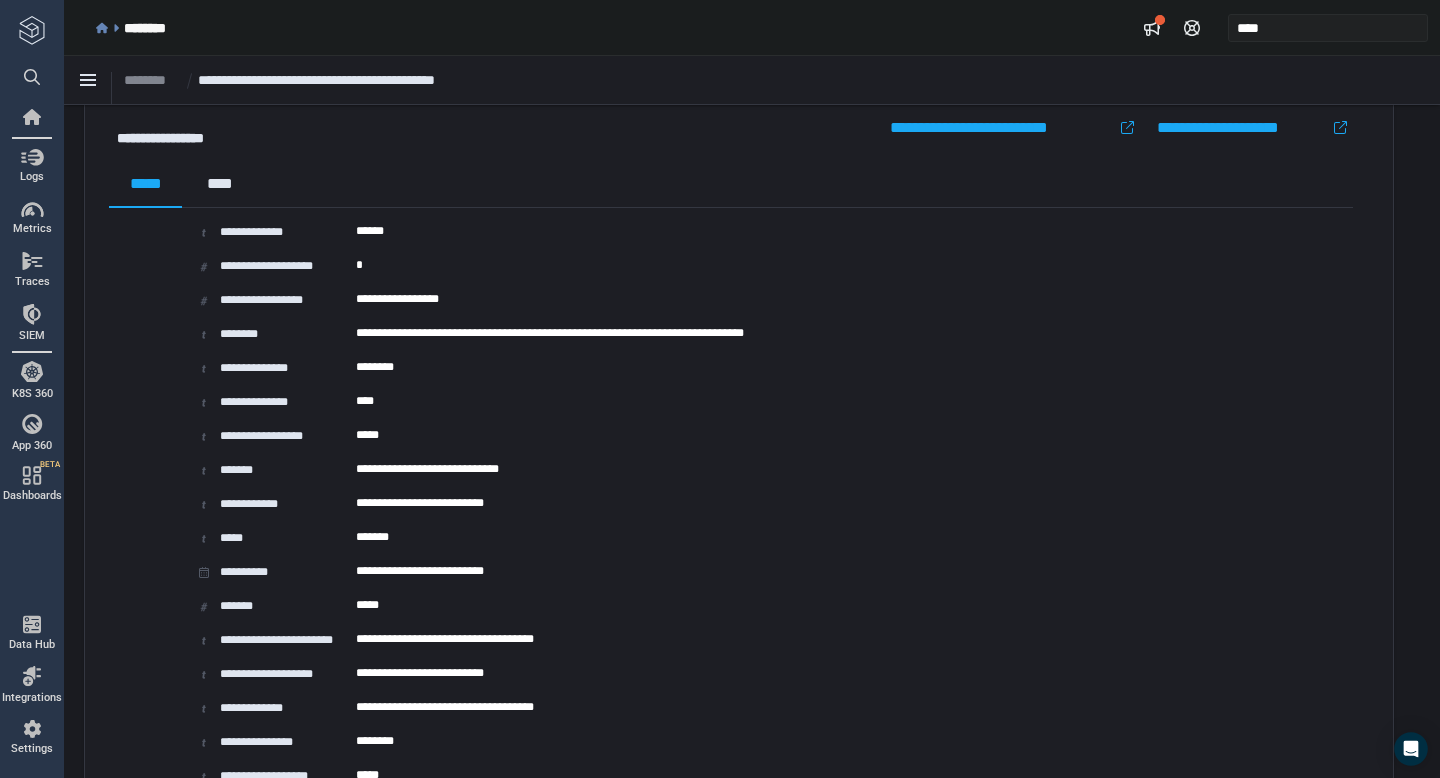 click 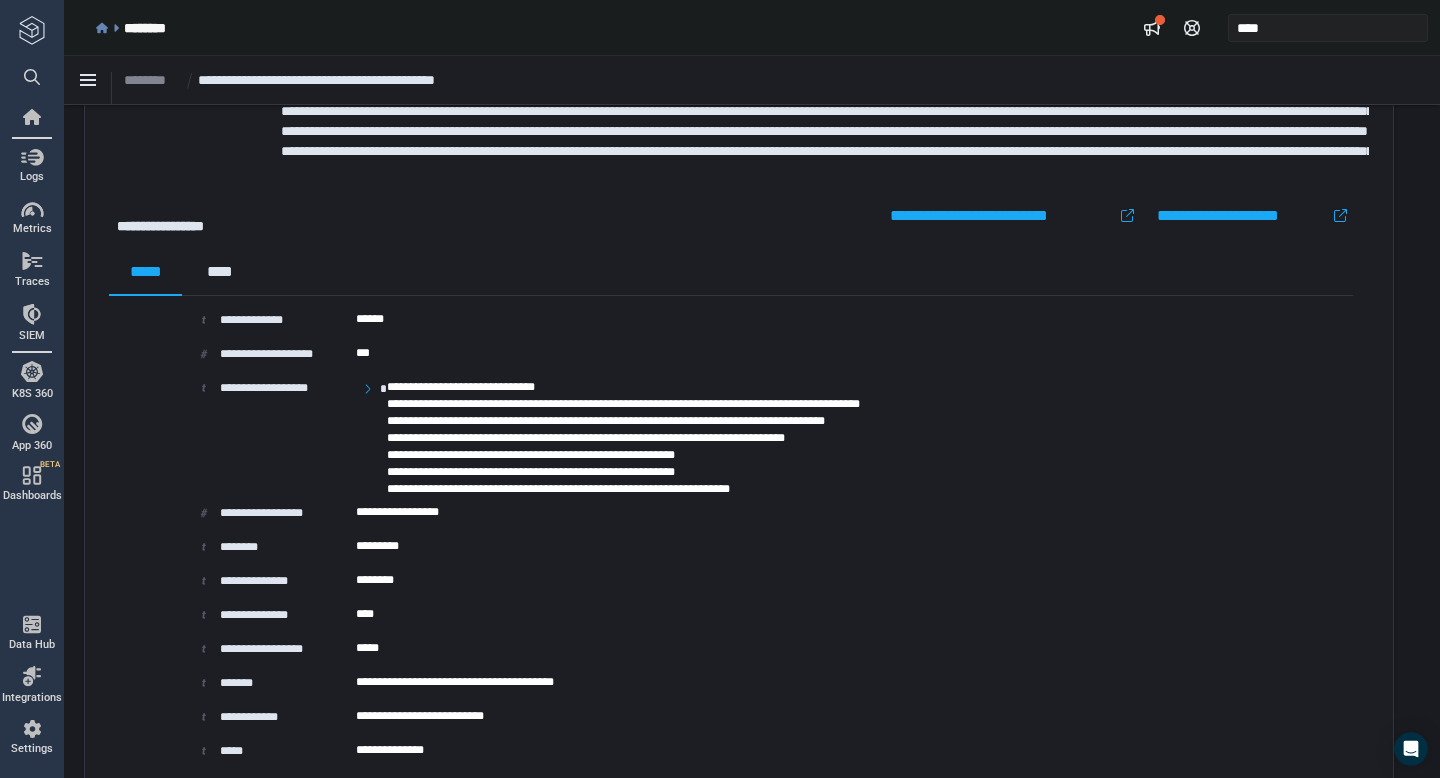 scroll, scrollTop: 1994, scrollLeft: 0, axis: vertical 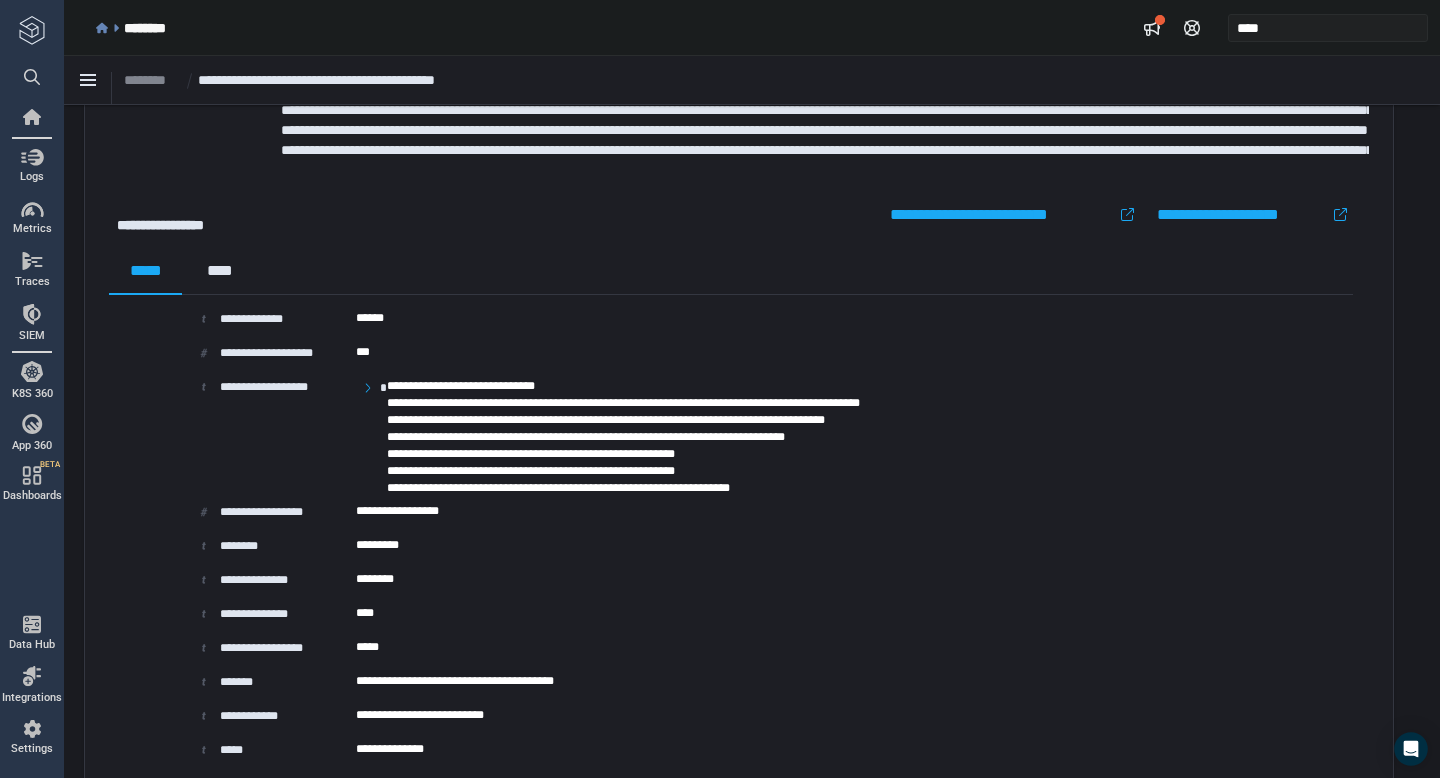click 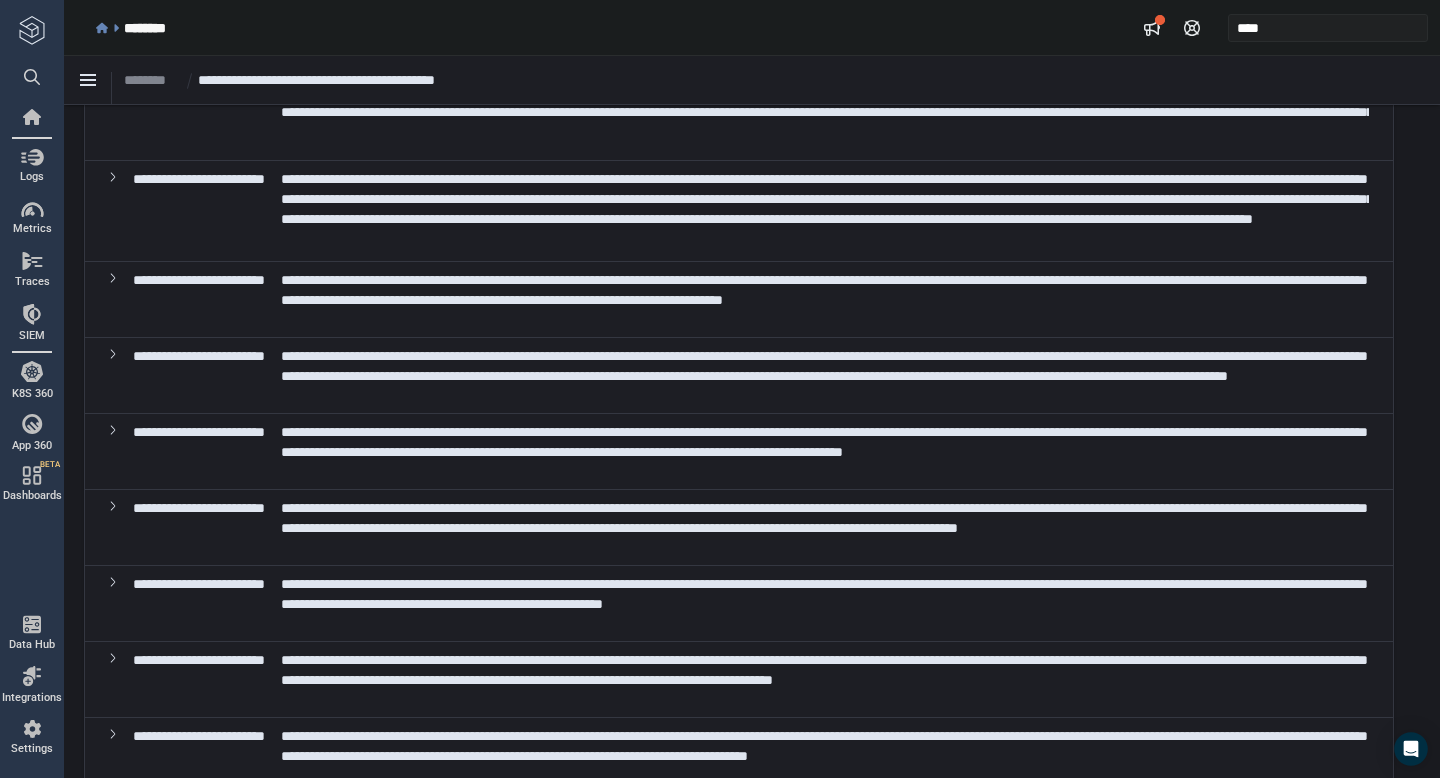scroll, scrollTop: 2140, scrollLeft: 0, axis: vertical 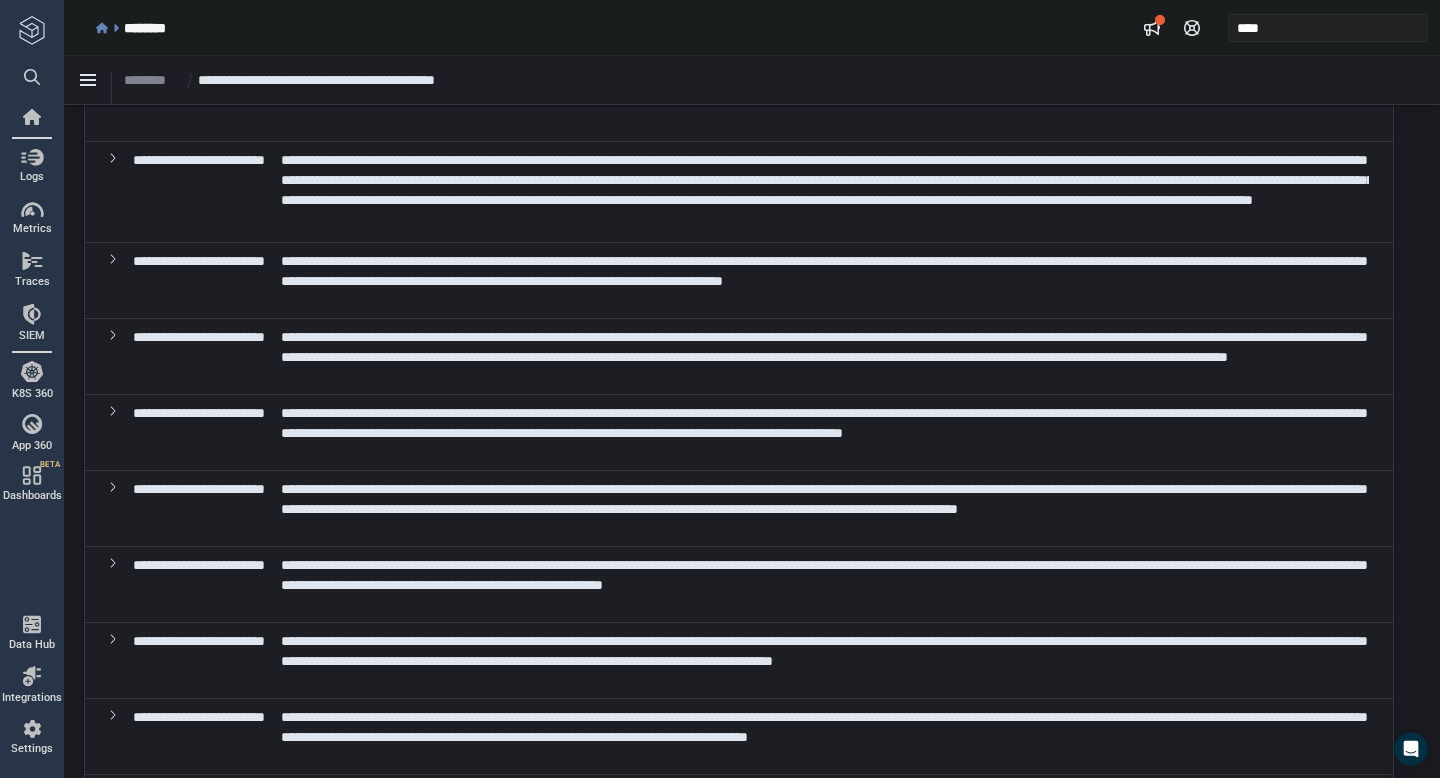 click on "**********" at bounding box center [824, 423] 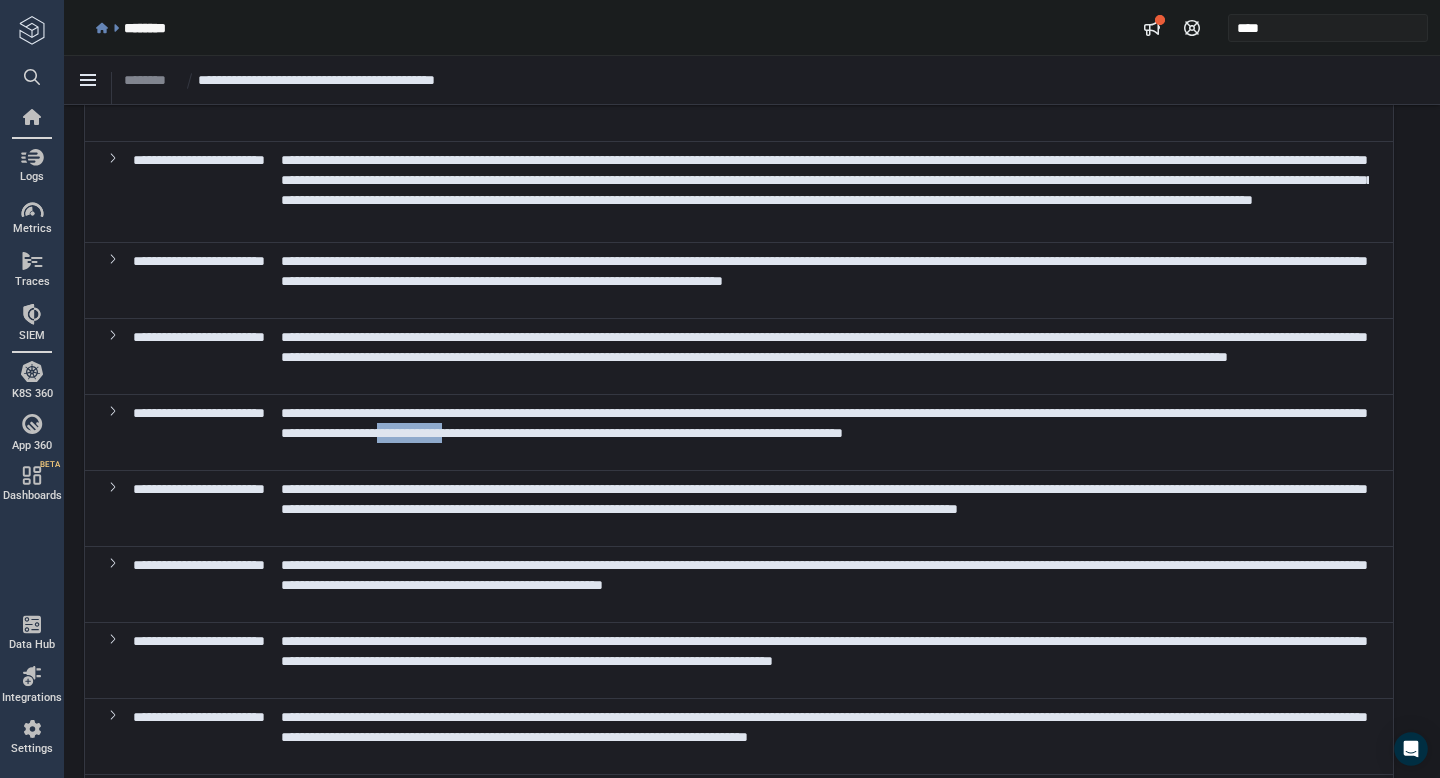 copy on "**********" 